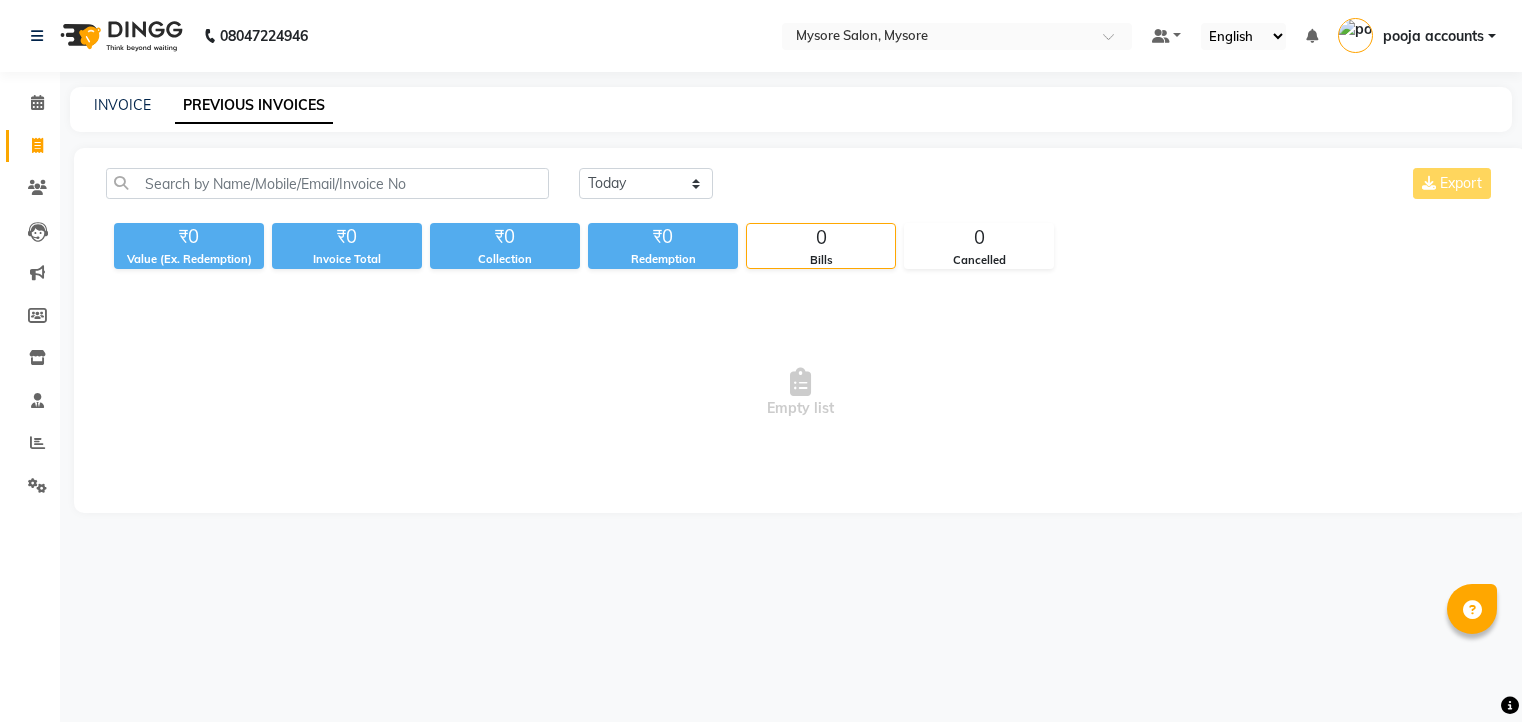 scroll, scrollTop: 0, scrollLeft: 0, axis: both 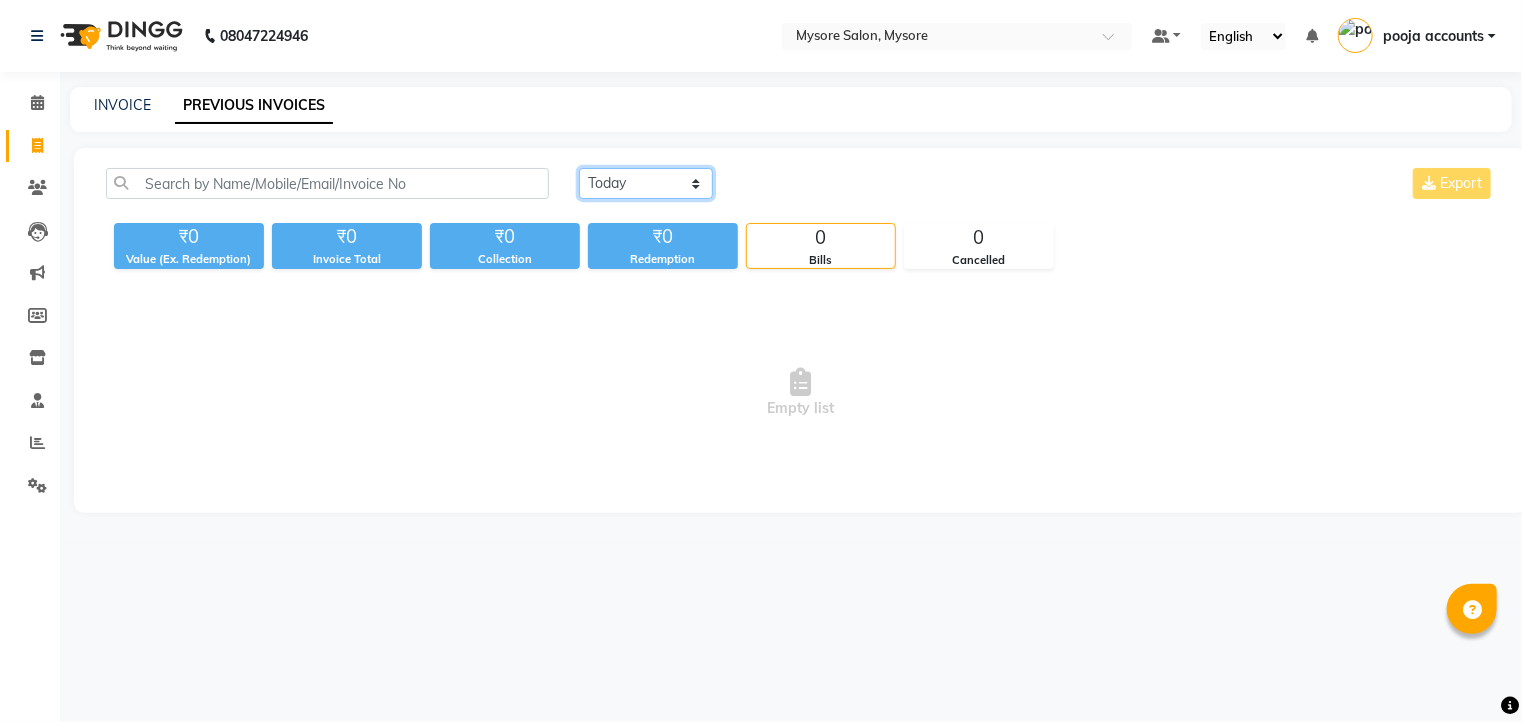 click on "Today Yesterday Custom Range" 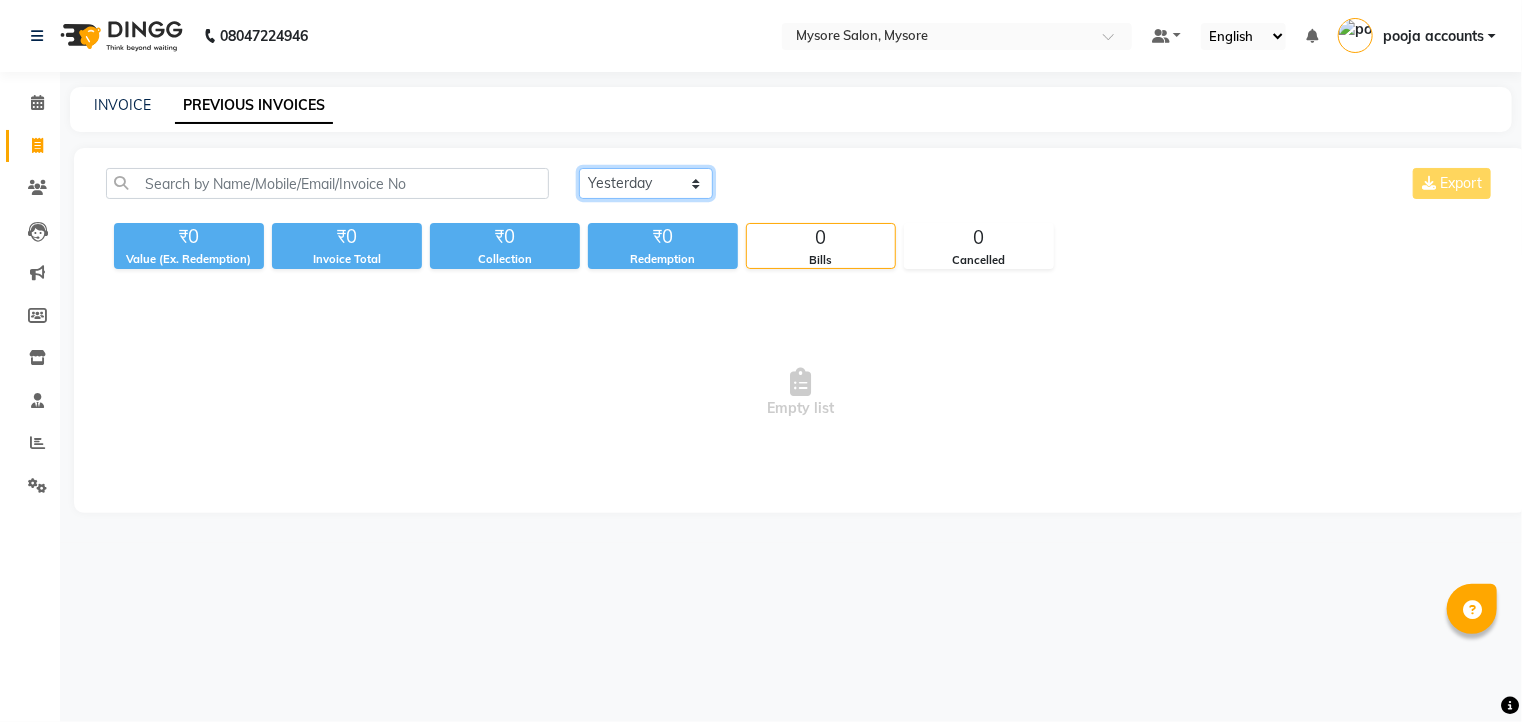 click on "Today Yesterday Custom Range" 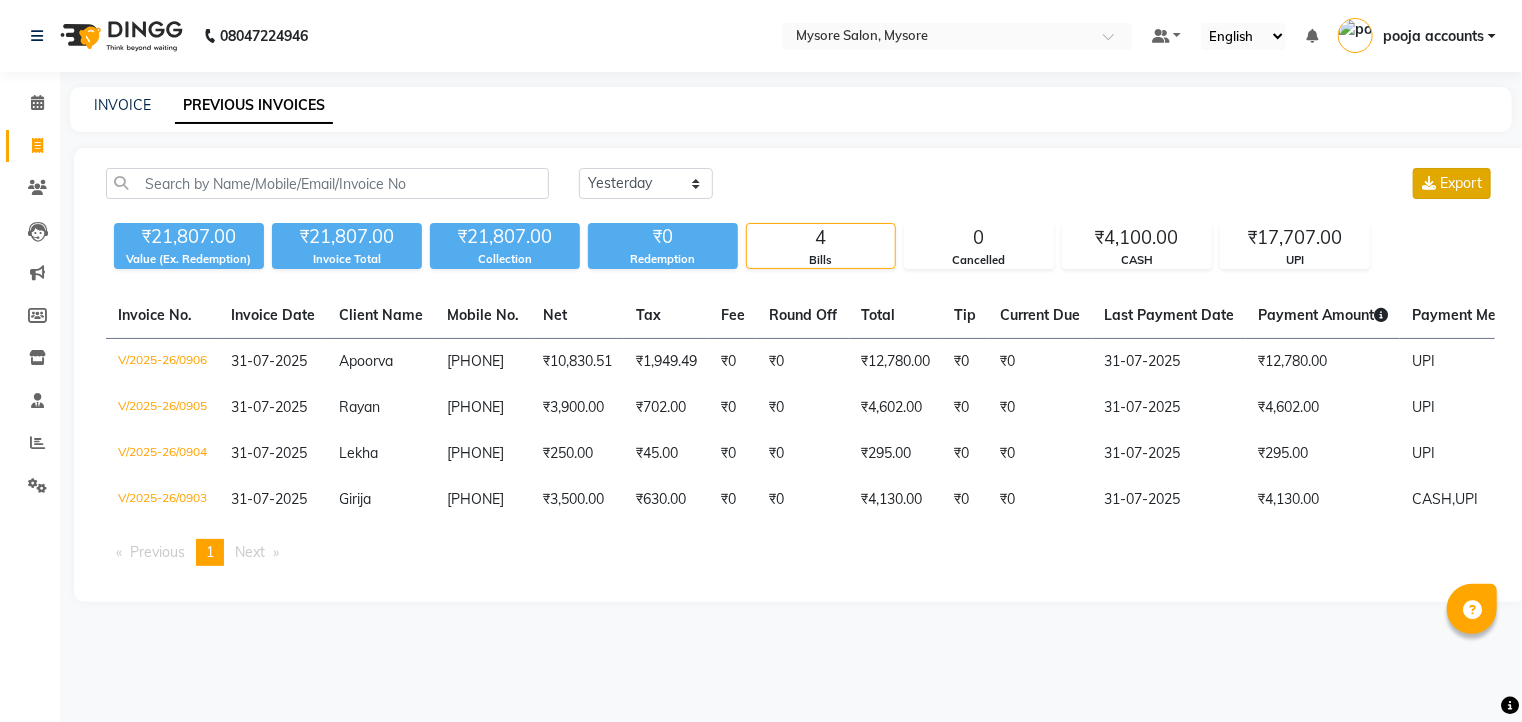 click on "Export" at bounding box center [1461, 183] 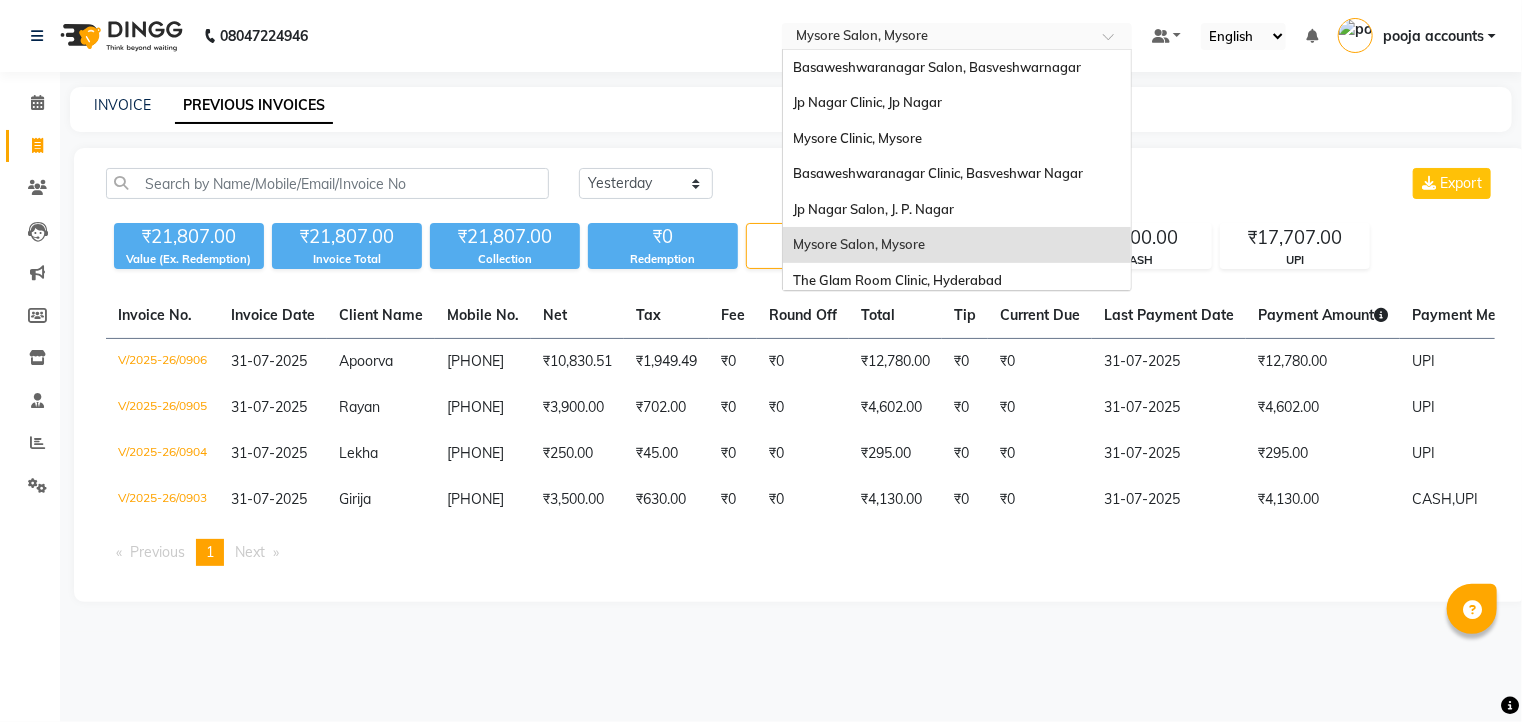 click at bounding box center [937, 38] 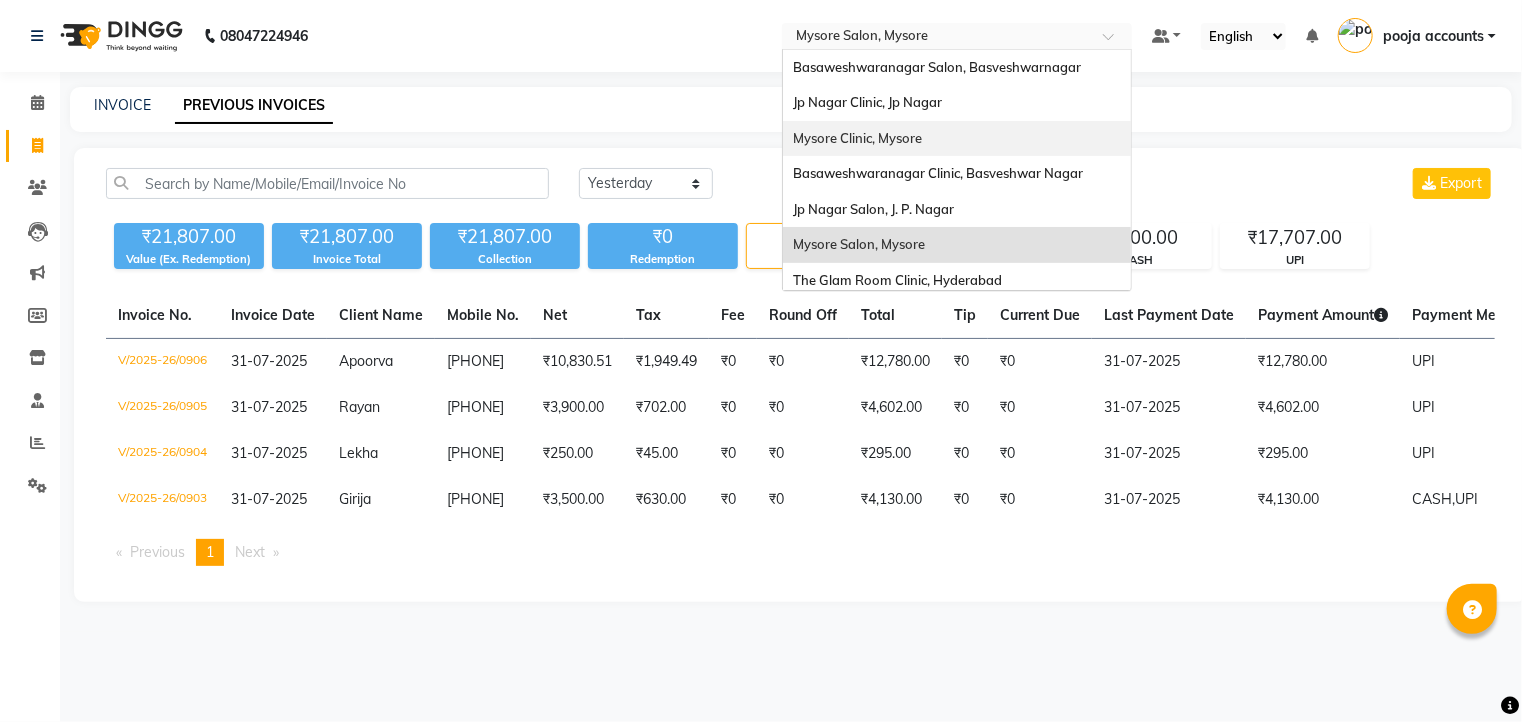 click on "Mysore Clinic, Mysore" at bounding box center [857, 138] 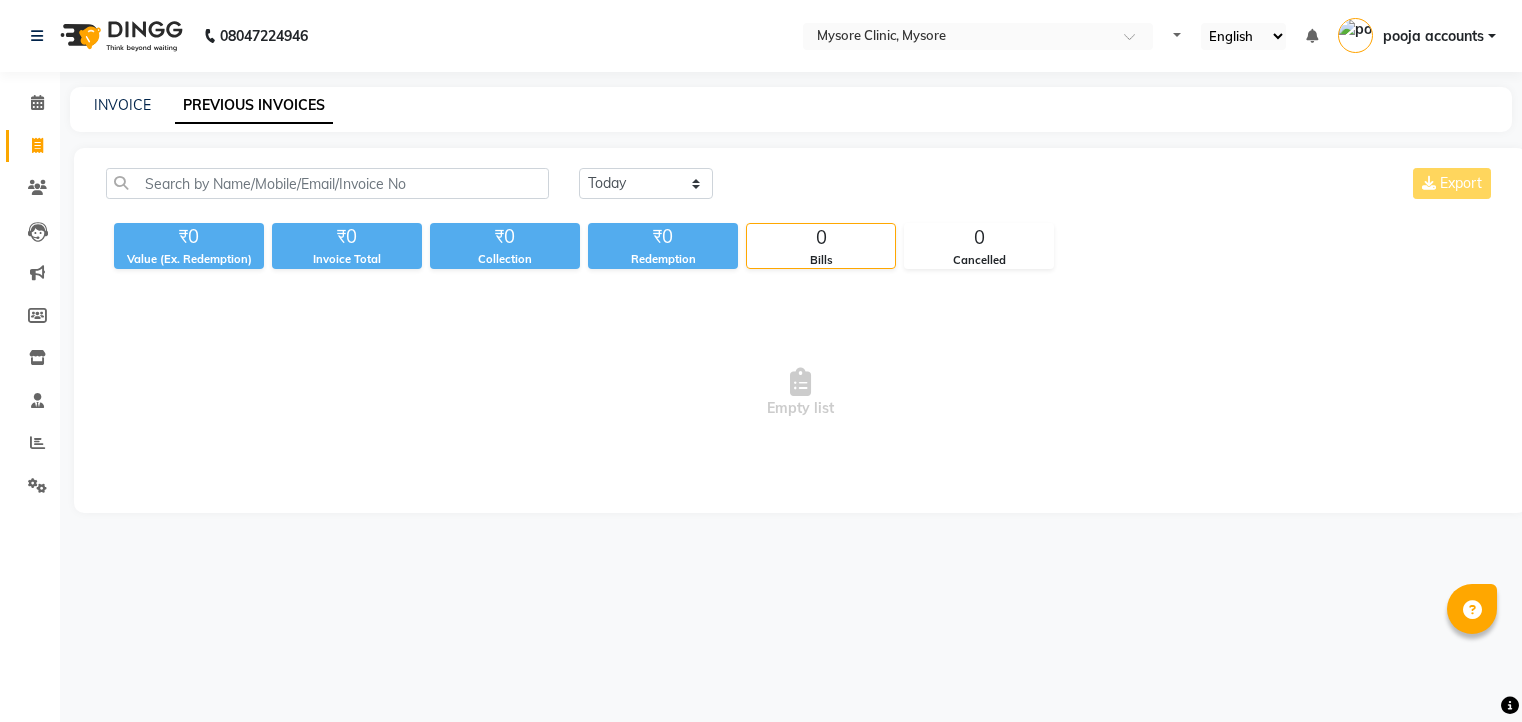 scroll, scrollTop: 0, scrollLeft: 0, axis: both 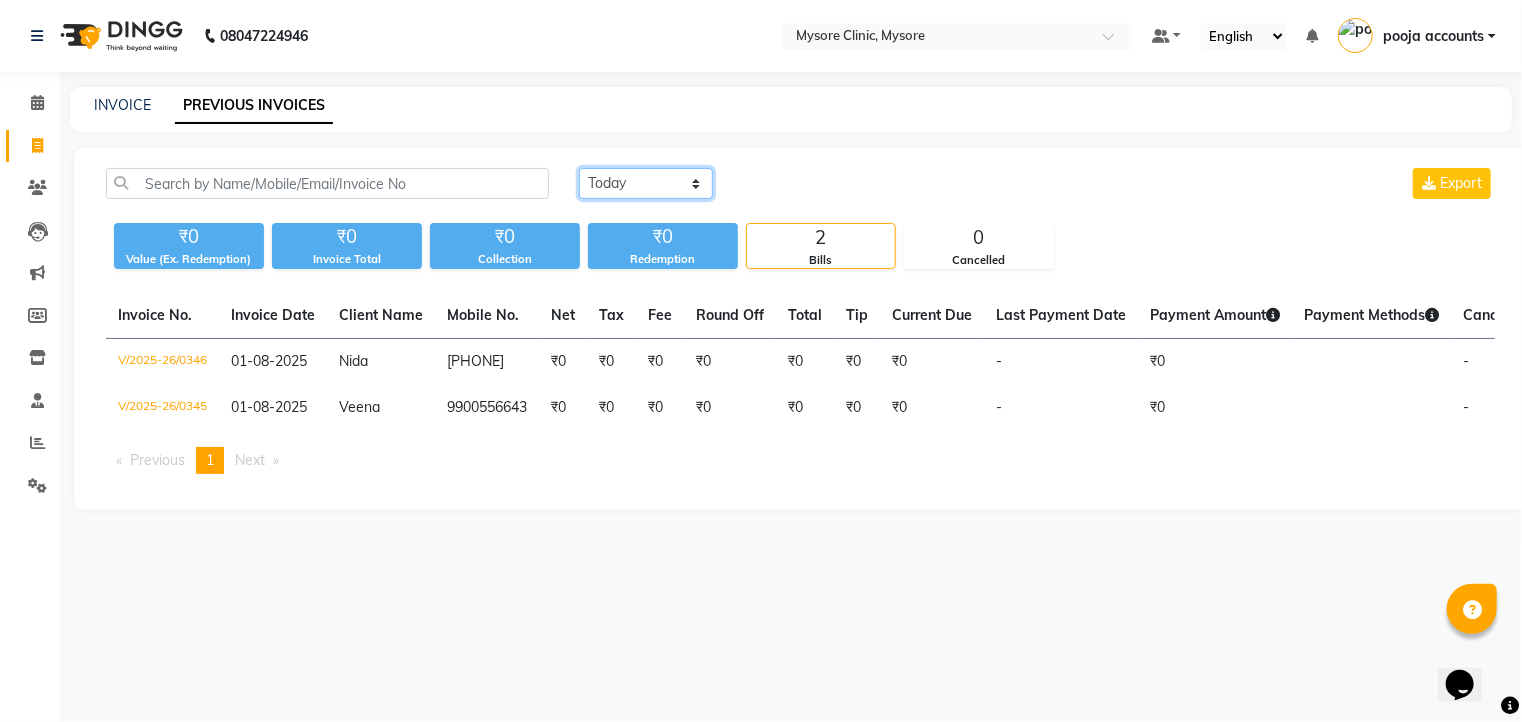 drag, startPoint x: 692, startPoint y: 179, endPoint x: 669, endPoint y: 192, distance: 26.41969 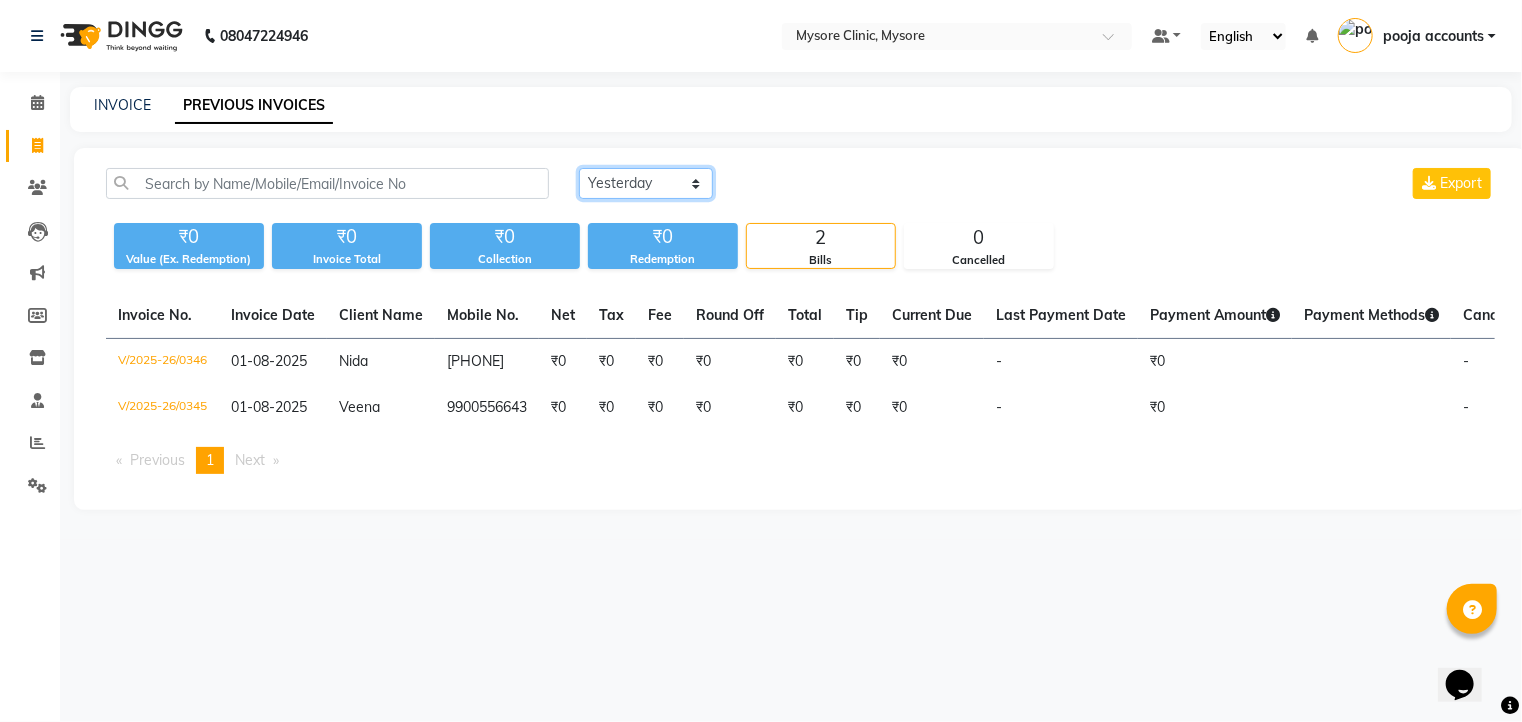 click on "Today Yesterday Custom Range" 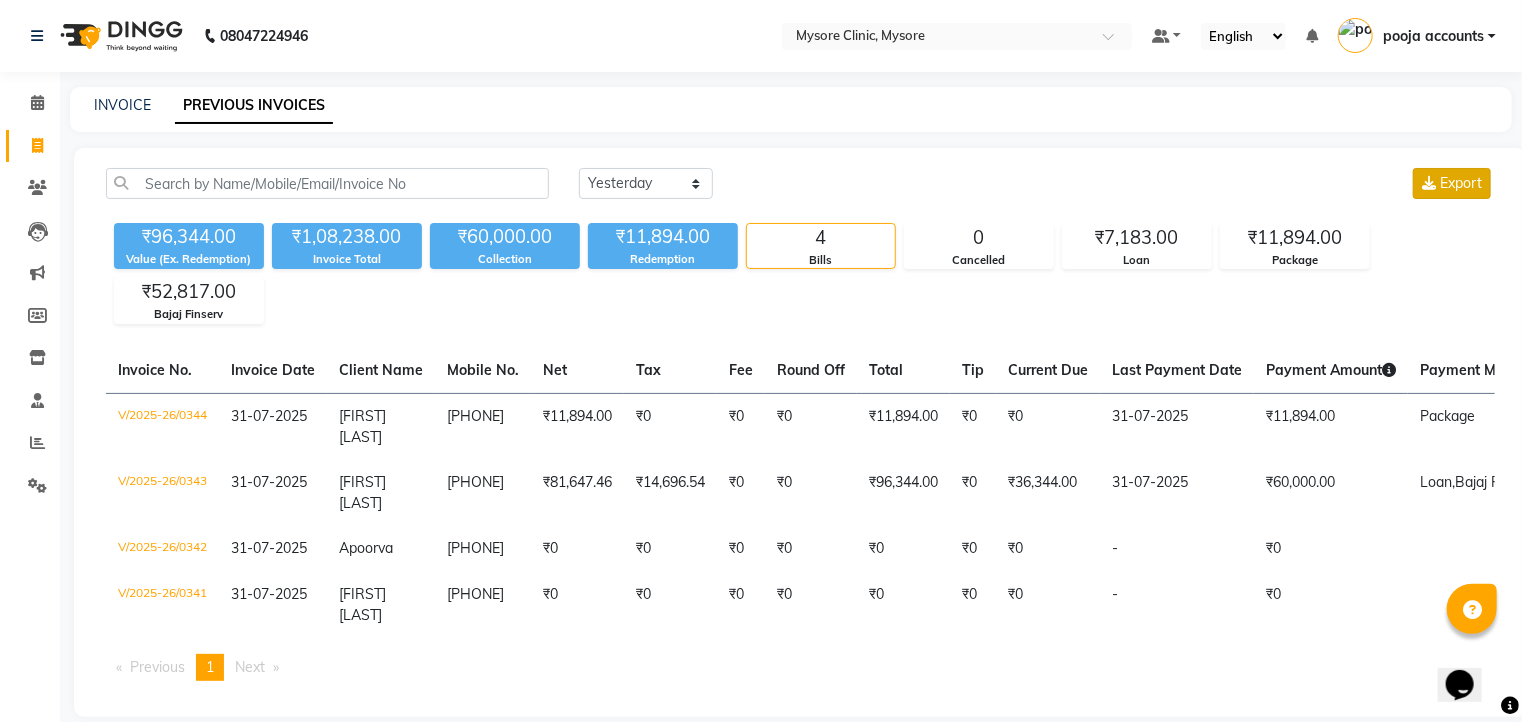 click on "Export" at bounding box center (1452, 183) 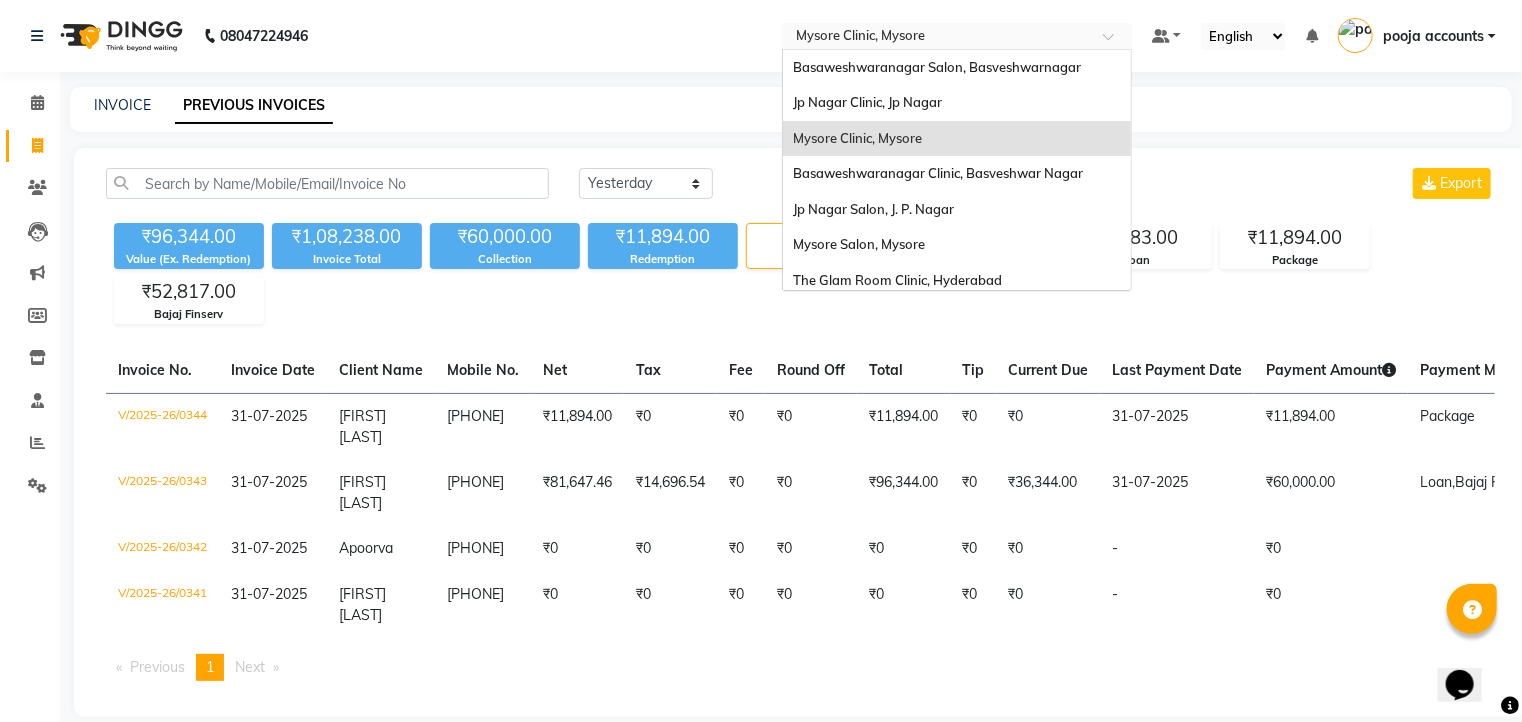 click at bounding box center [1115, 42] 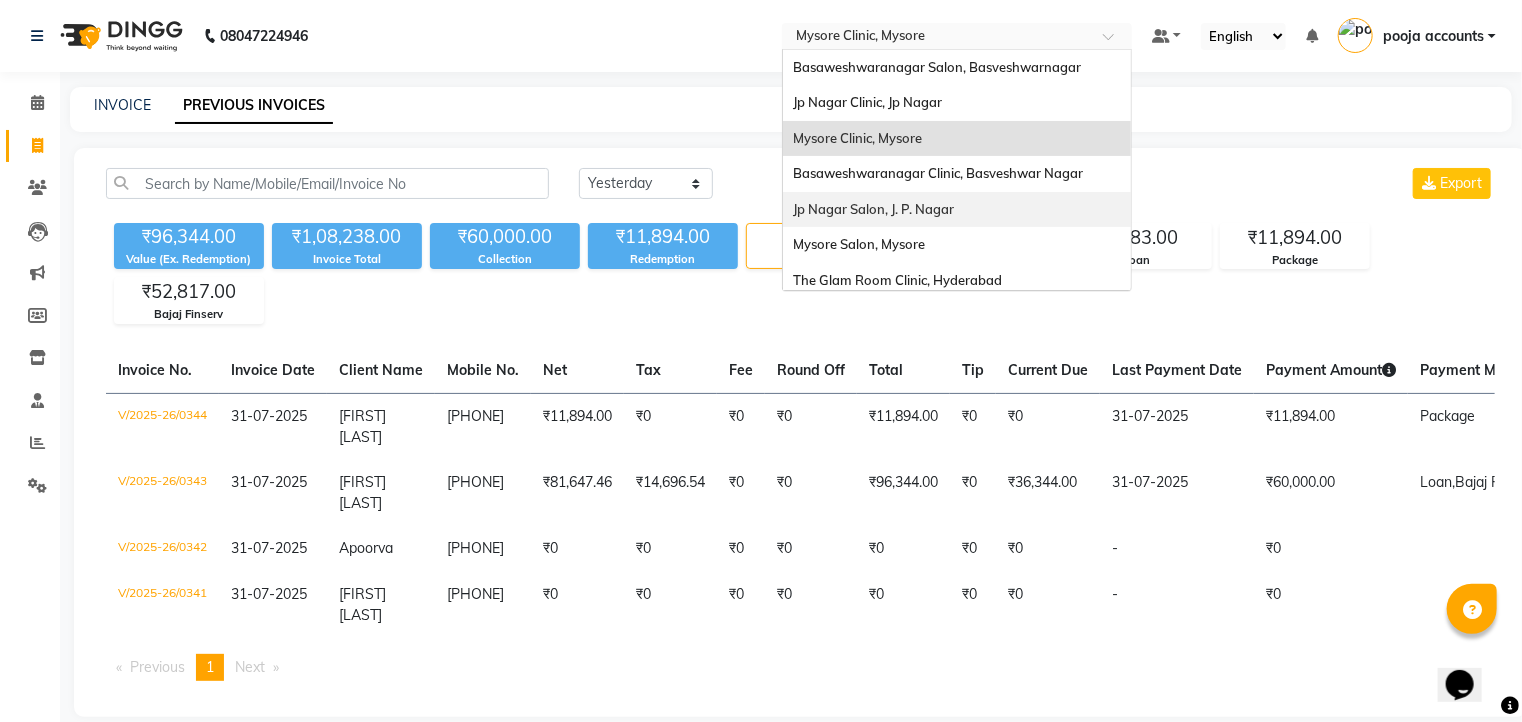 click on "Jp Nagar Salon, J. P. Nagar" at bounding box center [873, 209] 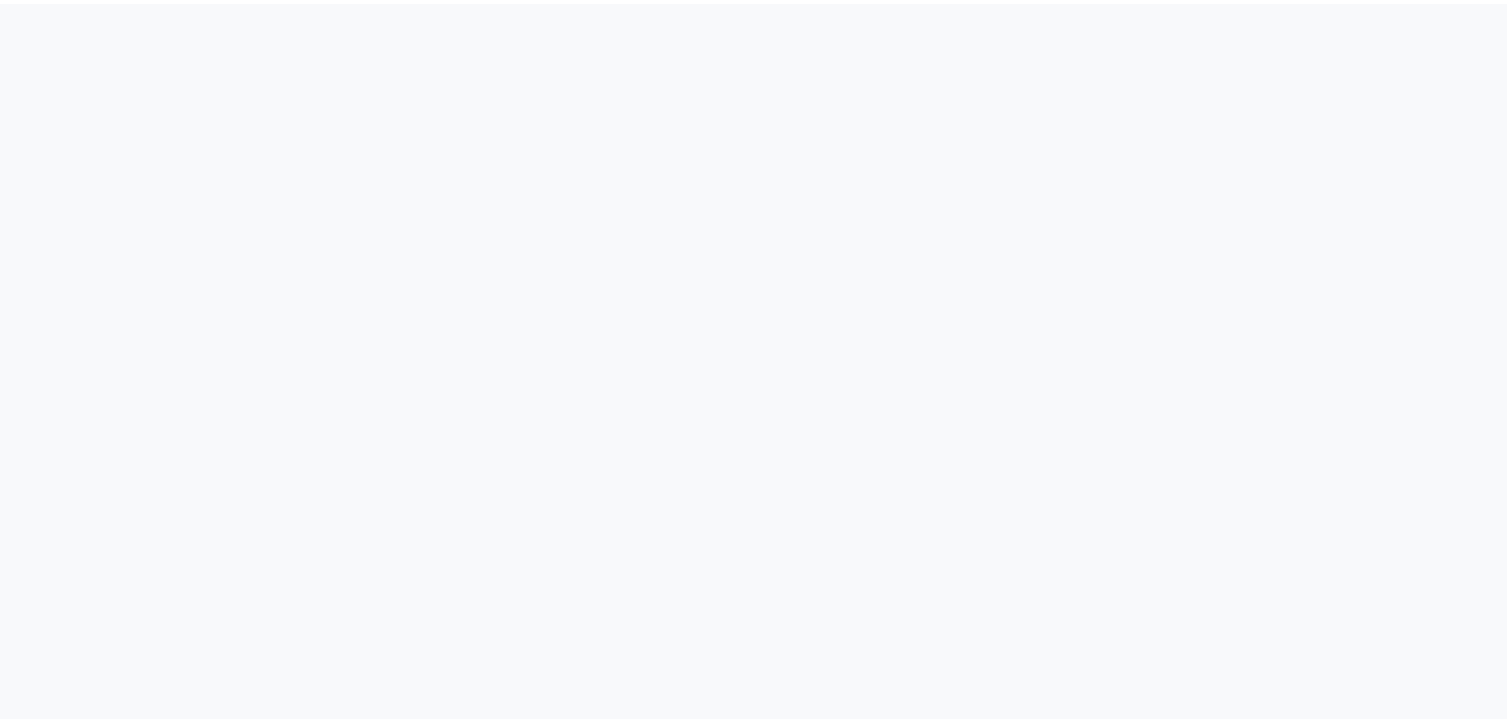 scroll, scrollTop: 0, scrollLeft: 0, axis: both 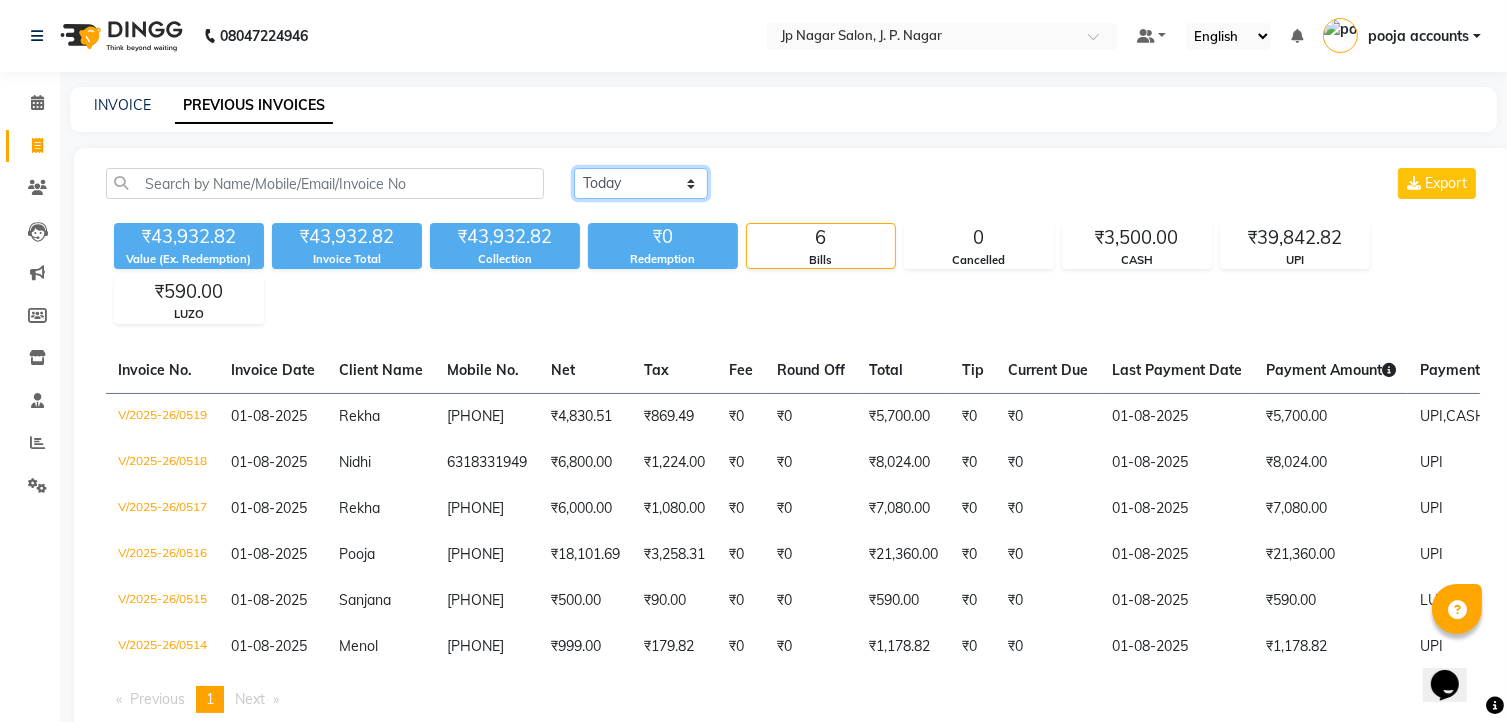click on "Today Yesterday Custom Range" 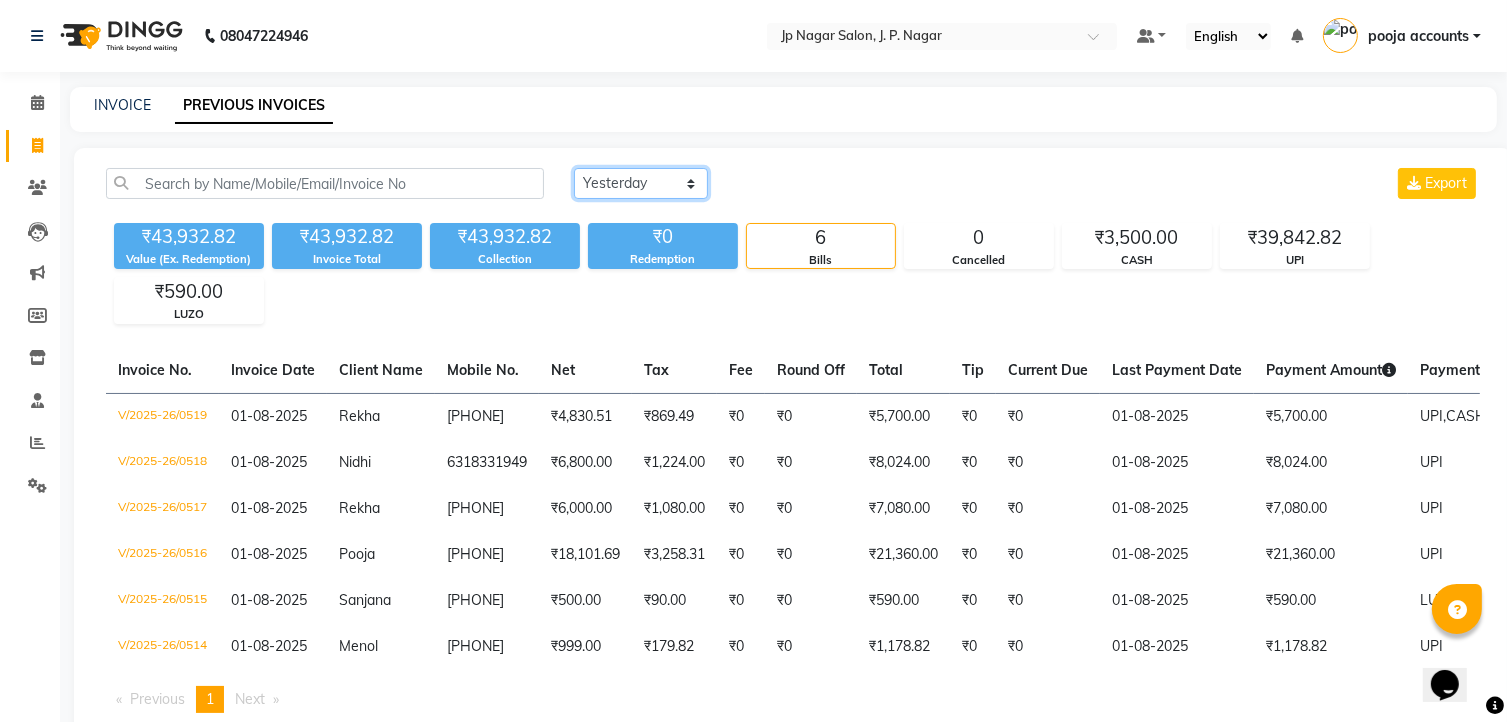 click on "Today Yesterday Custom Range" 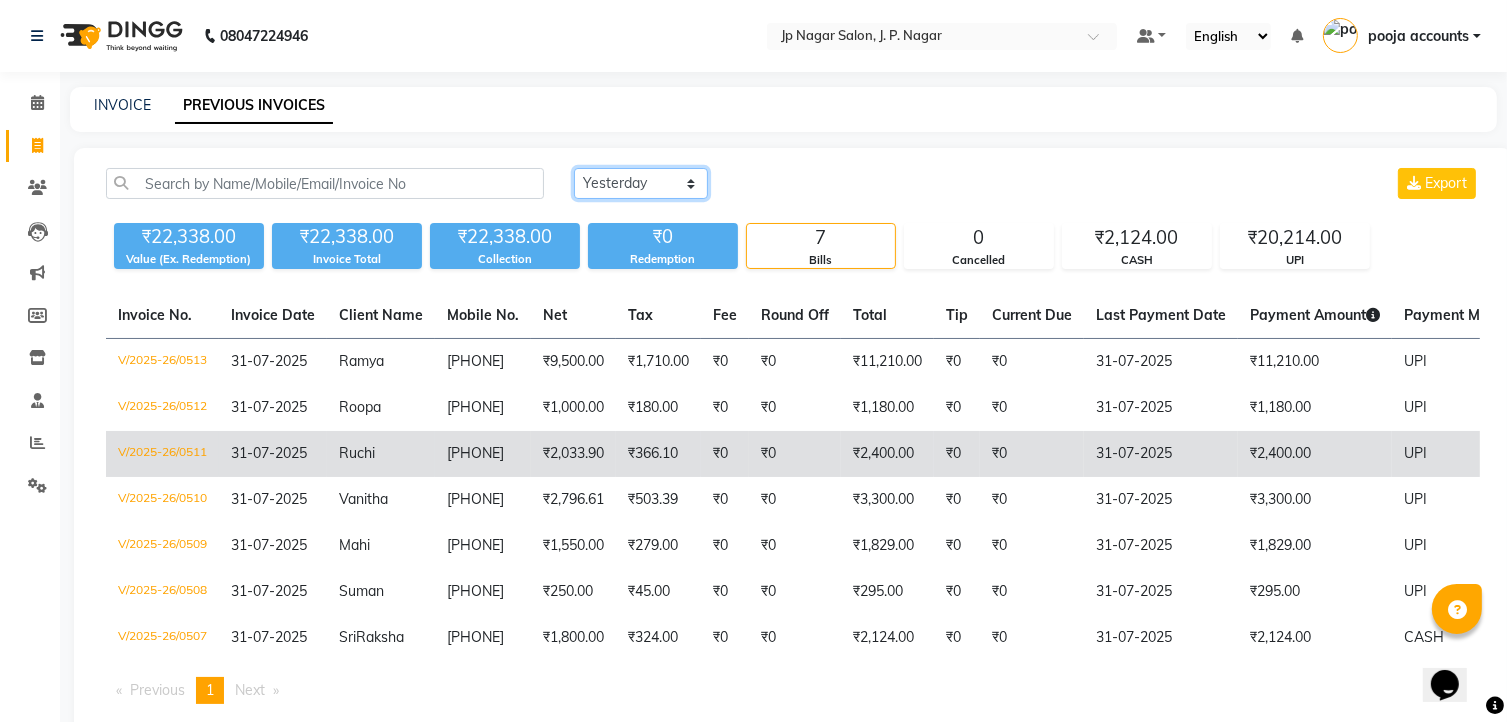scroll, scrollTop: 64, scrollLeft: 0, axis: vertical 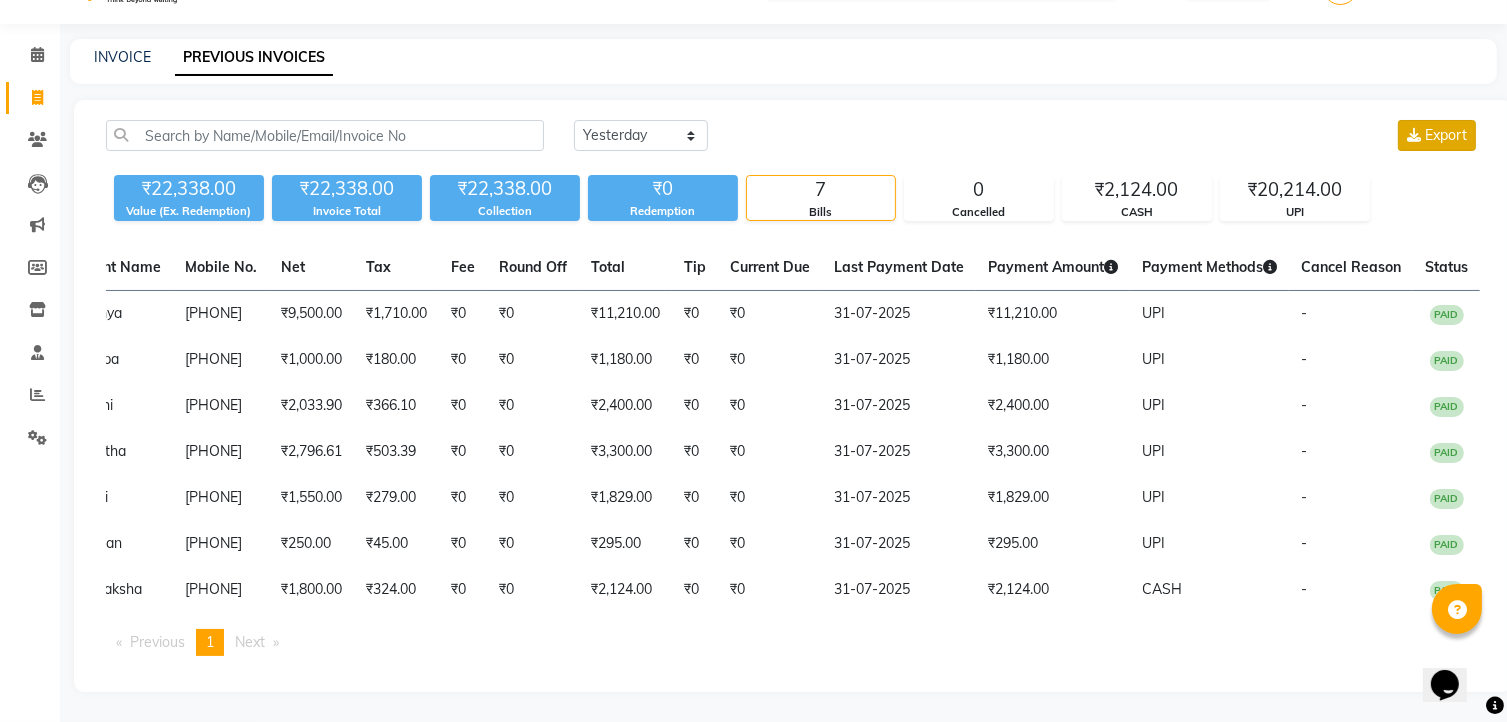 click on "Export" at bounding box center (1446, 135) 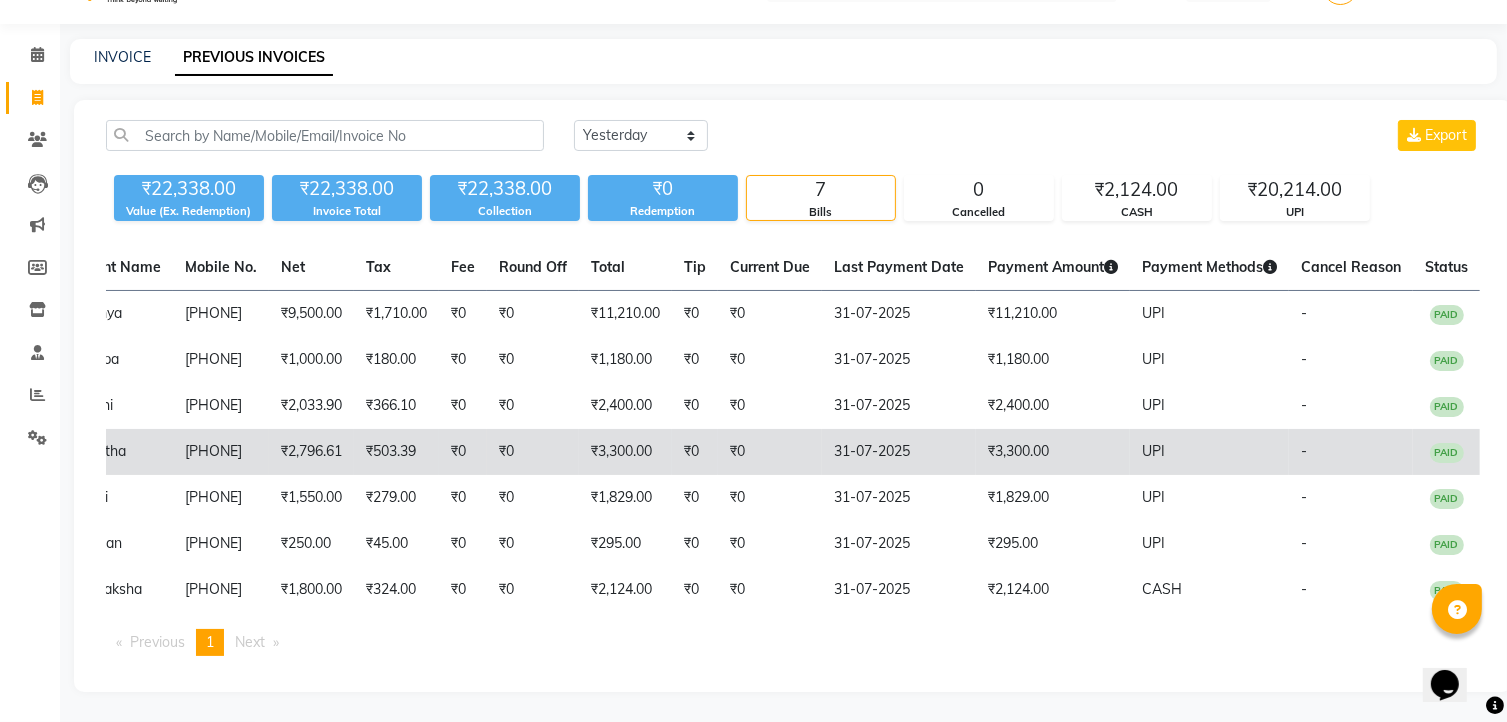 scroll, scrollTop: 0, scrollLeft: 0, axis: both 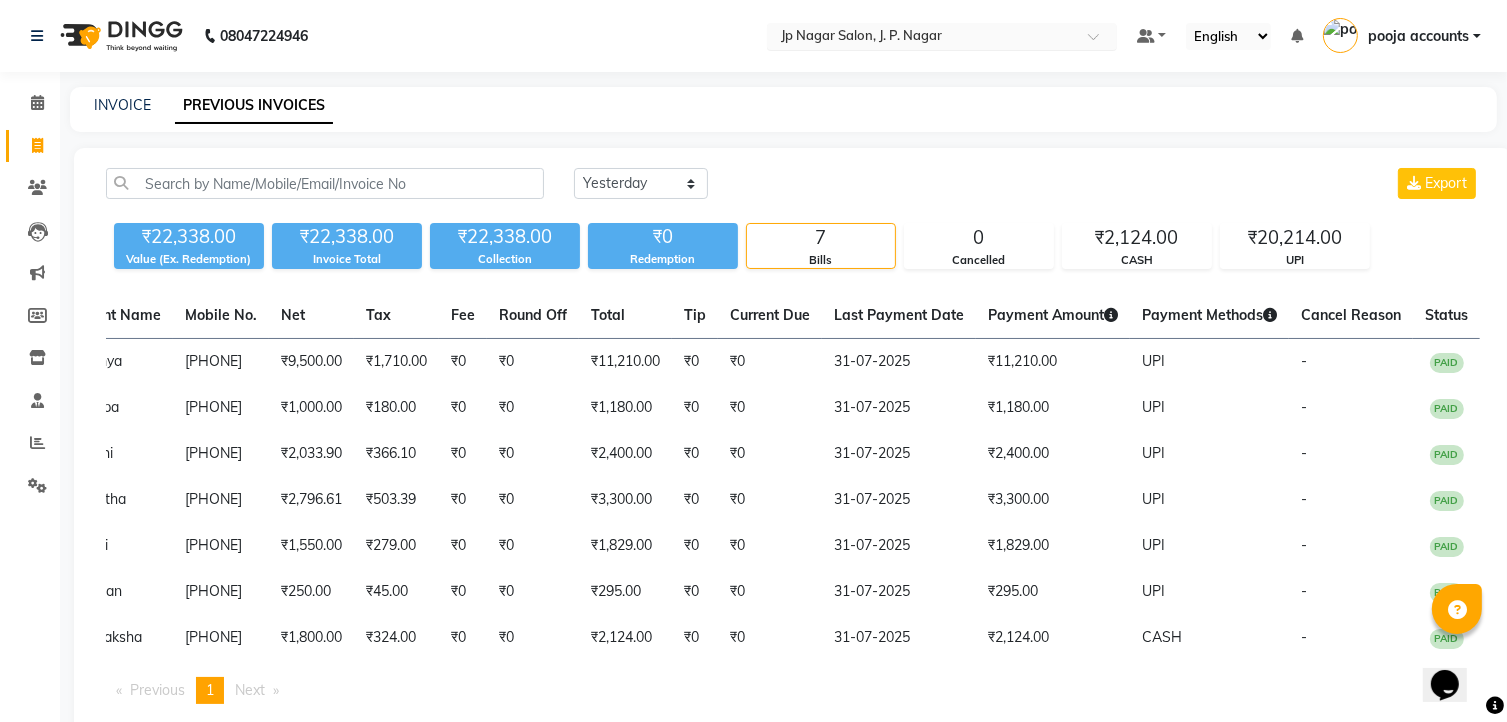 click at bounding box center [922, 38] 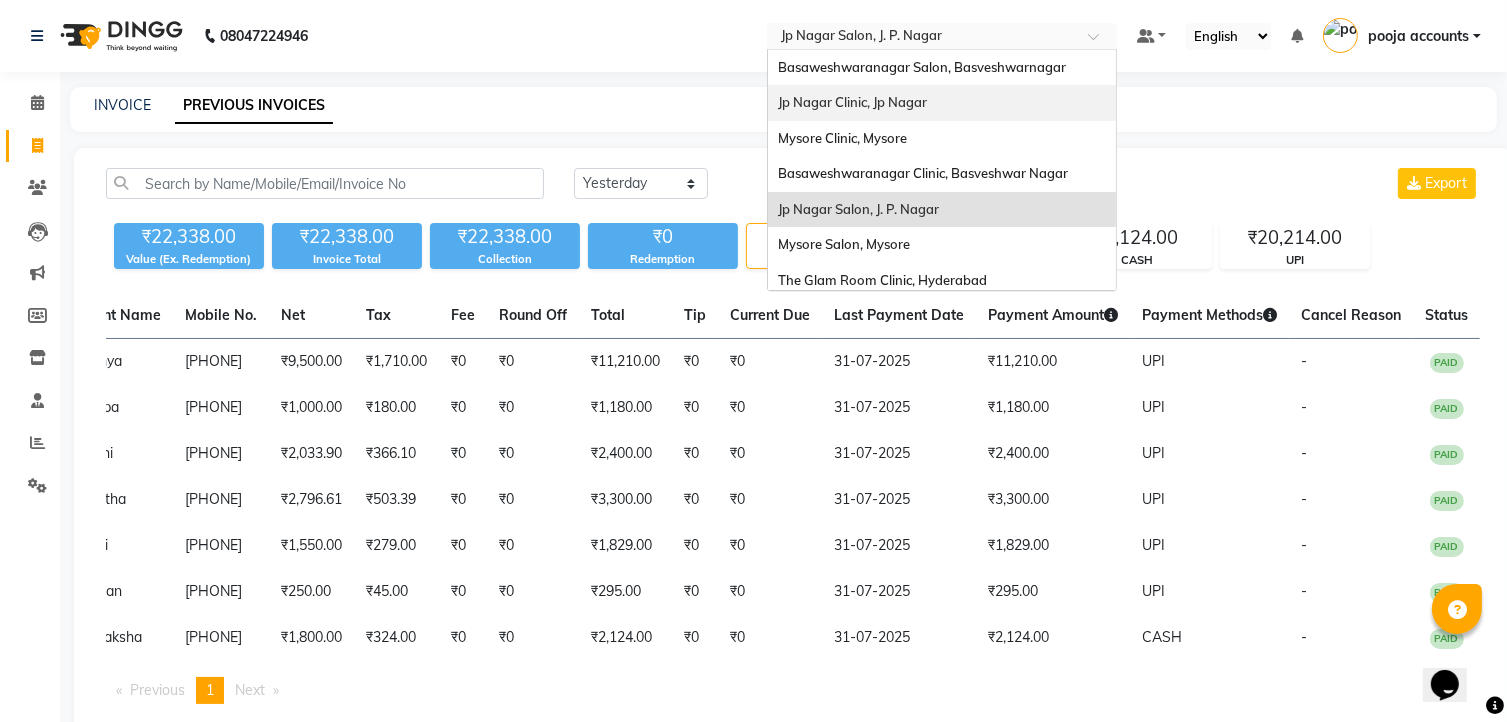 click on "Jp Nagar Clinic, Jp Nagar" at bounding box center [852, 102] 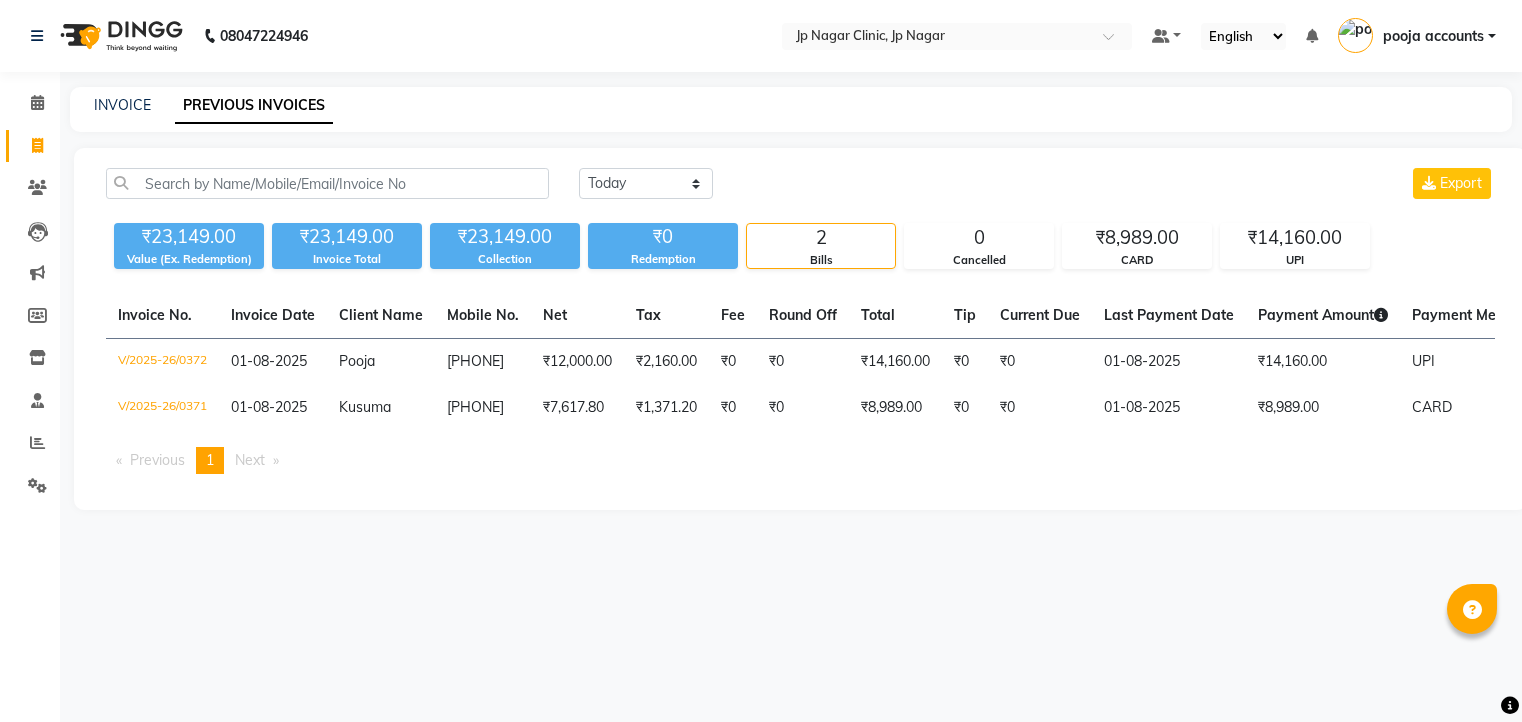 scroll, scrollTop: 0, scrollLeft: 0, axis: both 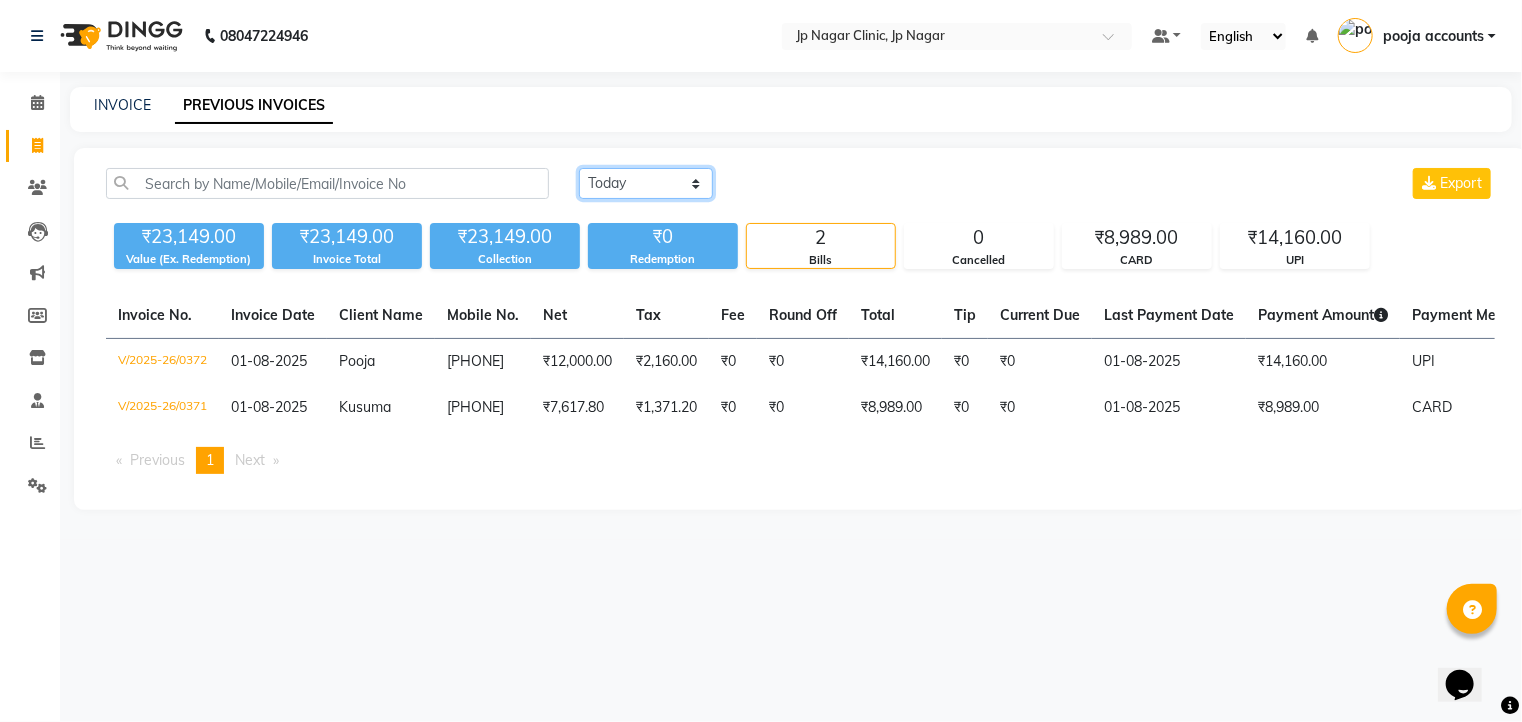 click on "Today Yesterday Custom Range" 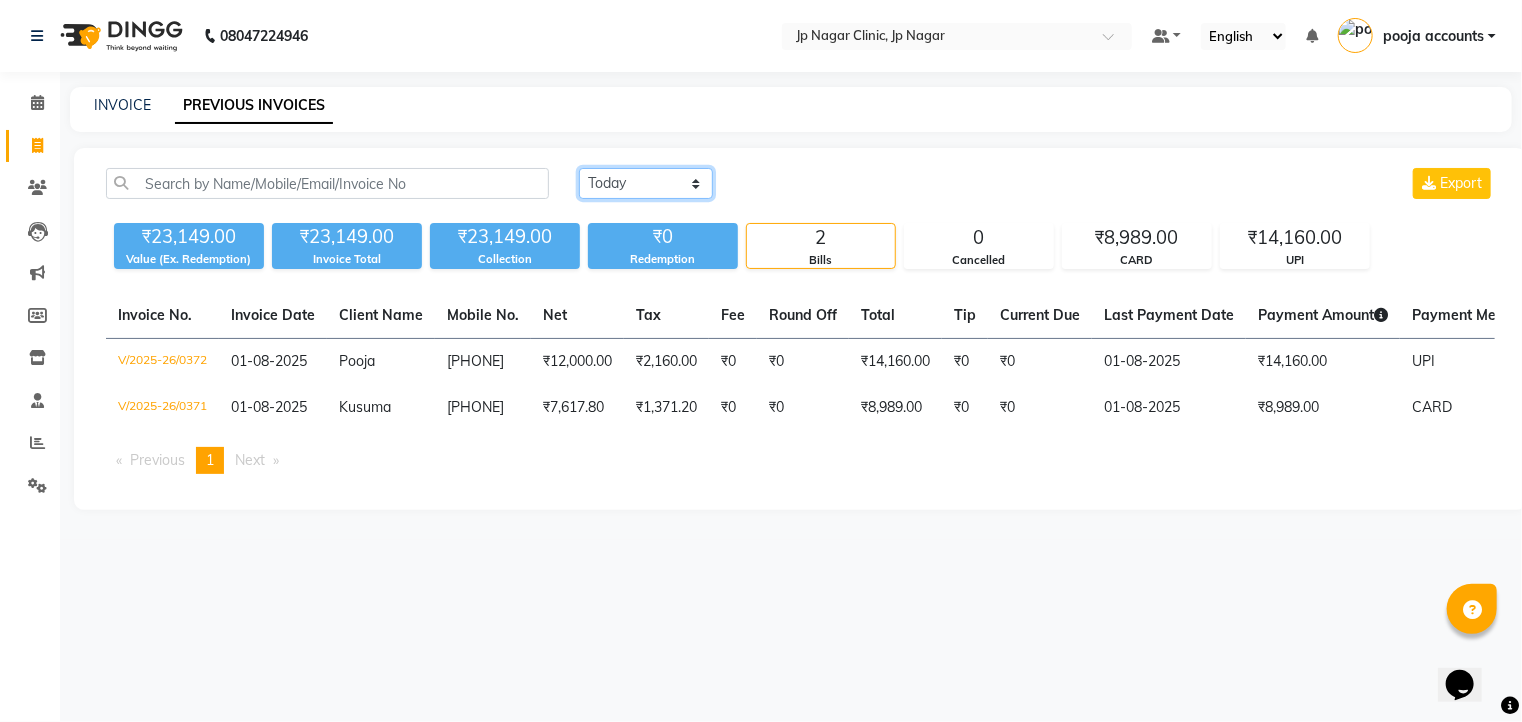 select on "yesterday" 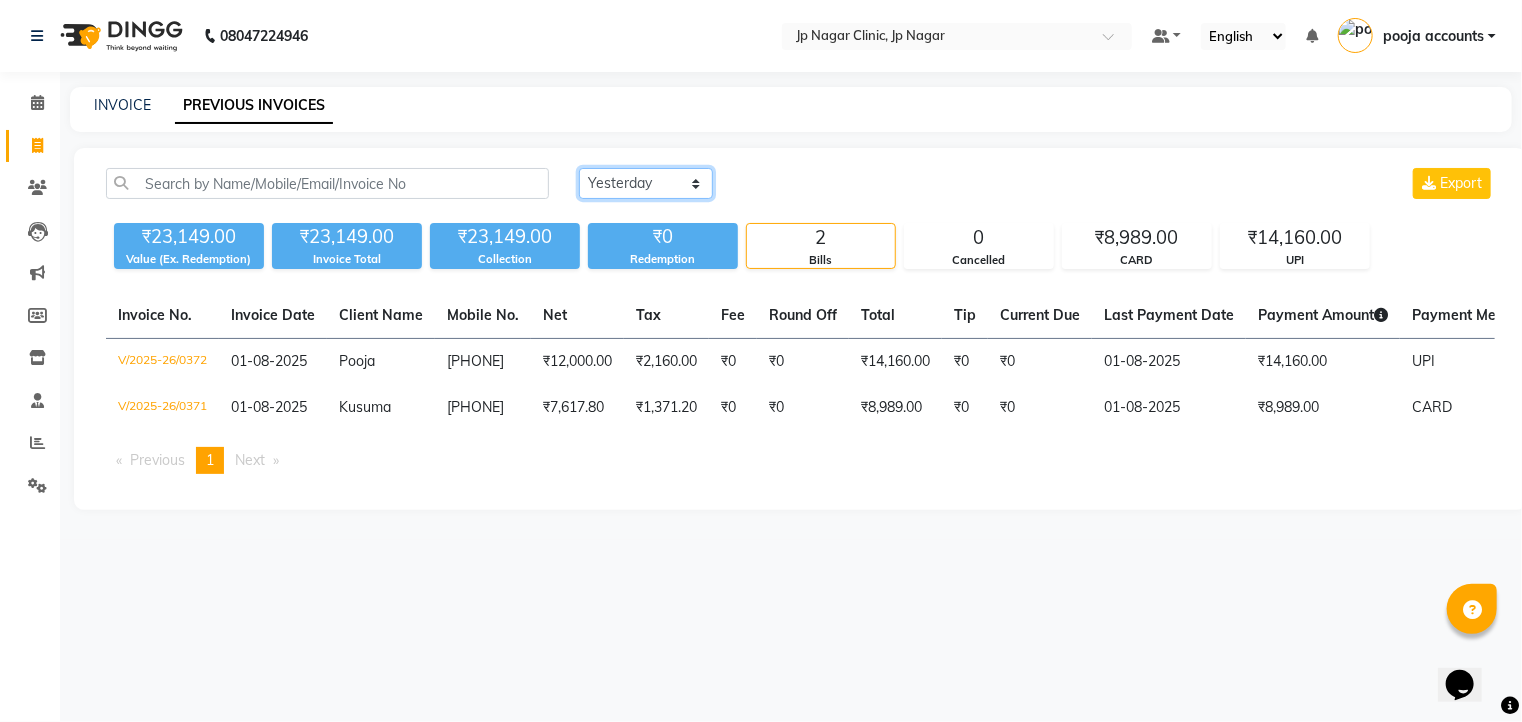 click on "Today Yesterday Custom Range" 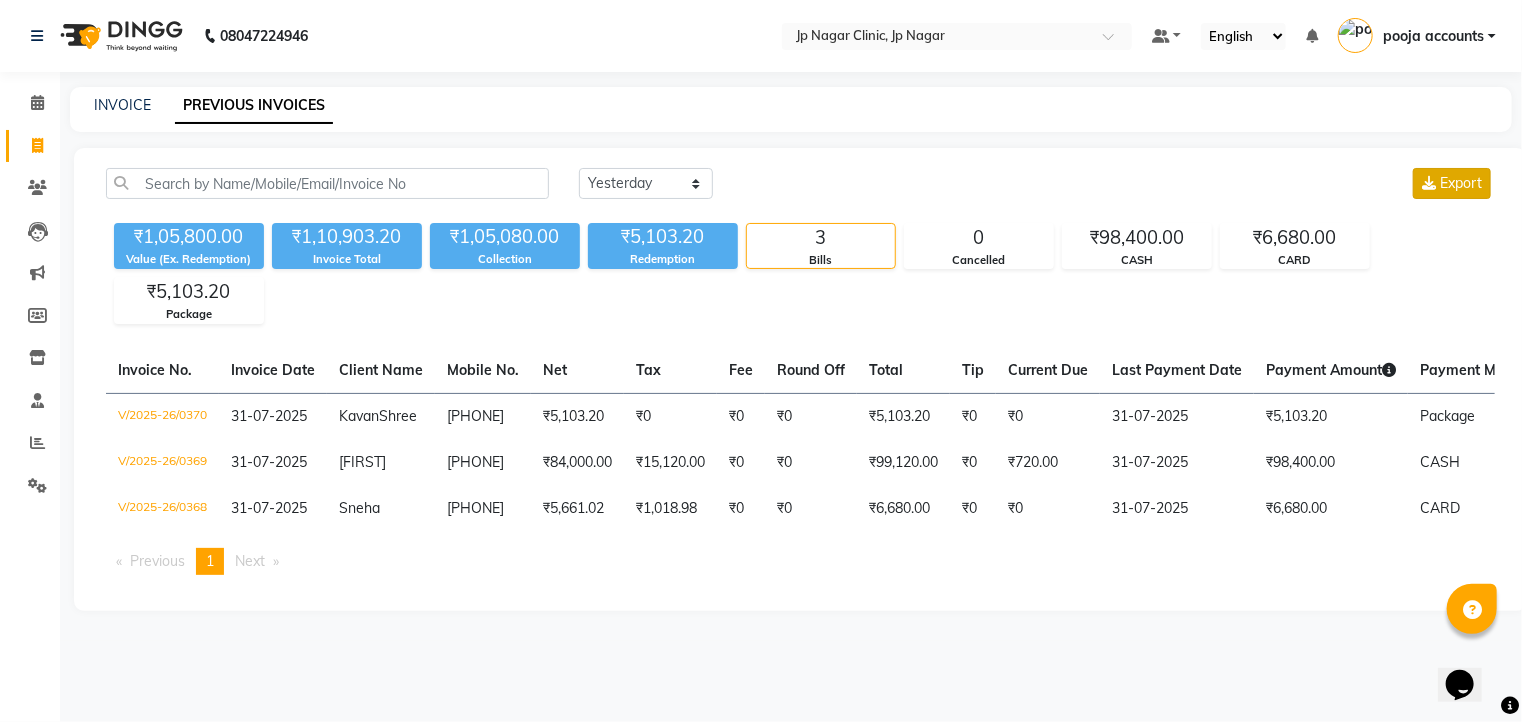 click on "Export" at bounding box center [1461, 183] 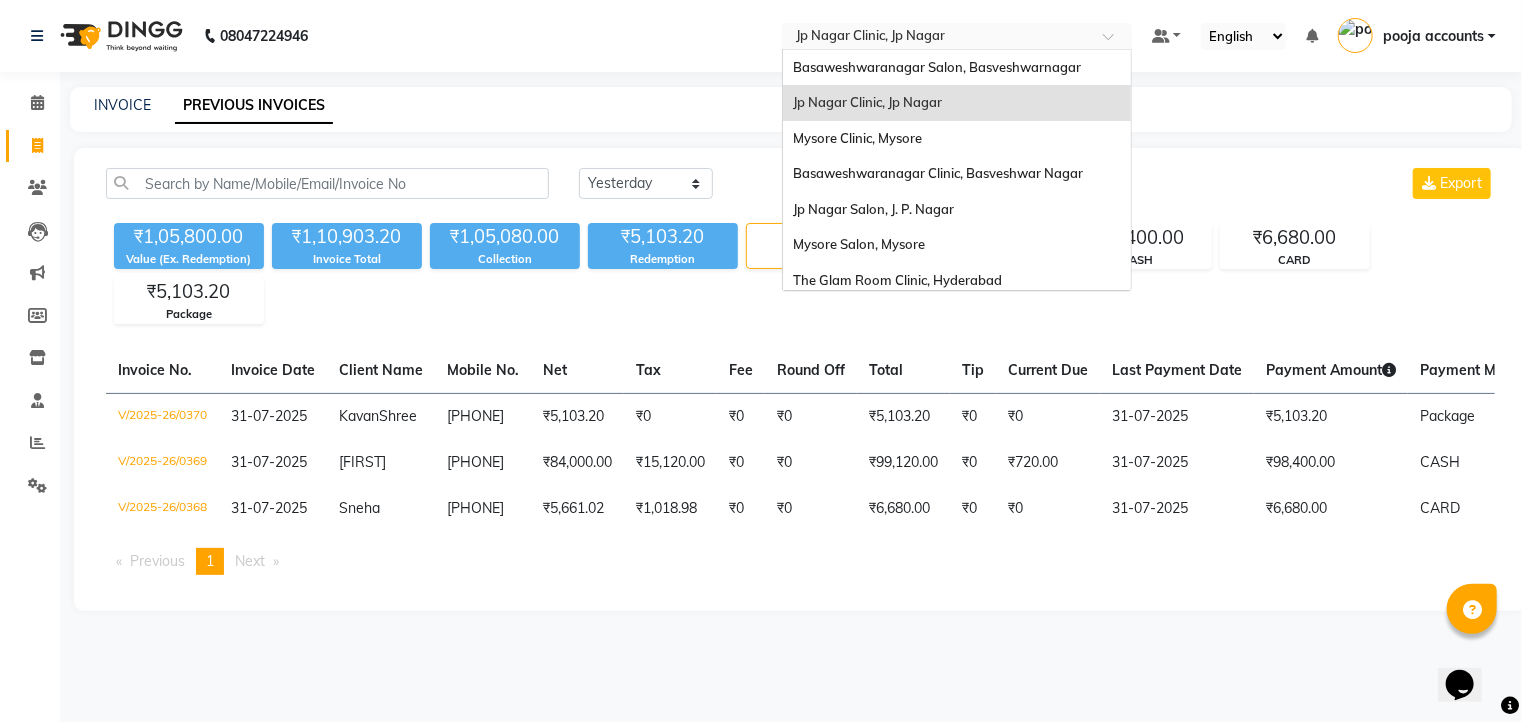 click at bounding box center [957, 38] 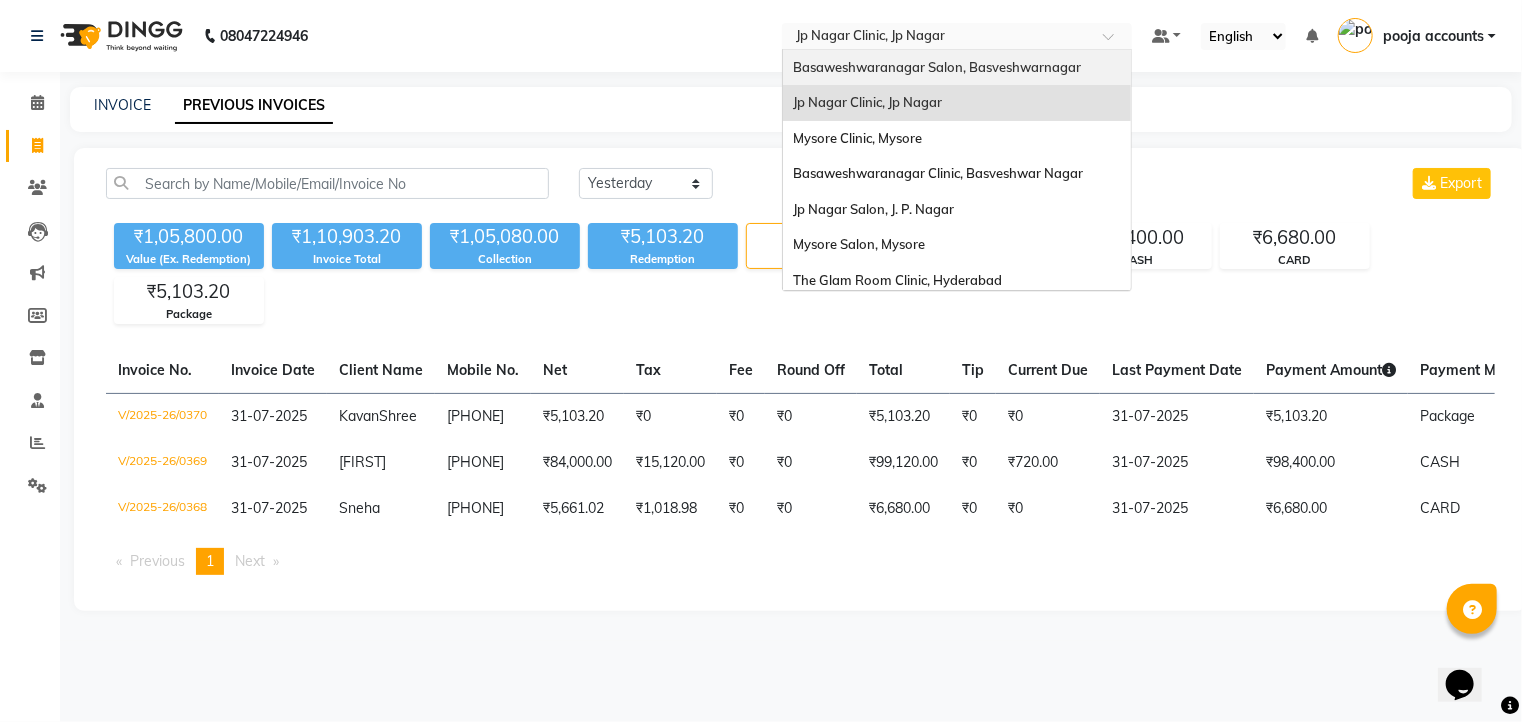 click on "Basaweshwaranagar Salon, Basveshwarnagar" at bounding box center [937, 67] 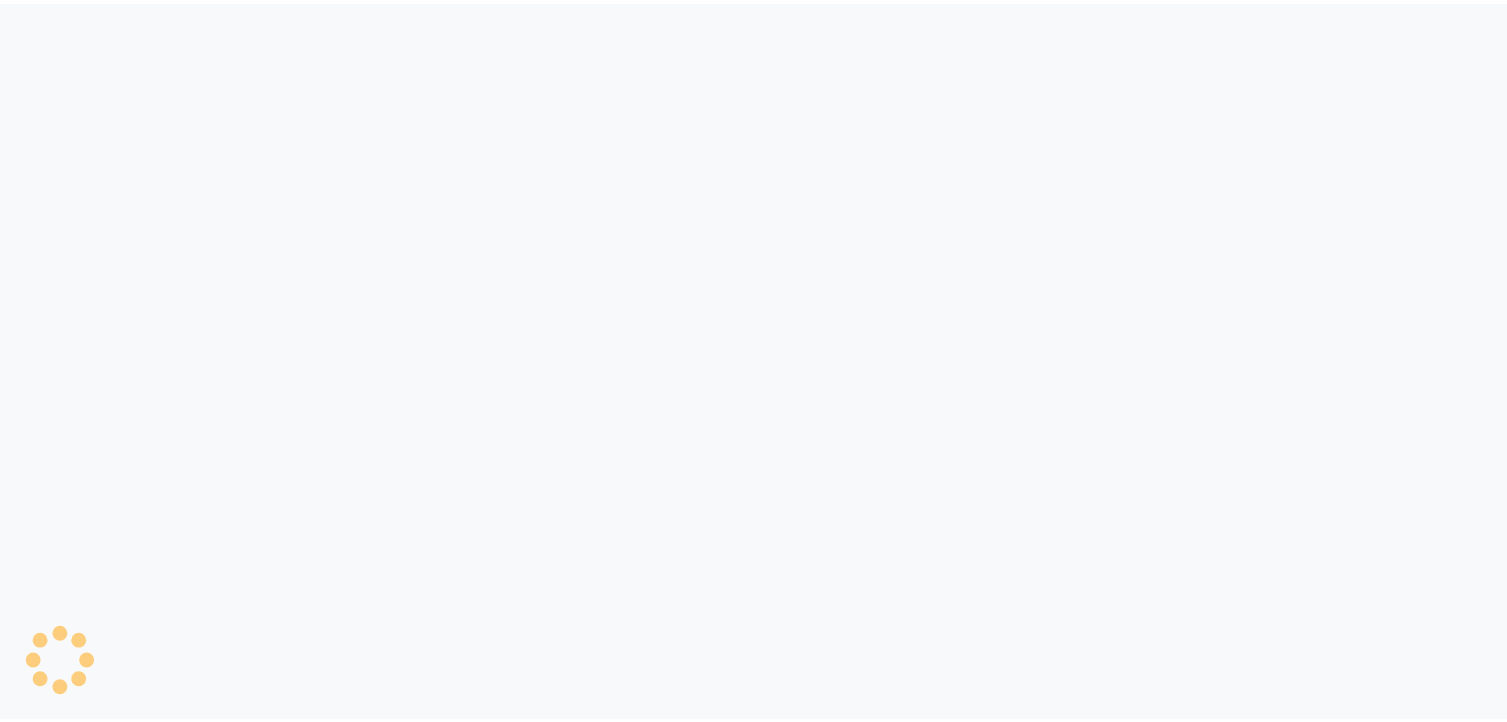 scroll, scrollTop: 0, scrollLeft: 0, axis: both 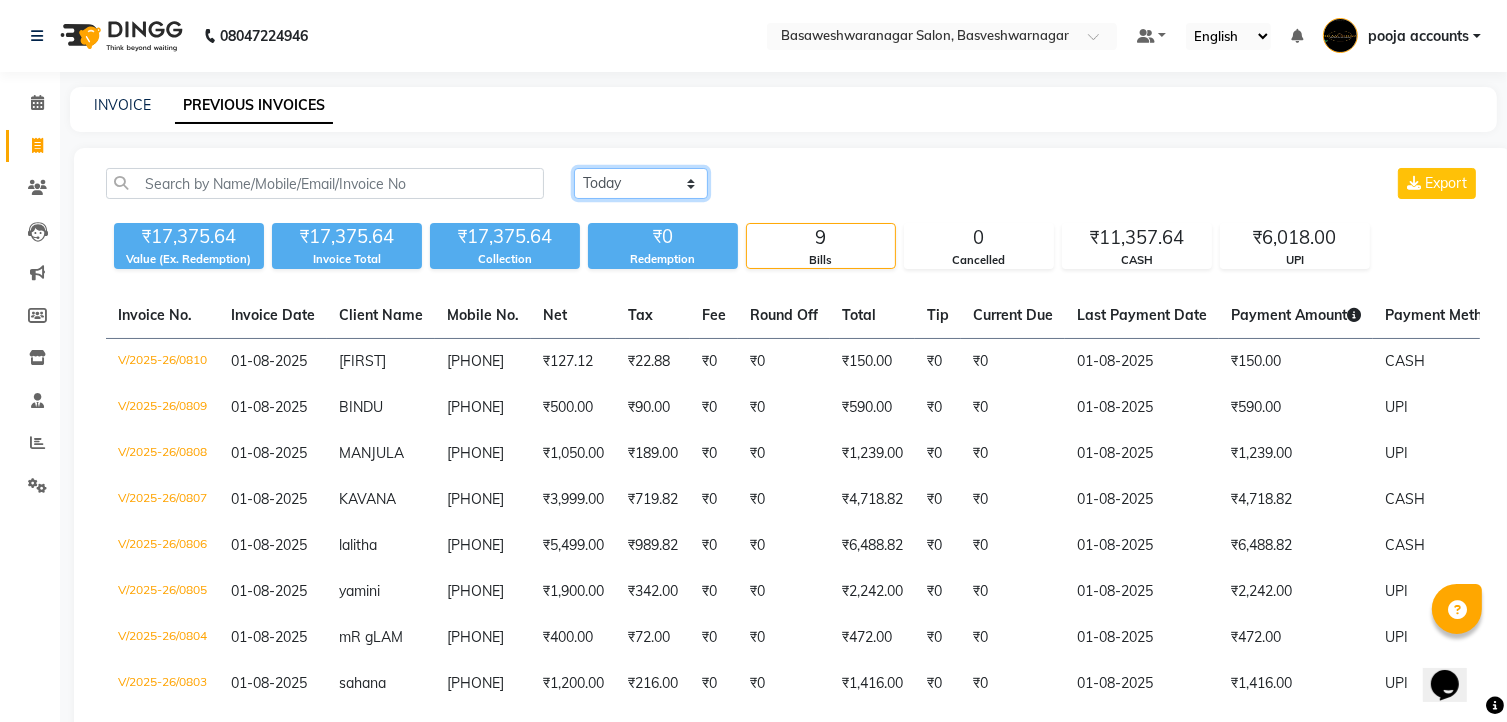 click on "Today Yesterday Custom Range" 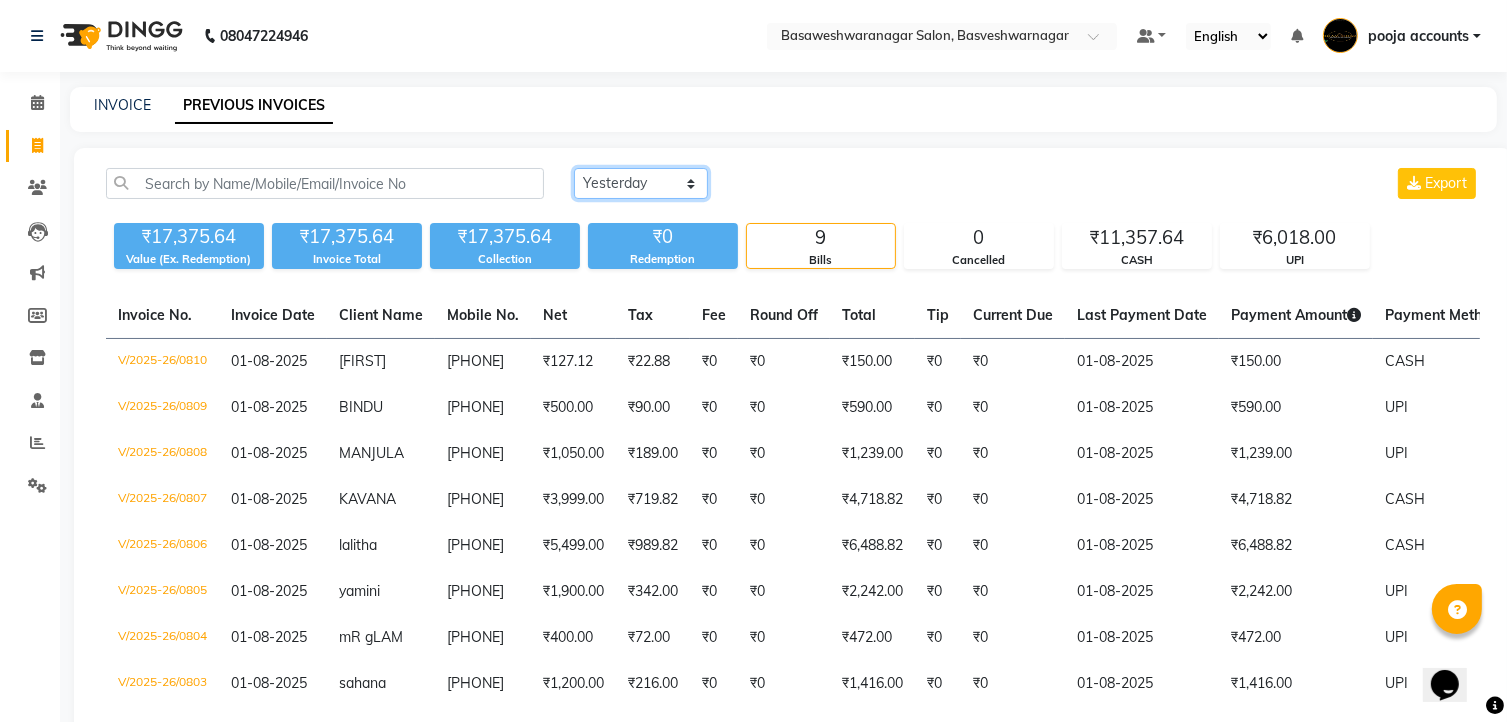 click on "Today Yesterday Custom Range" 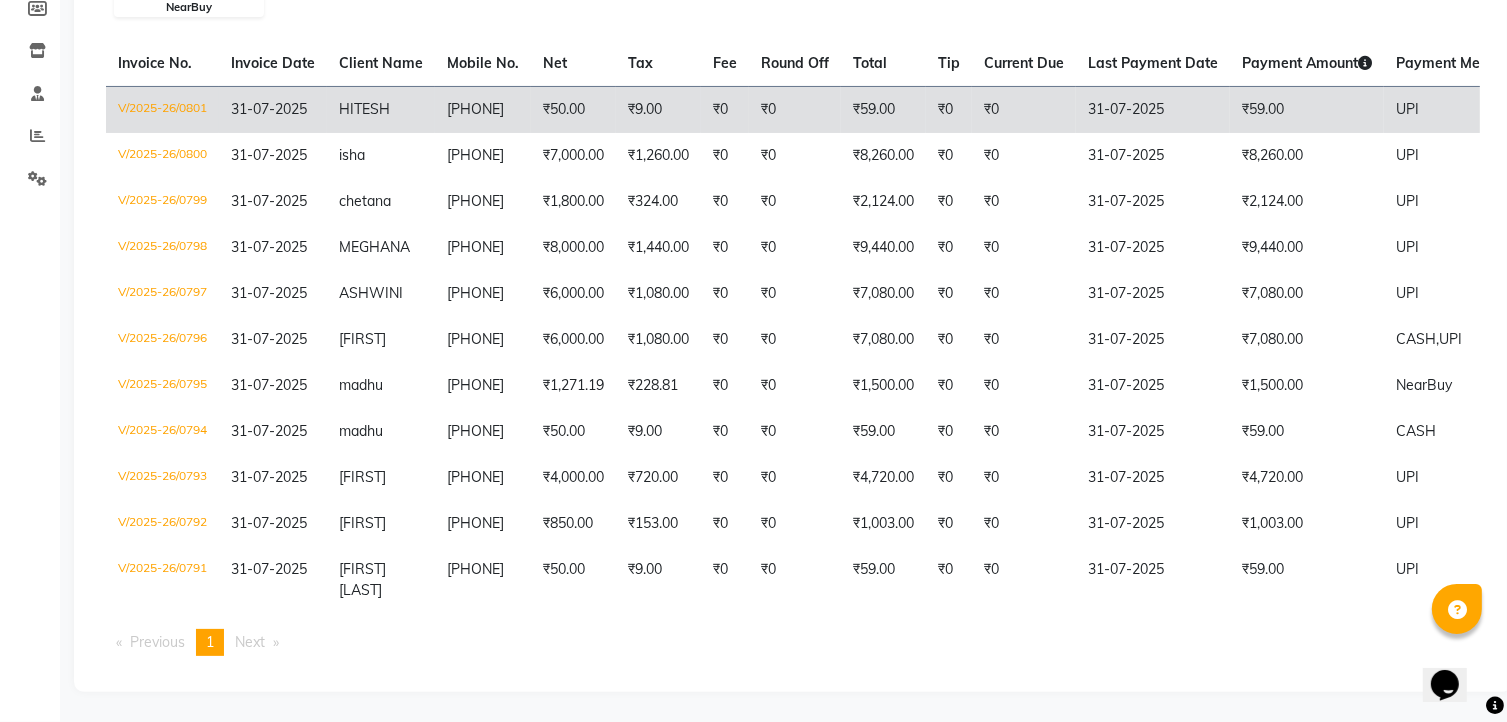 scroll, scrollTop: 0, scrollLeft: 0, axis: both 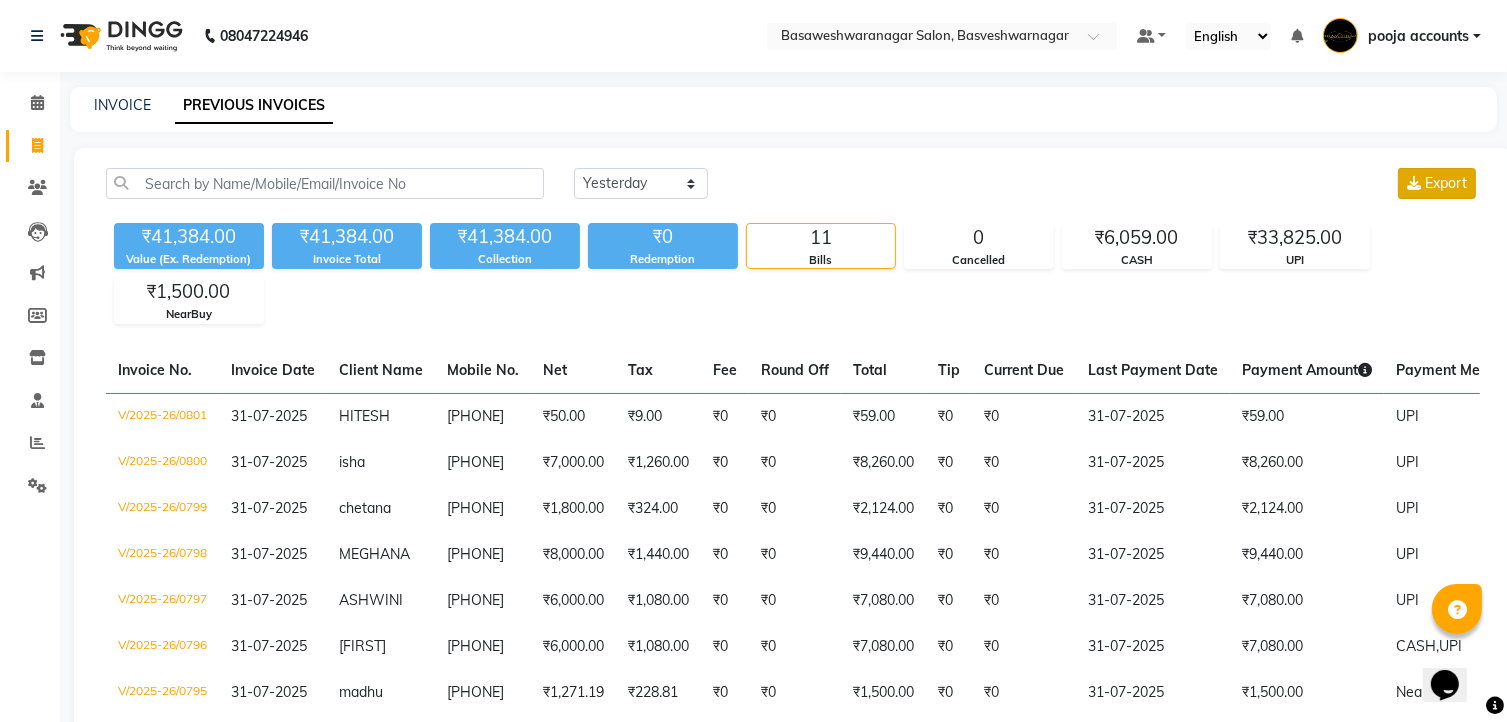 click on "Export" at bounding box center (1437, 183) 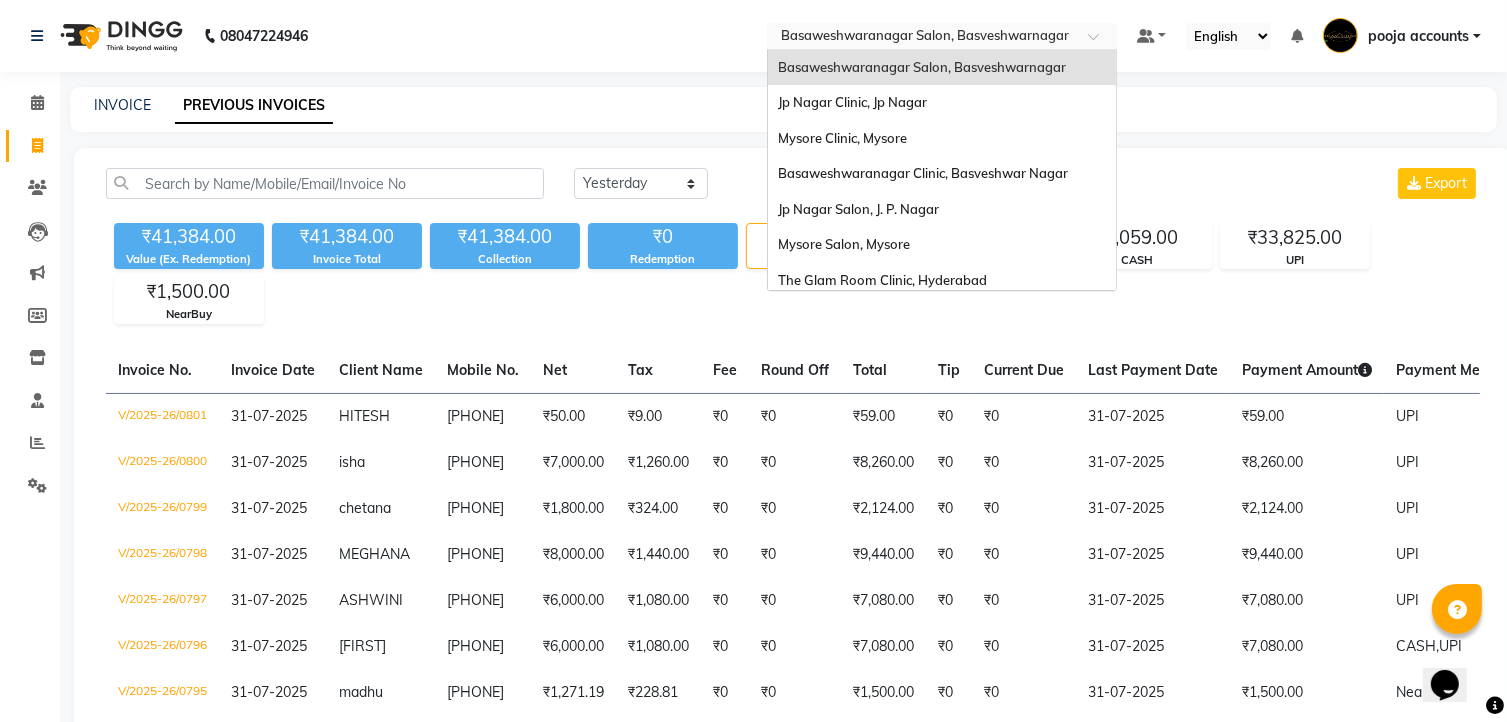 click at bounding box center (1100, 42) 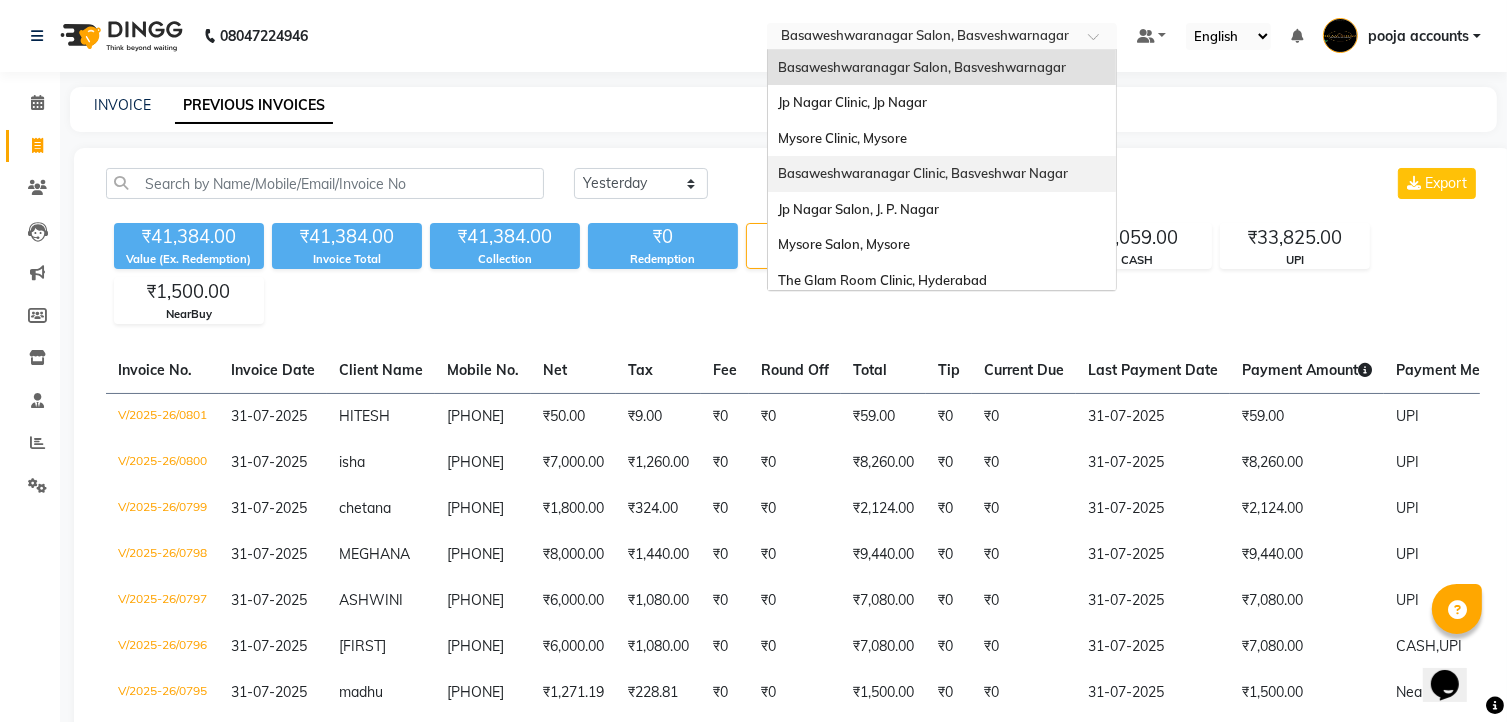 click on "Basaweshwaranagar Clinic, Basveshwar Nagar" at bounding box center [923, 173] 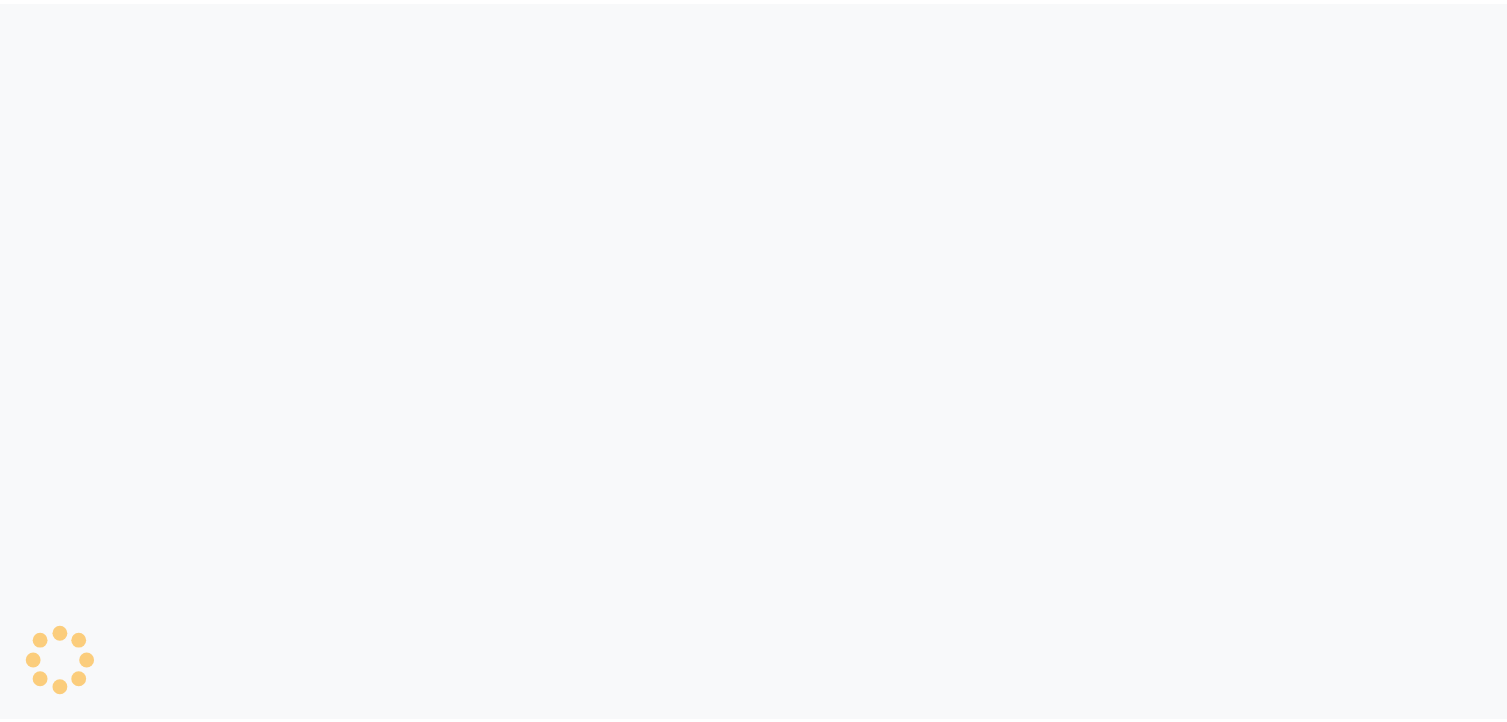 scroll, scrollTop: 0, scrollLeft: 0, axis: both 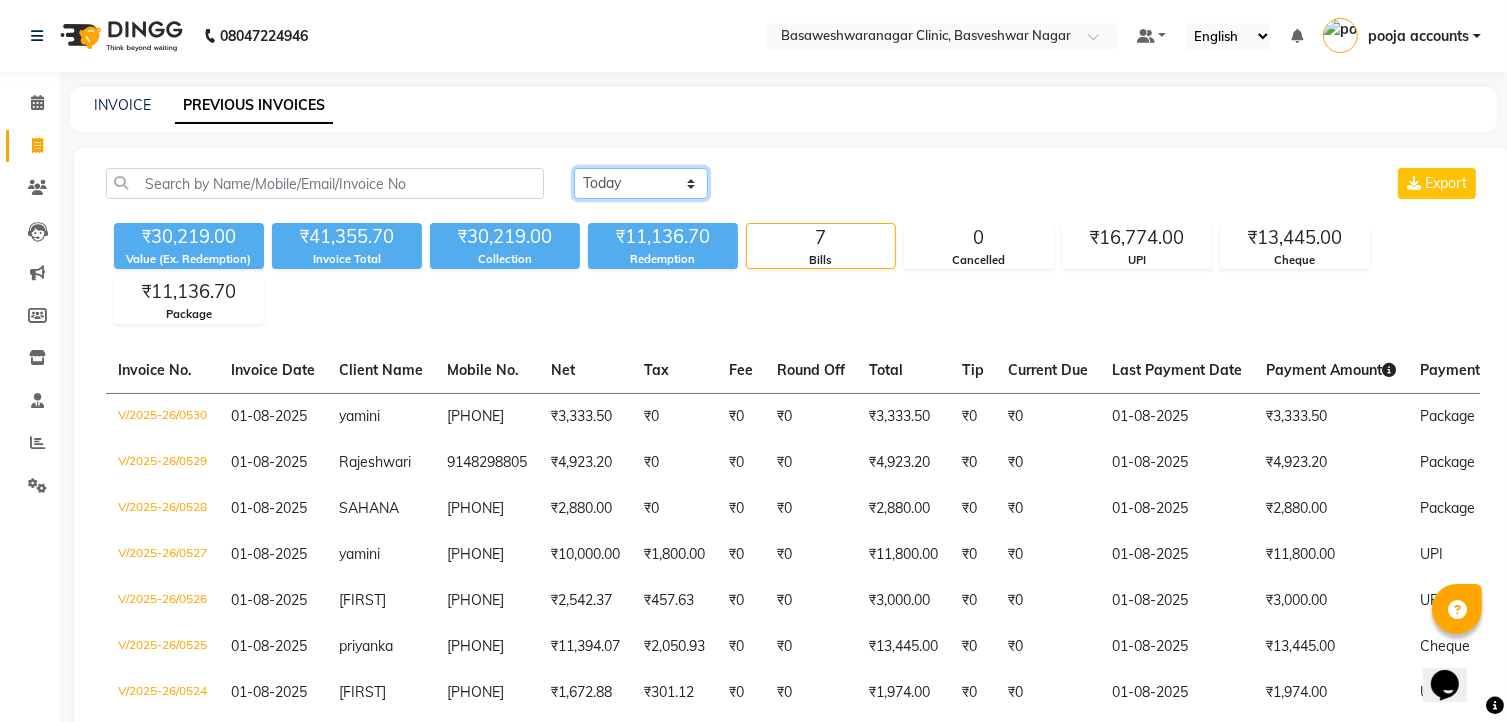 click on "Today Yesterday Custom Range" 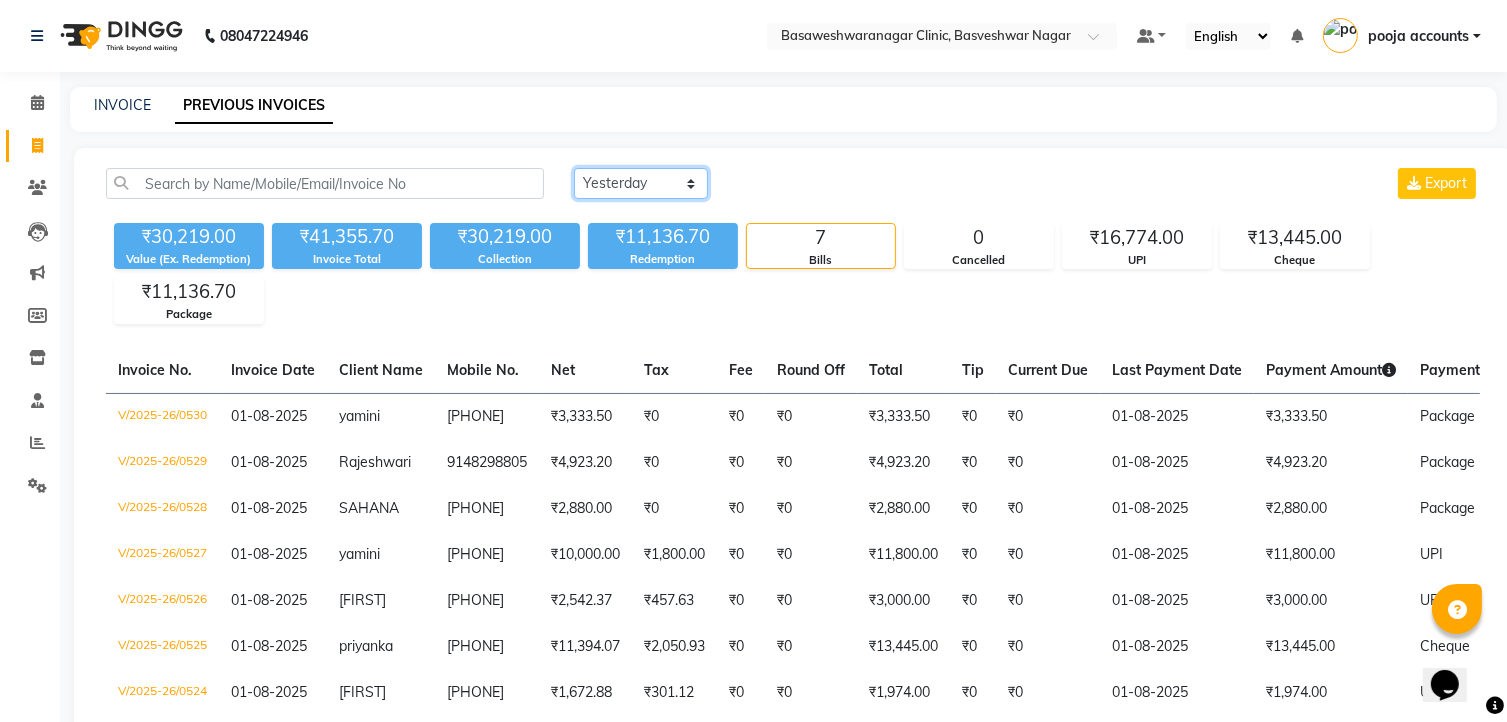 click on "Today Yesterday Custom Range" 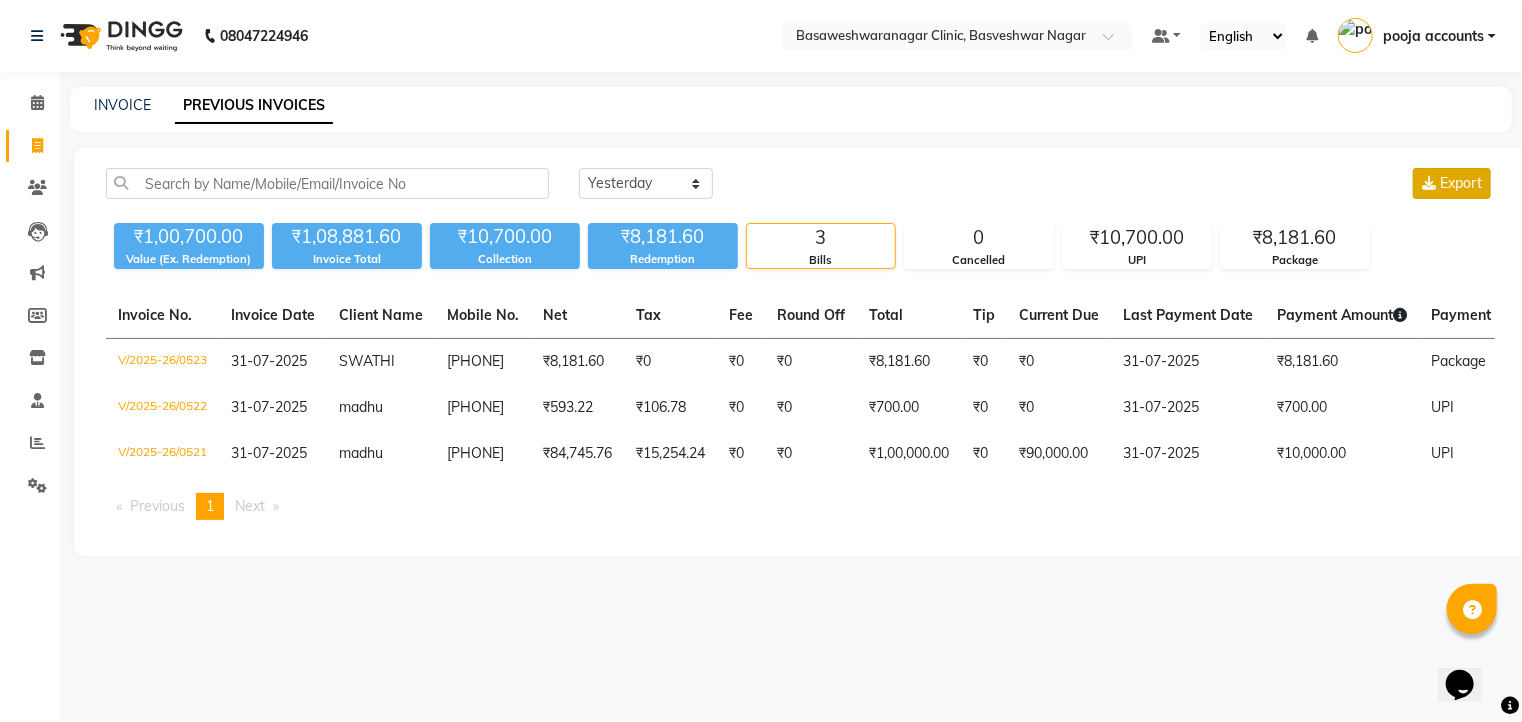 click on "Export" at bounding box center (1461, 183) 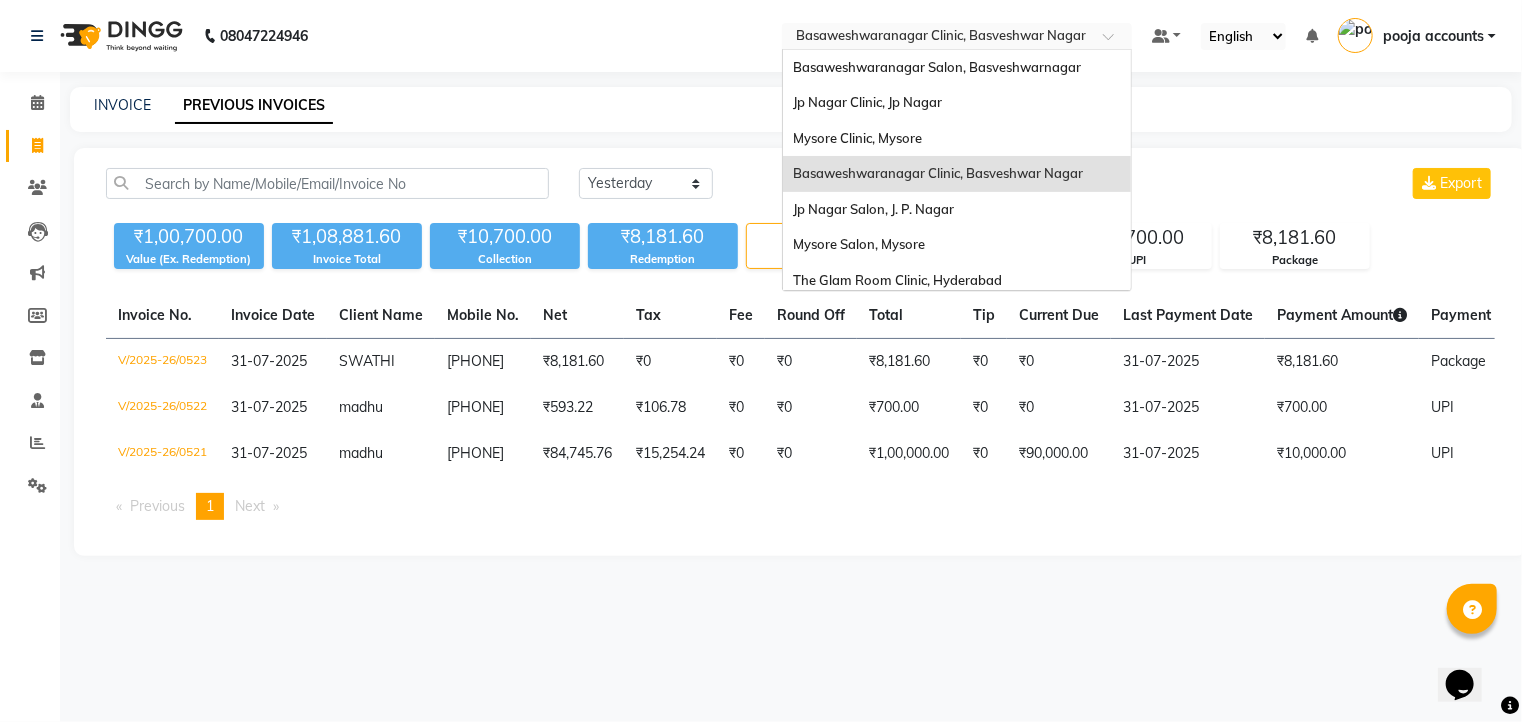 click at bounding box center [957, 38] 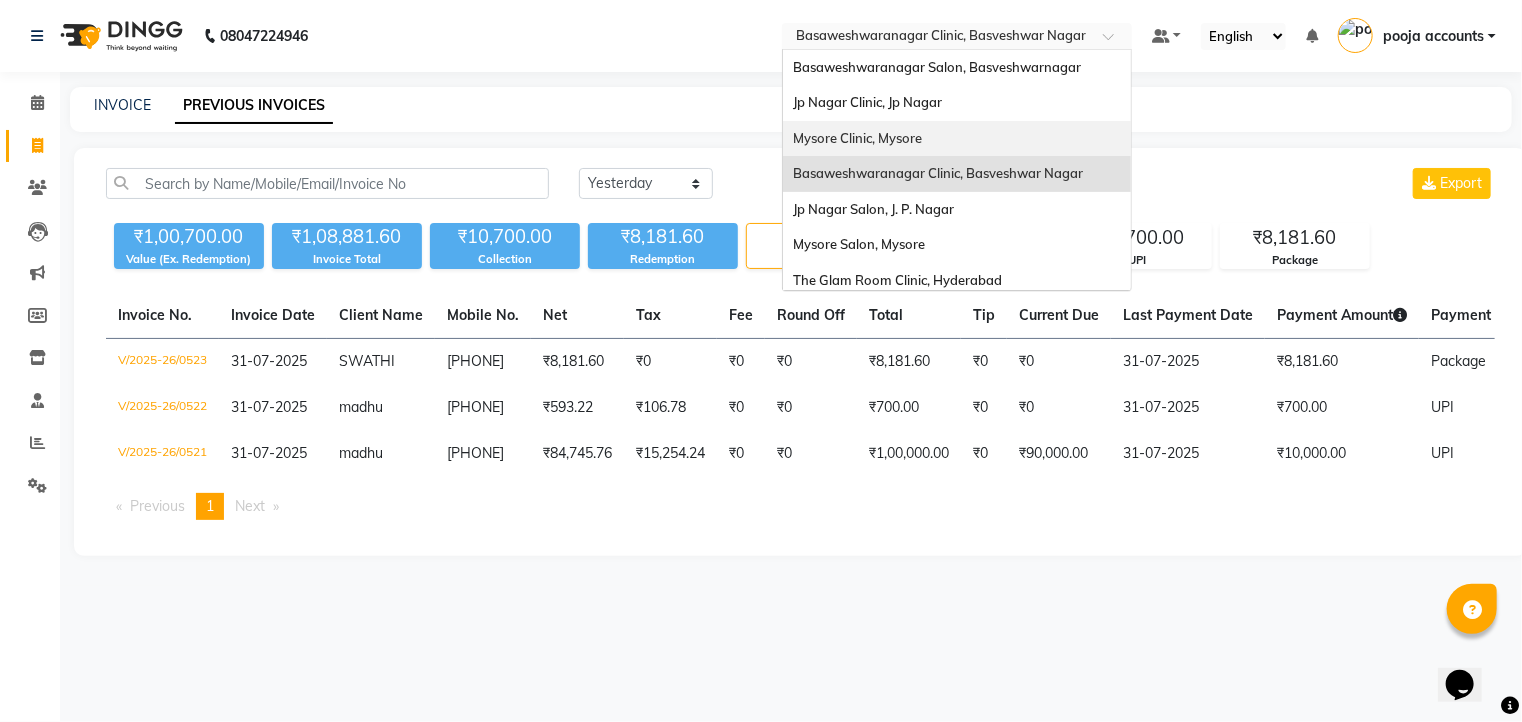 click on "Mysore Clinic, Mysore" at bounding box center [957, 139] 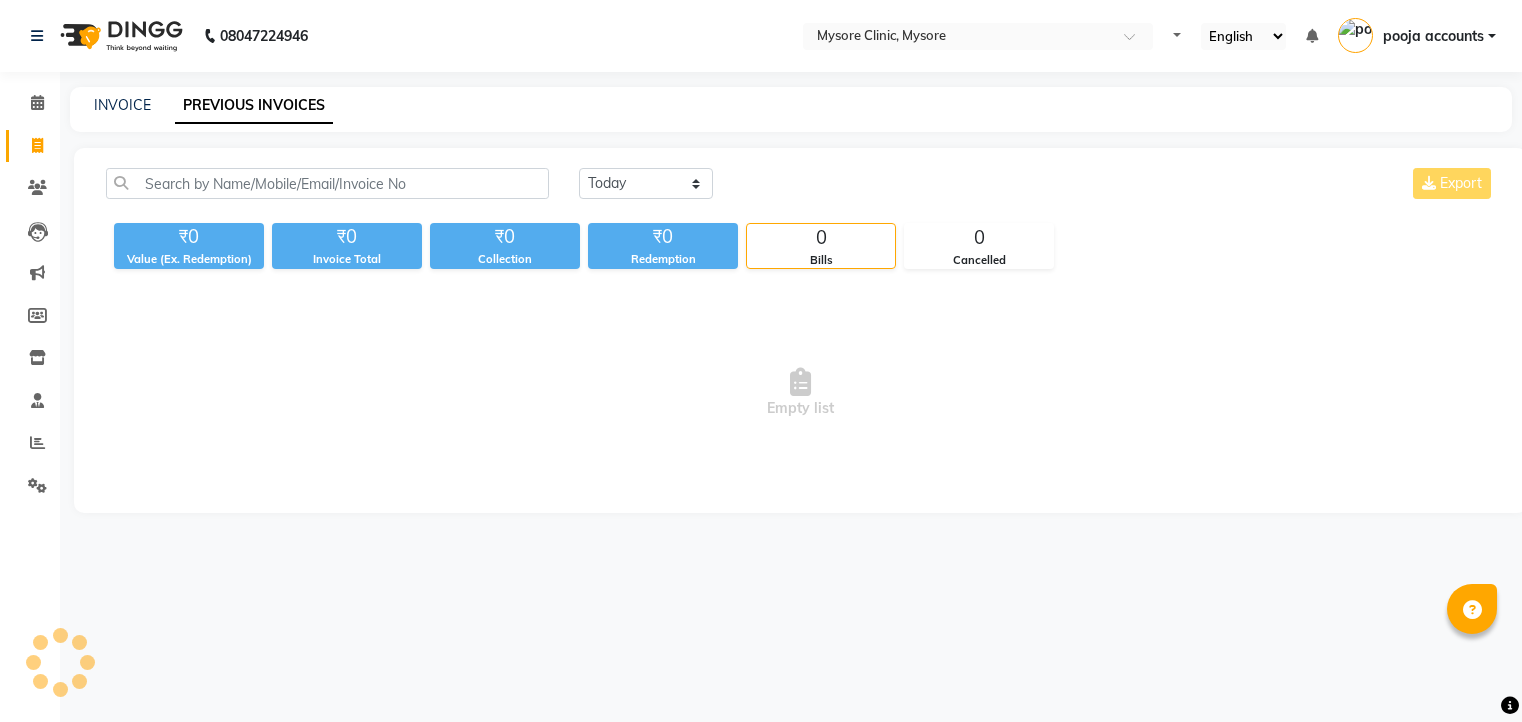 scroll, scrollTop: 0, scrollLeft: 0, axis: both 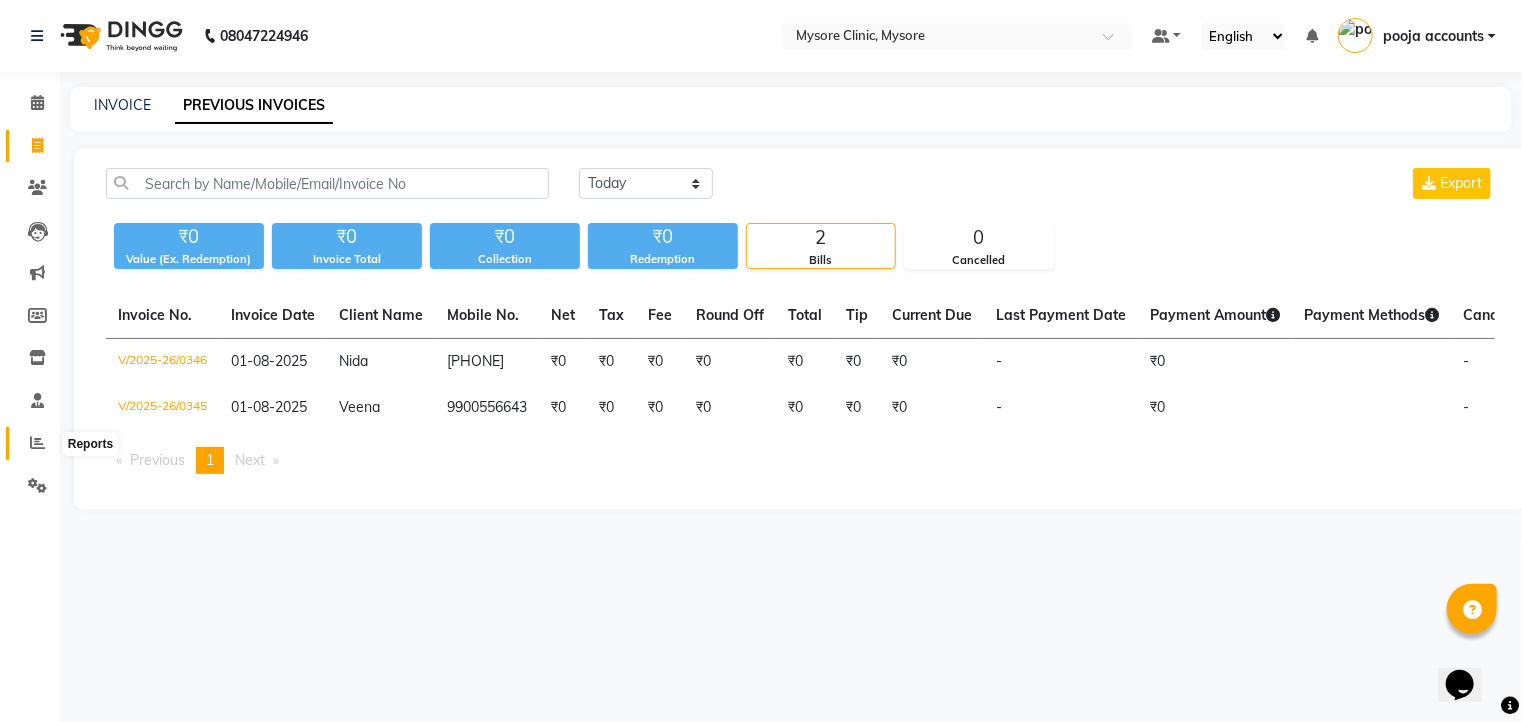 click 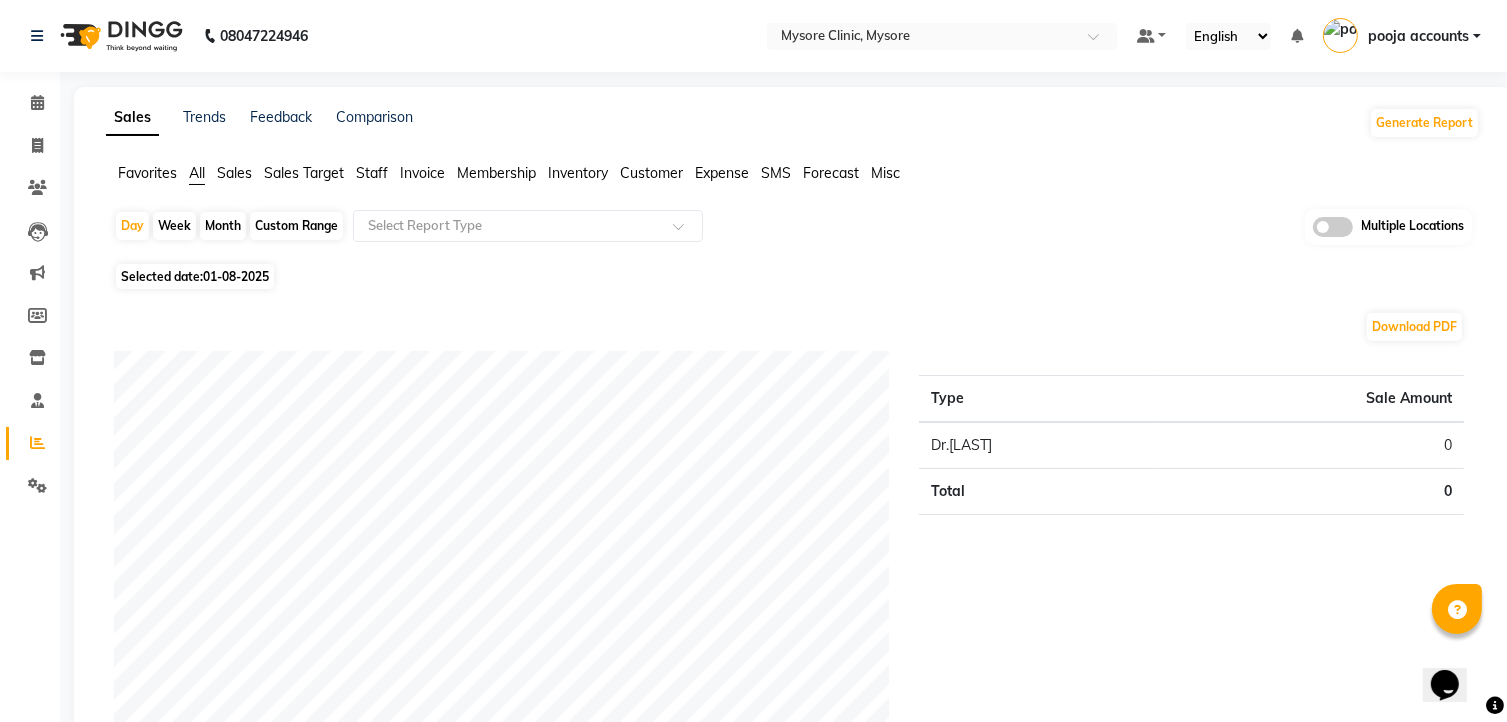 click on "Selected date:  01-08-2025" 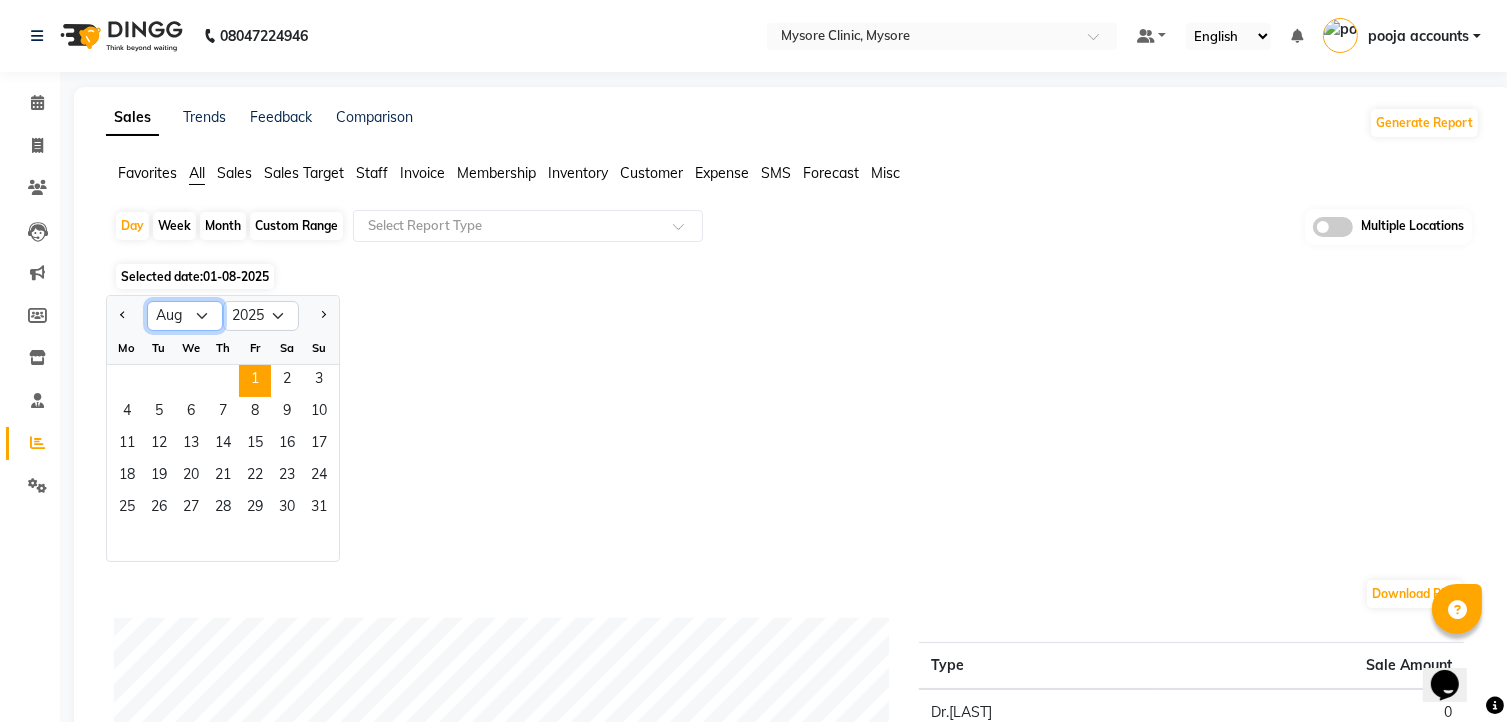 click on "Jan Feb Mar Apr May Jun Jul Aug Sep Oct Nov Dec" 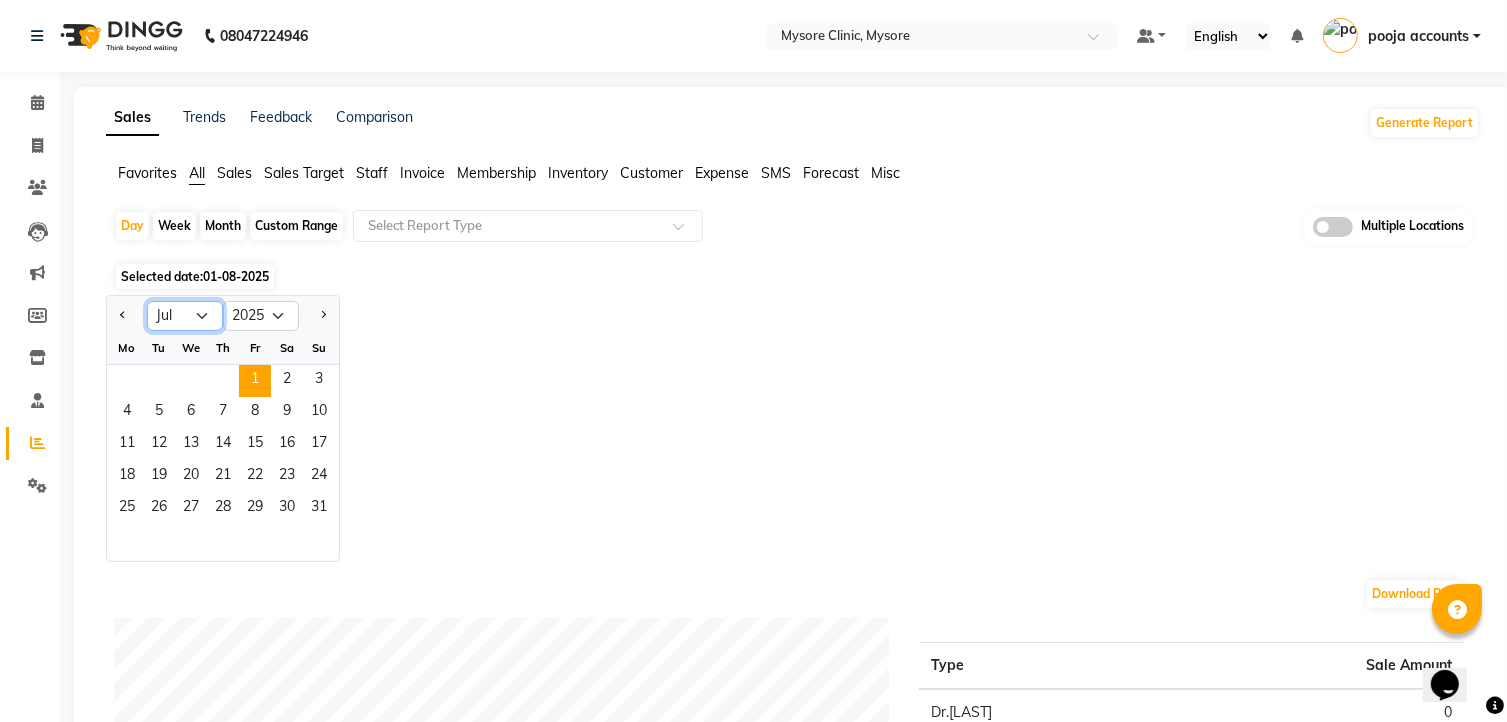 click on "Jan Feb Mar Apr May Jun Jul Aug Sep Oct Nov Dec" 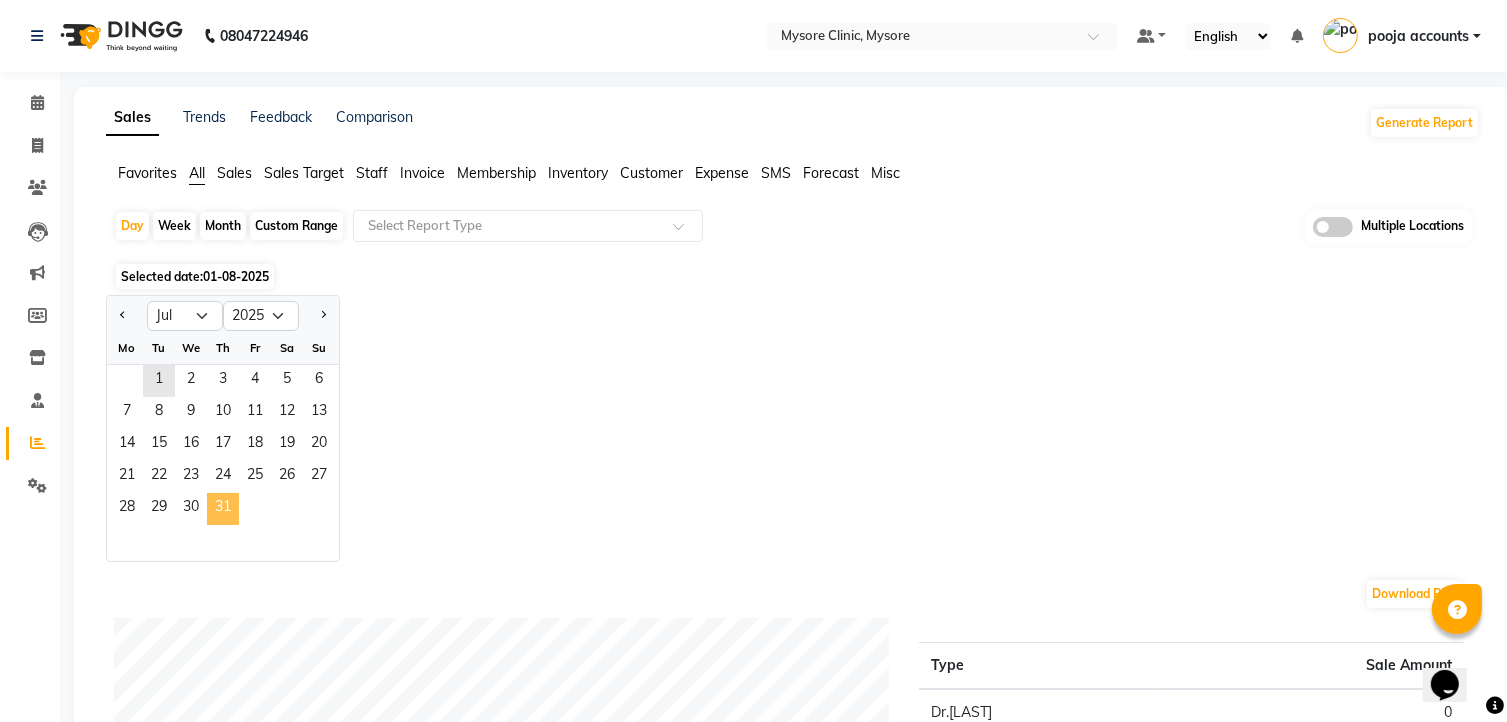 click on "31" 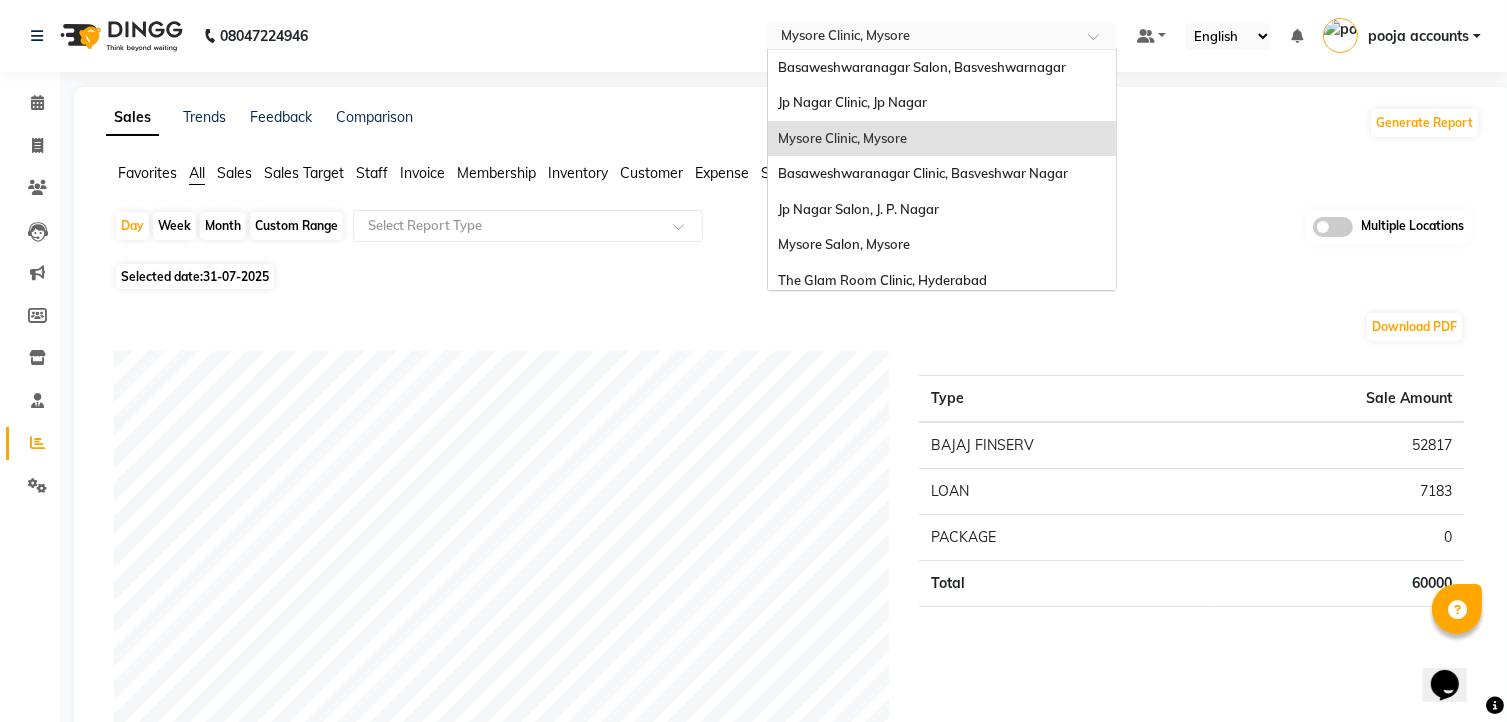 click at bounding box center [922, 38] 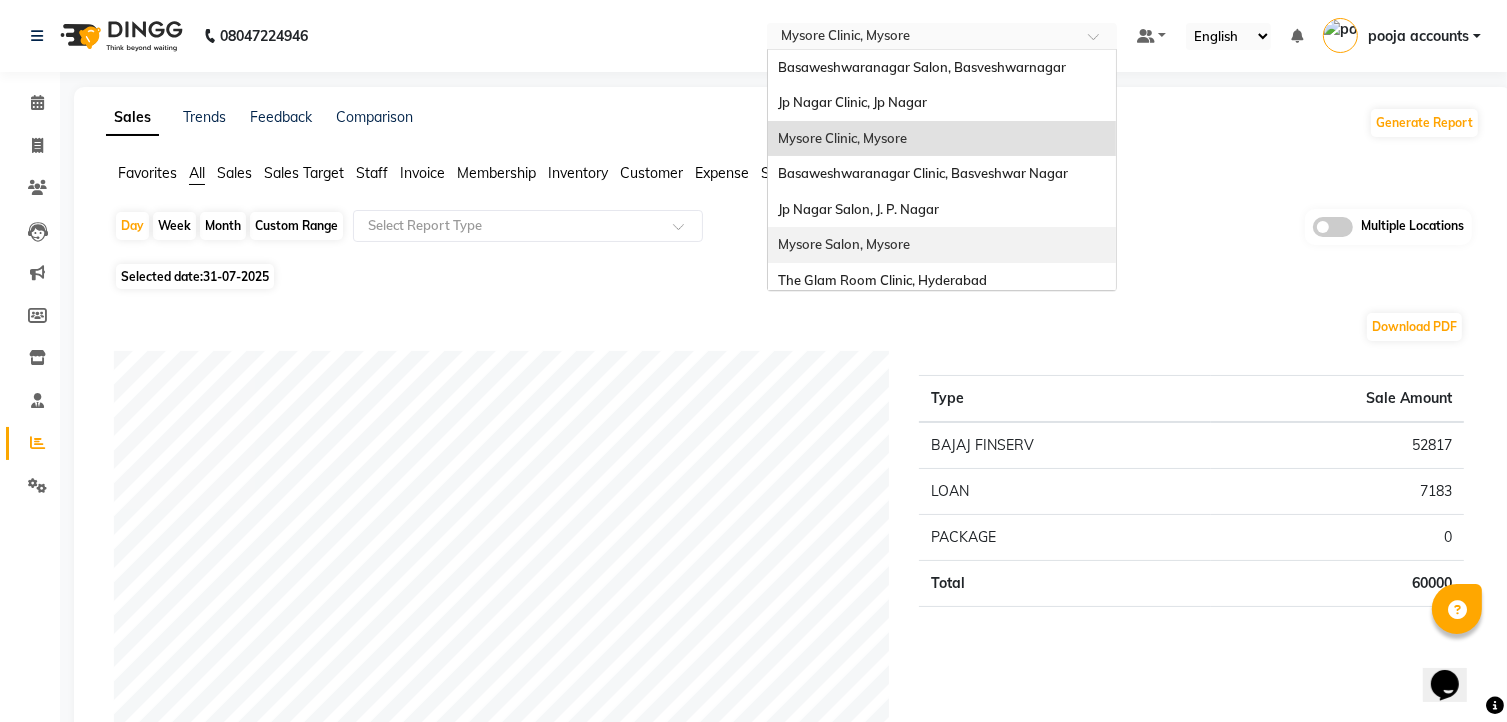click on "Mysore Salon, Mysore" at bounding box center (844, 244) 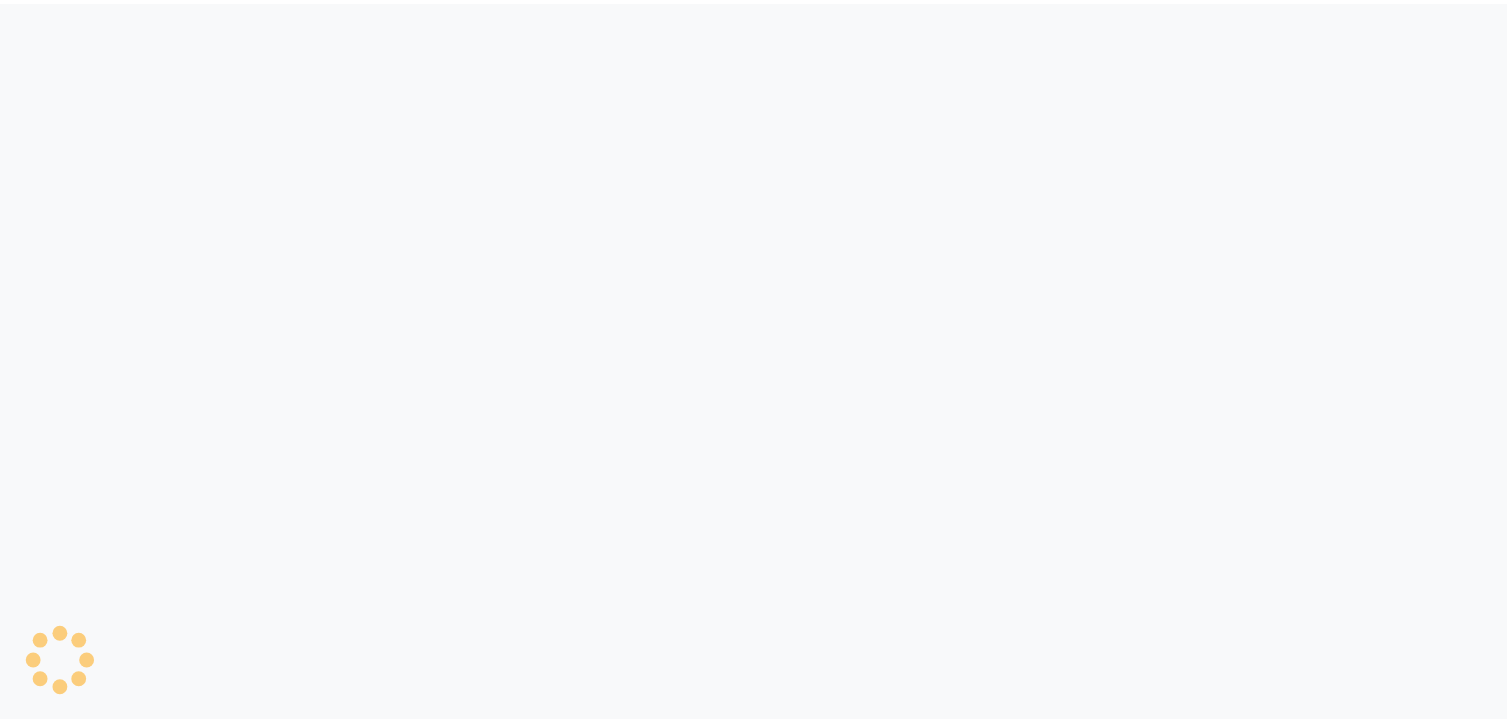 scroll, scrollTop: 0, scrollLeft: 0, axis: both 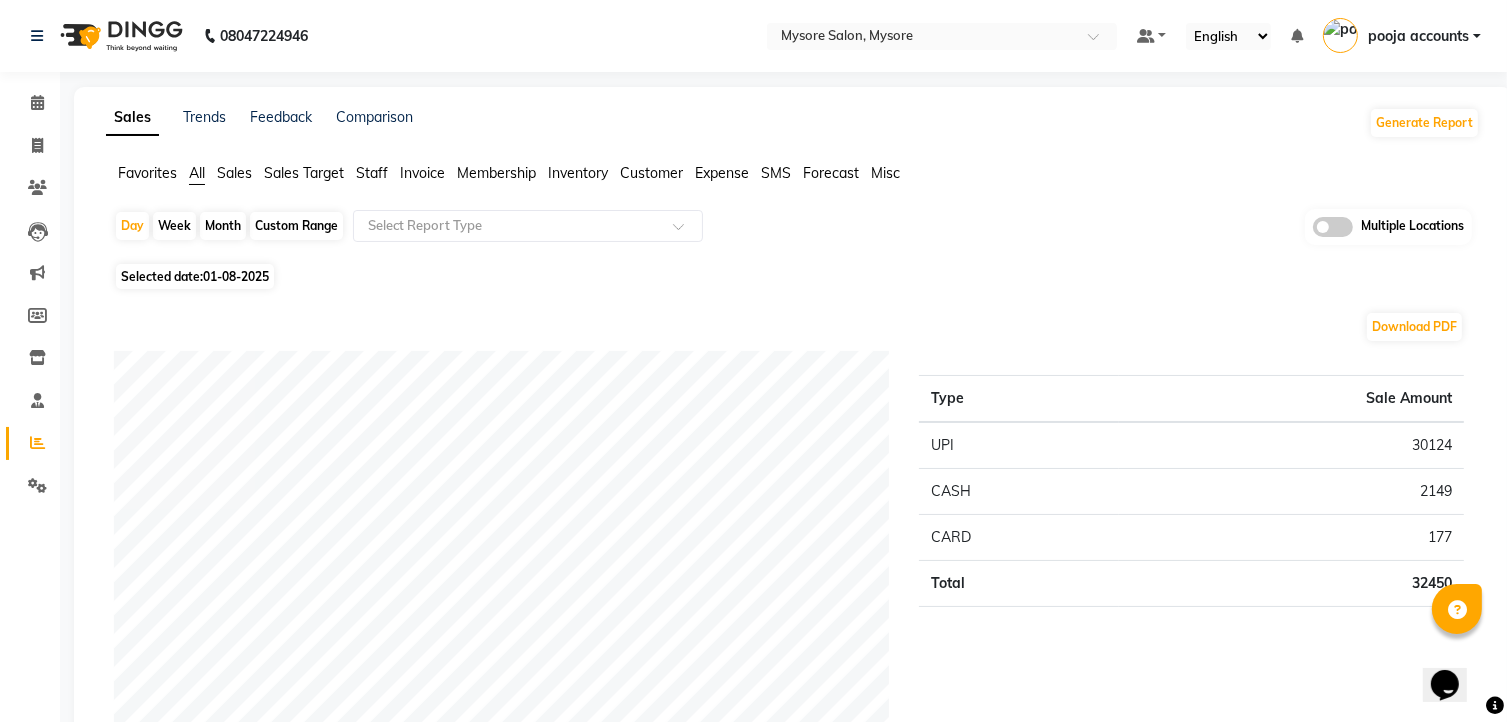 click on "01-08-2025" 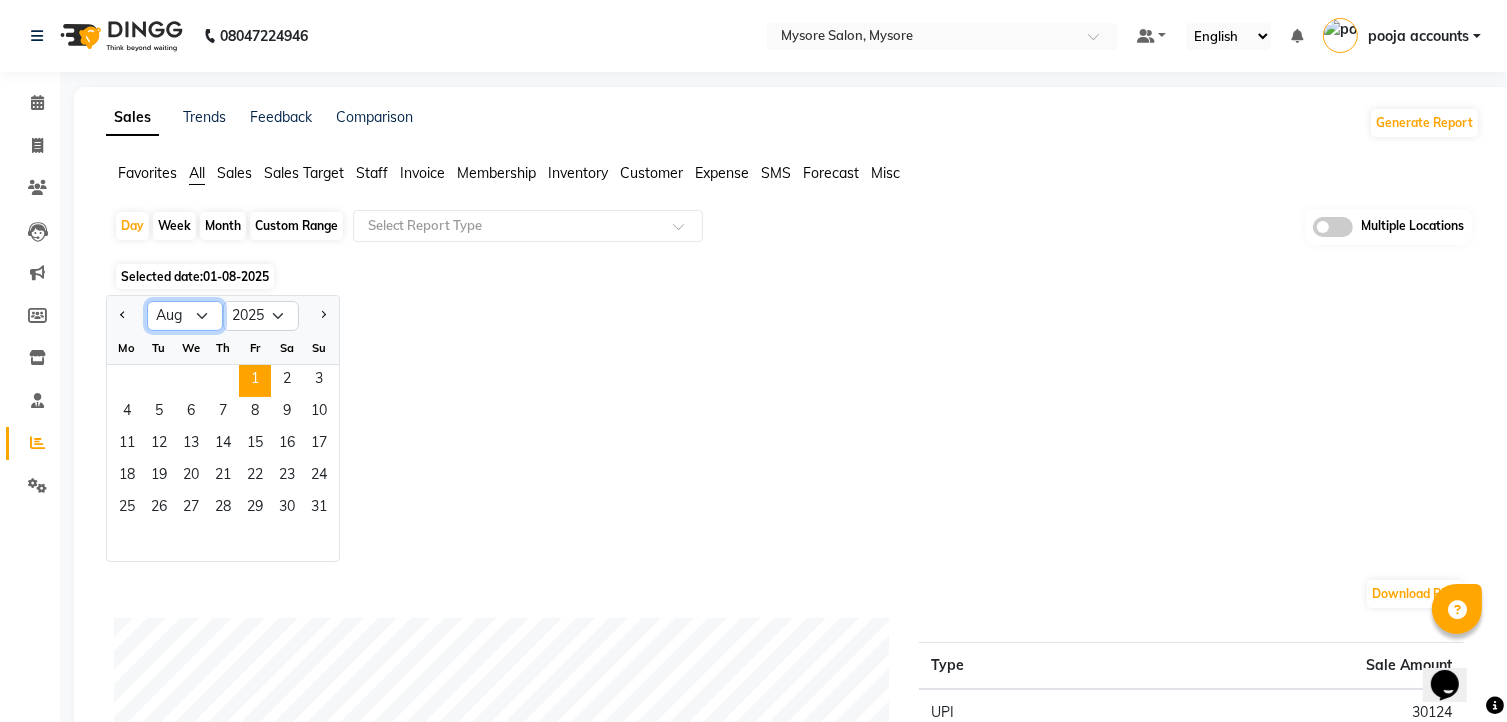 click on "Jan Feb Mar Apr May Jun Jul Aug Sep Oct Nov Dec" 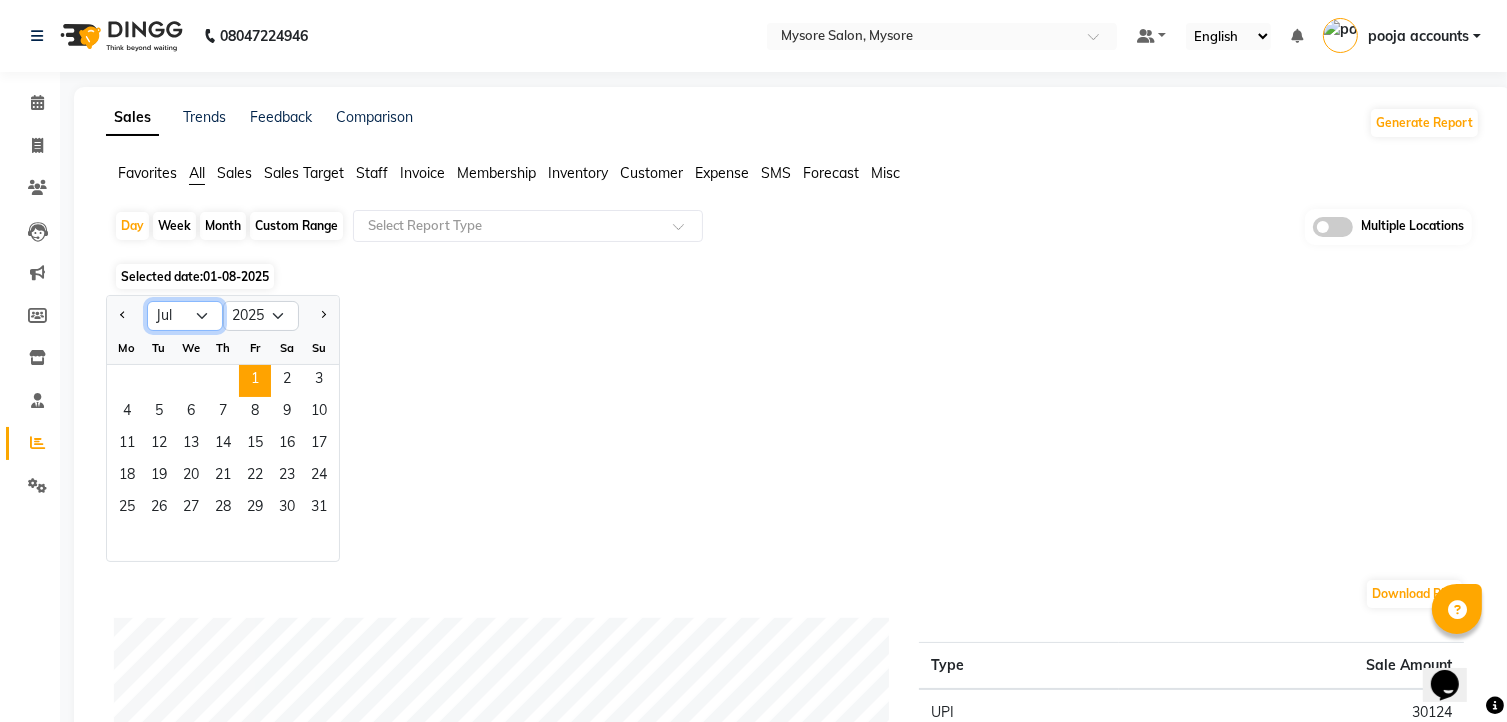 click on "Jan Feb Mar Apr May Jun Jul Aug Sep Oct Nov Dec" 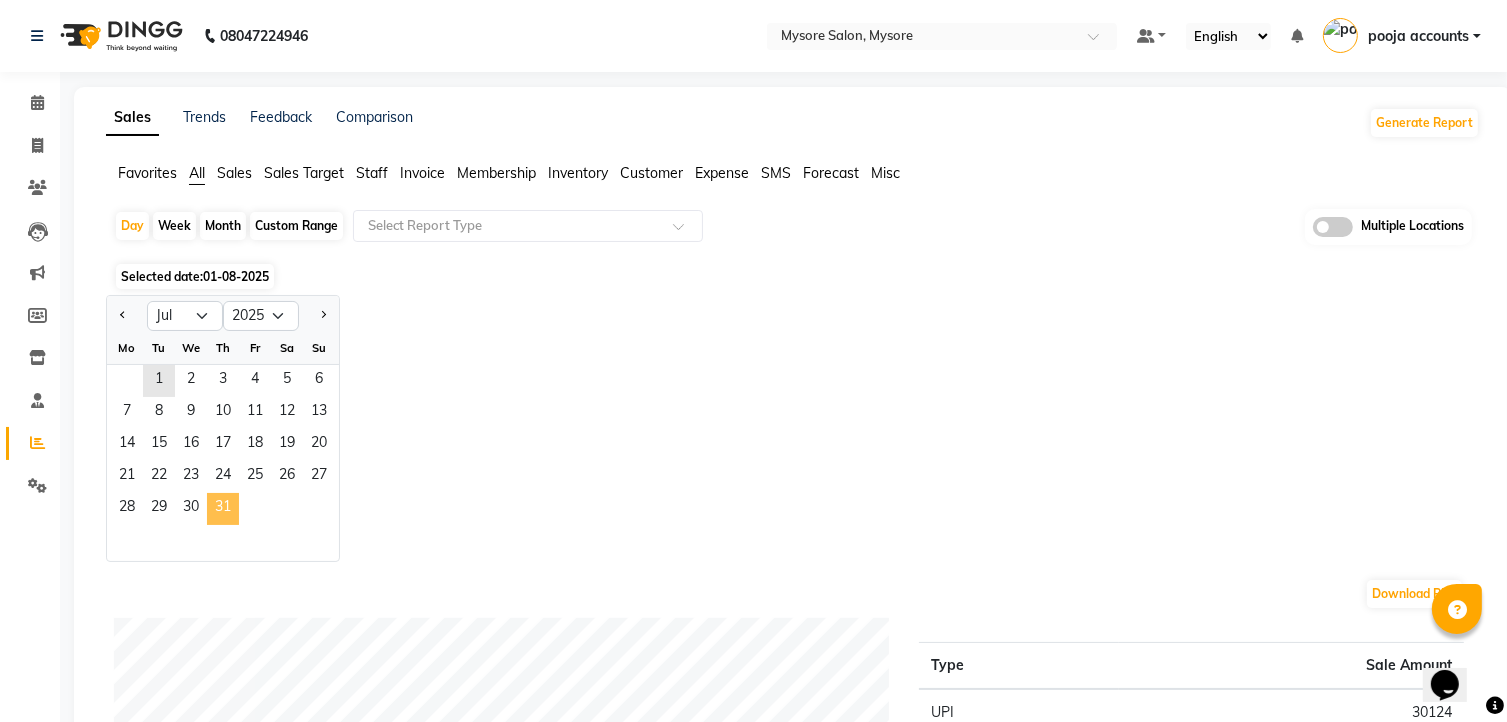 click on "31" 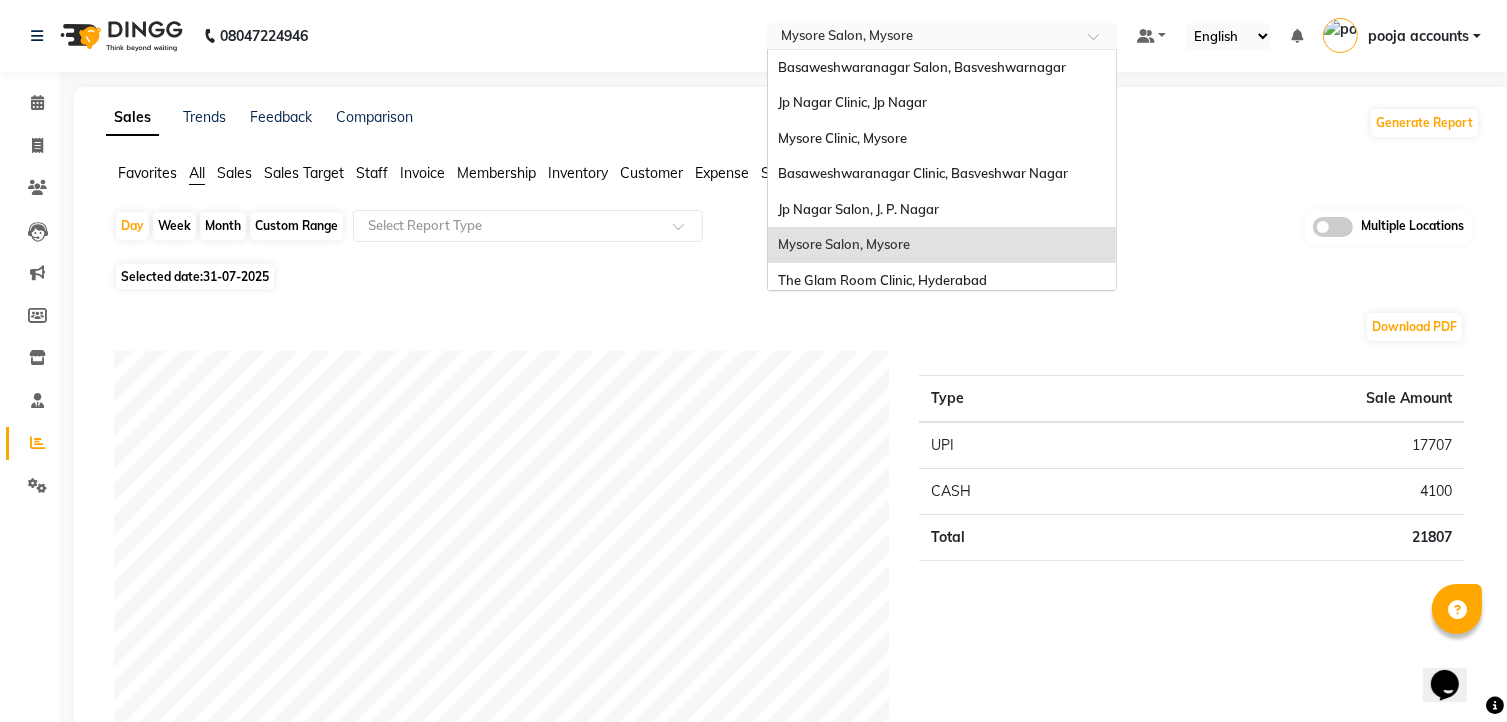 click at bounding box center [1100, 42] 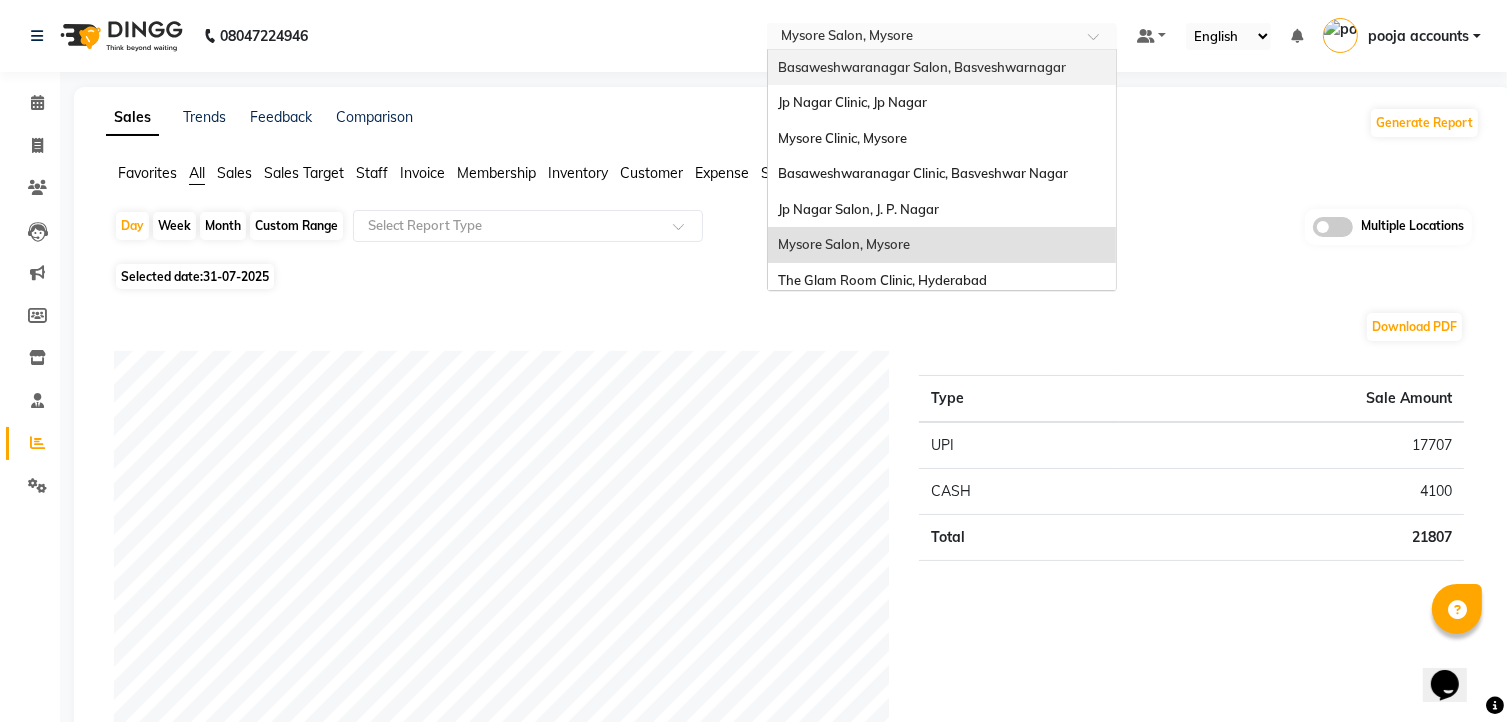 click on "Basaweshwaranagar Salon, Basveshwarnagar" at bounding box center (922, 67) 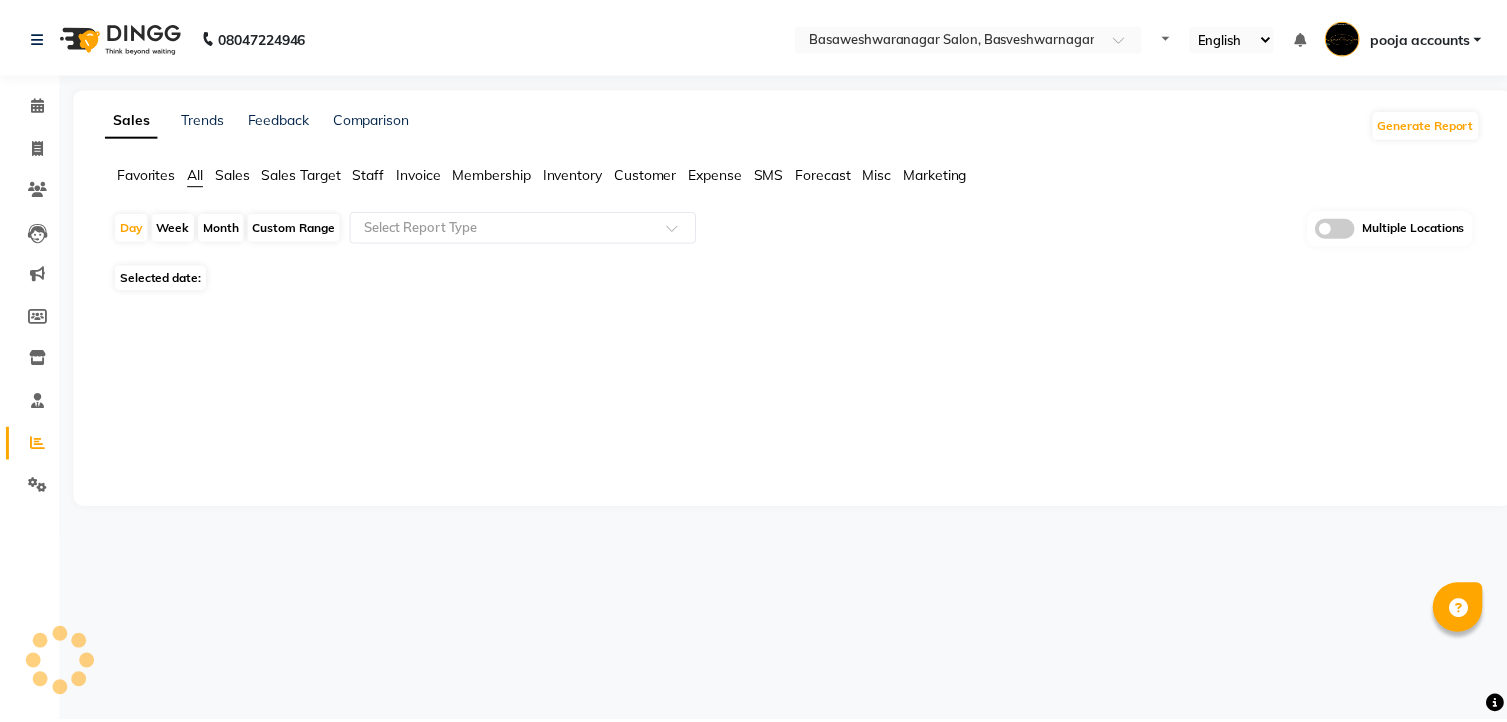 scroll, scrollTop: 0, scrollLeft: 0, axis: both 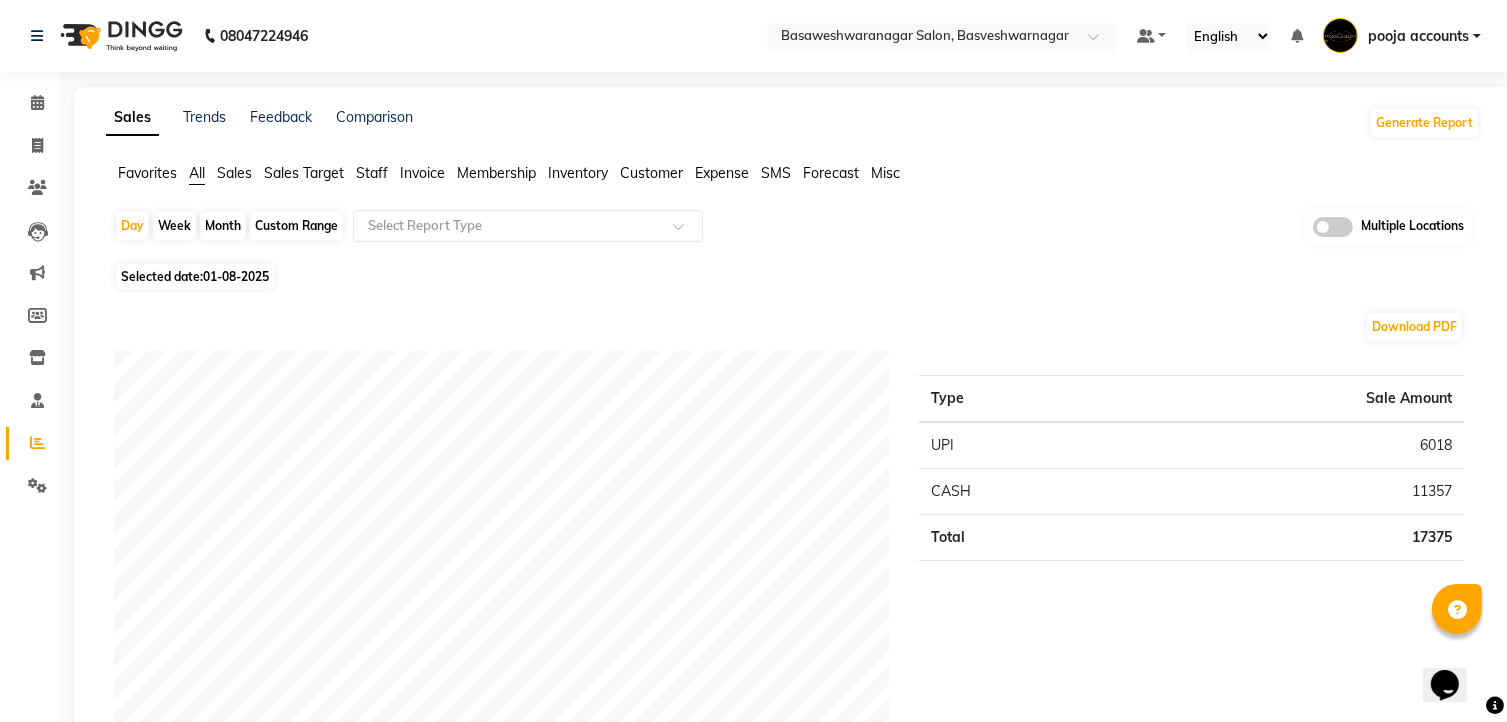 click on "01-08-2025" 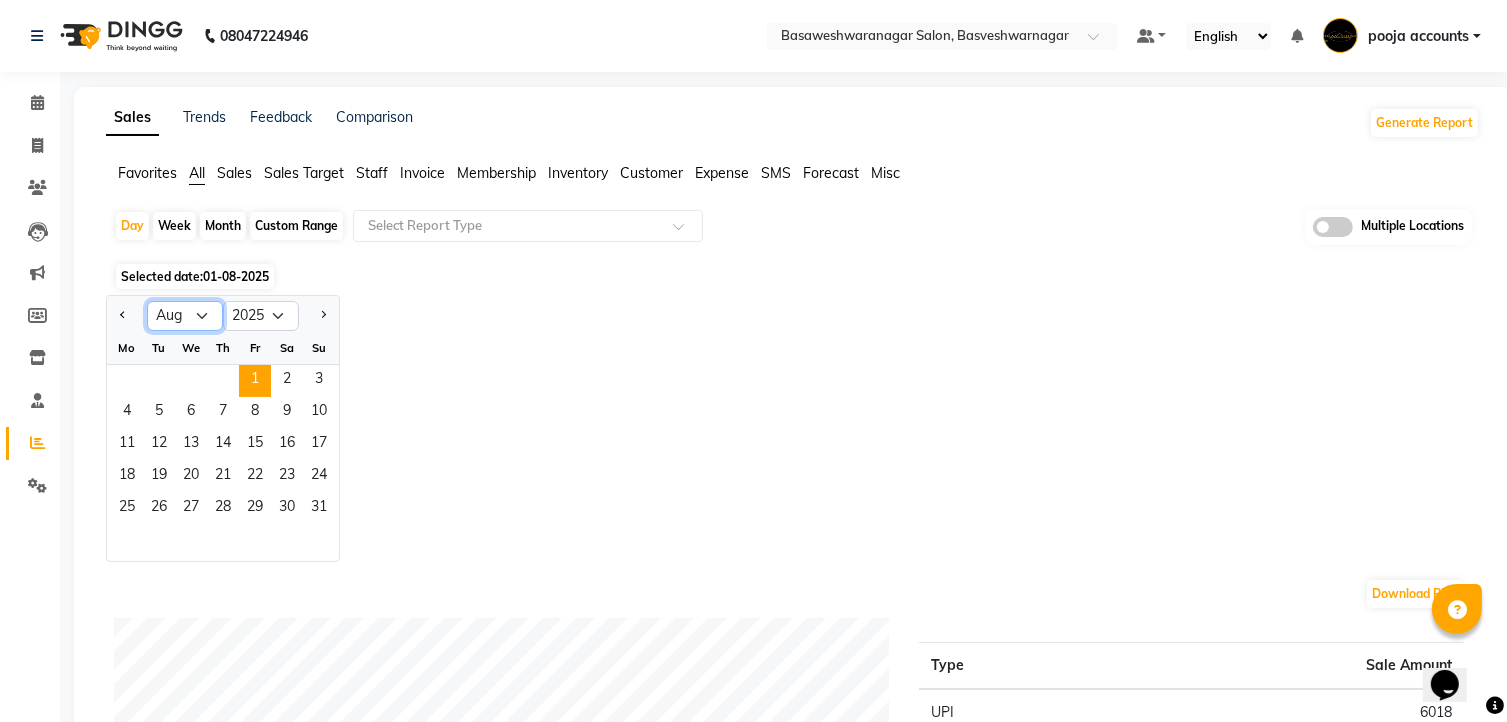 click on "Jan Feb Mar Apr May Jun Jul Aug Sep Oct Nov Dec" 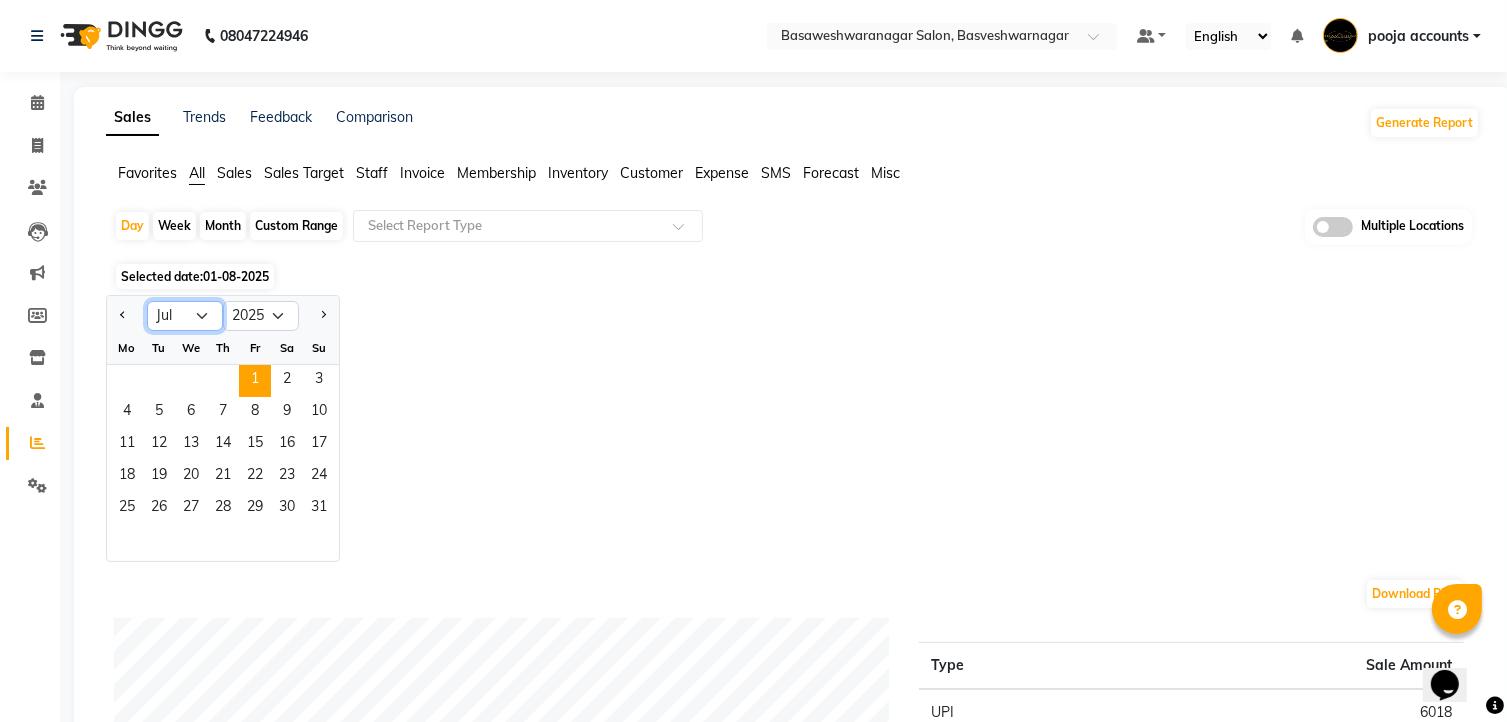 click on "Jan Feb Mar Apr May Jun Jul Aug Sep Oct Nov Dec" 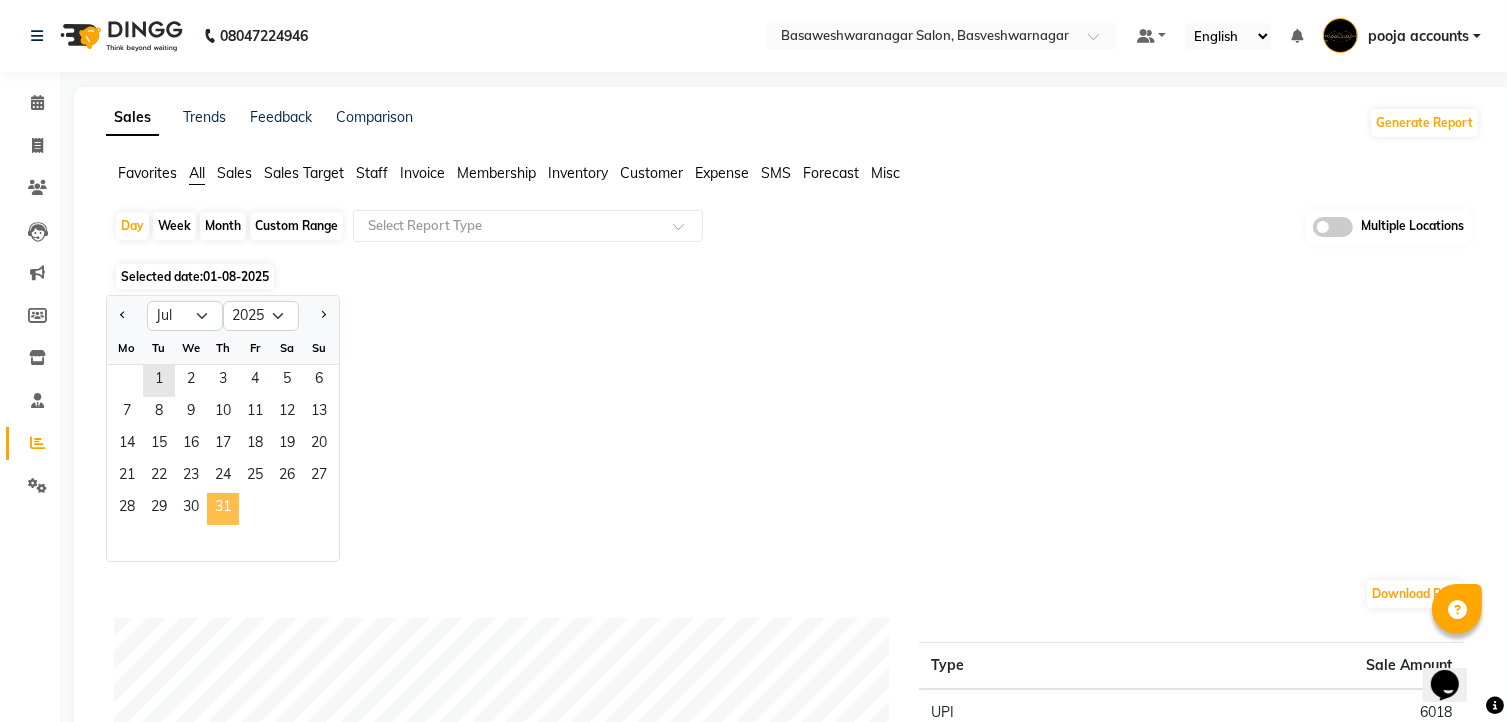 click on "31" 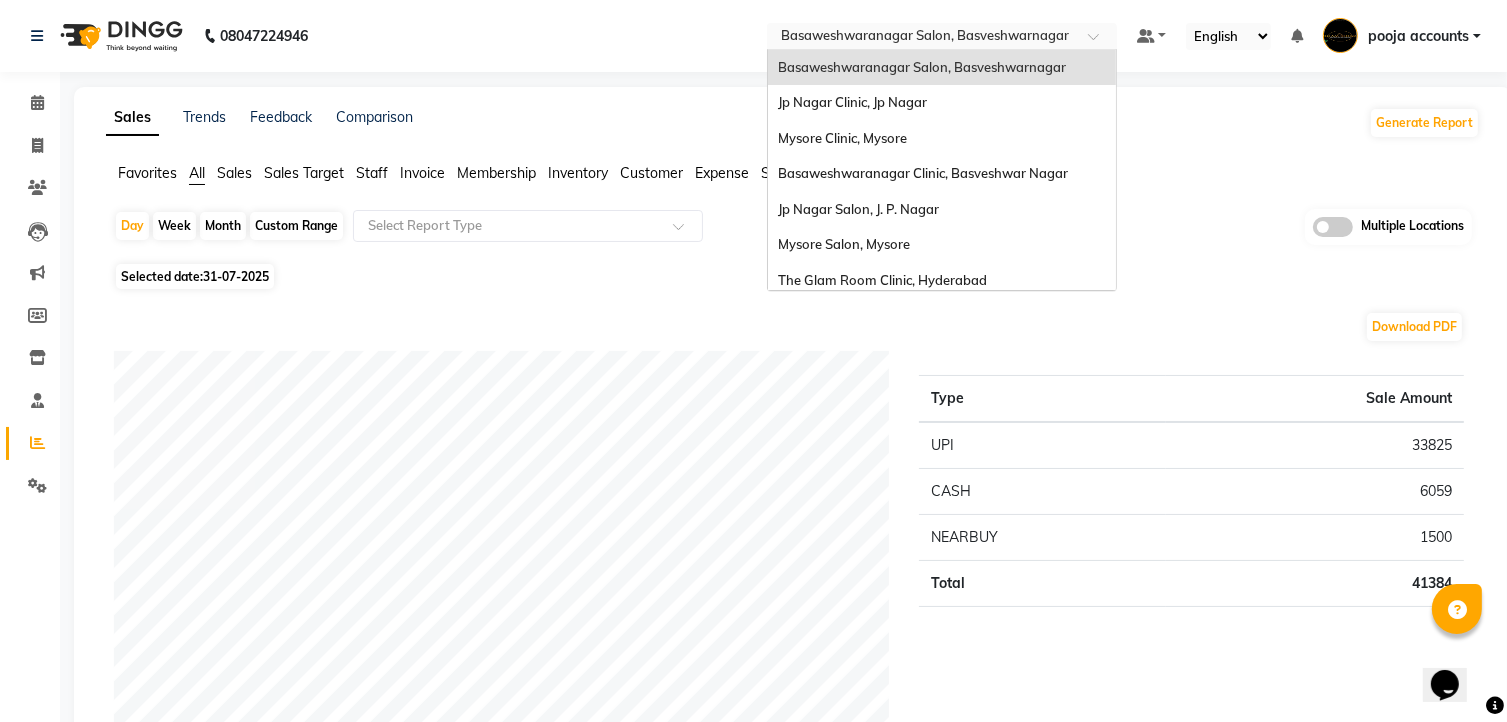 click at bounding box center (1100, 42) 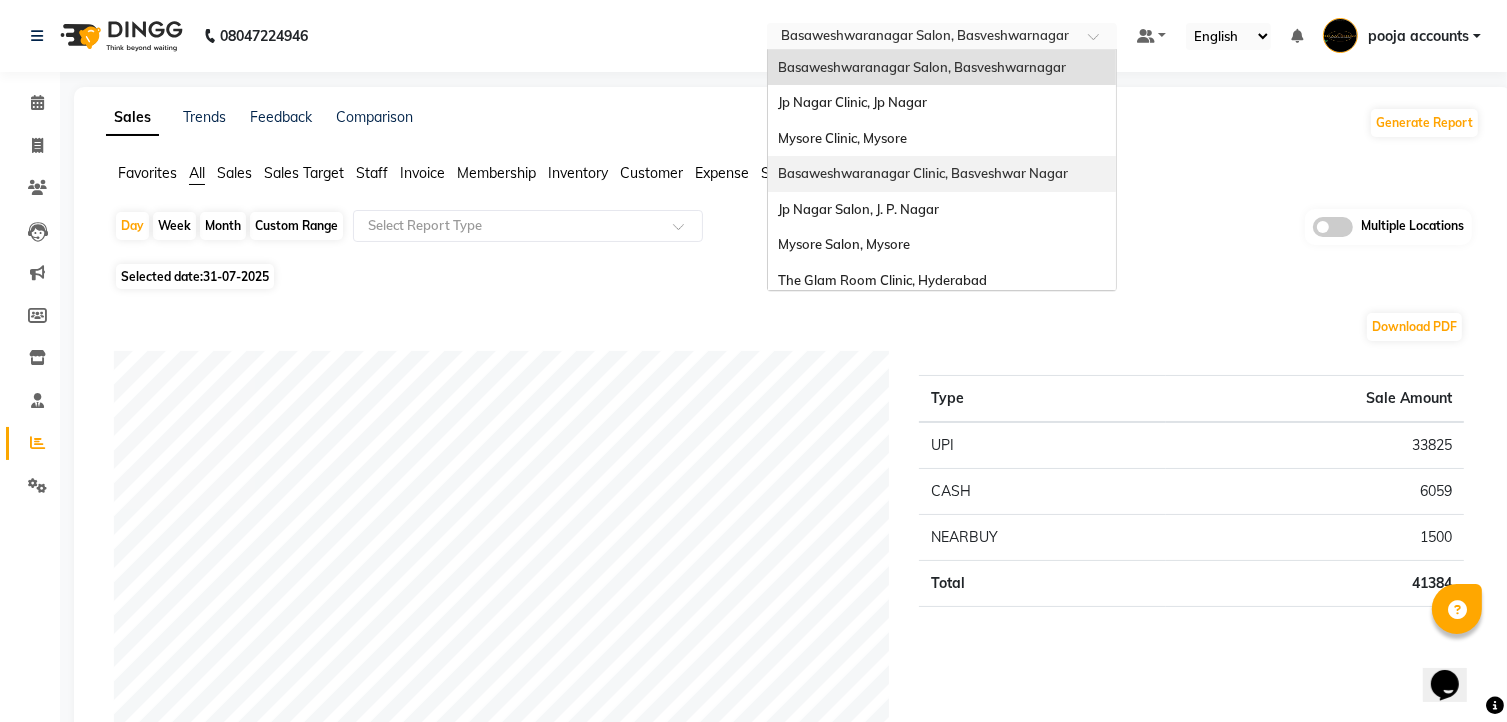 click on "Basaweshwaranagar Clinic, Basveshwar Nagar" at bounding box center [923, 173] 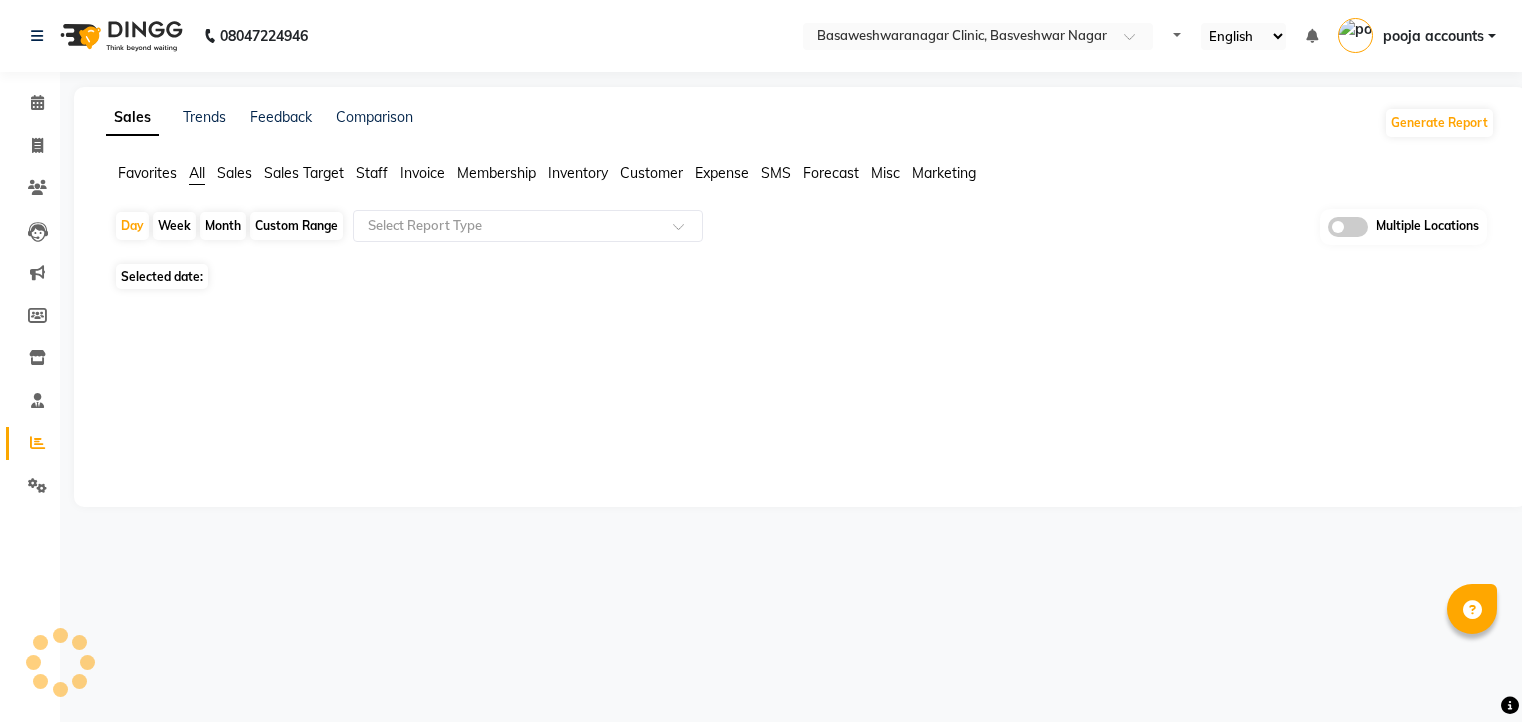 scroll, scrollTop: 0, scrollLeft: 0, axis: both 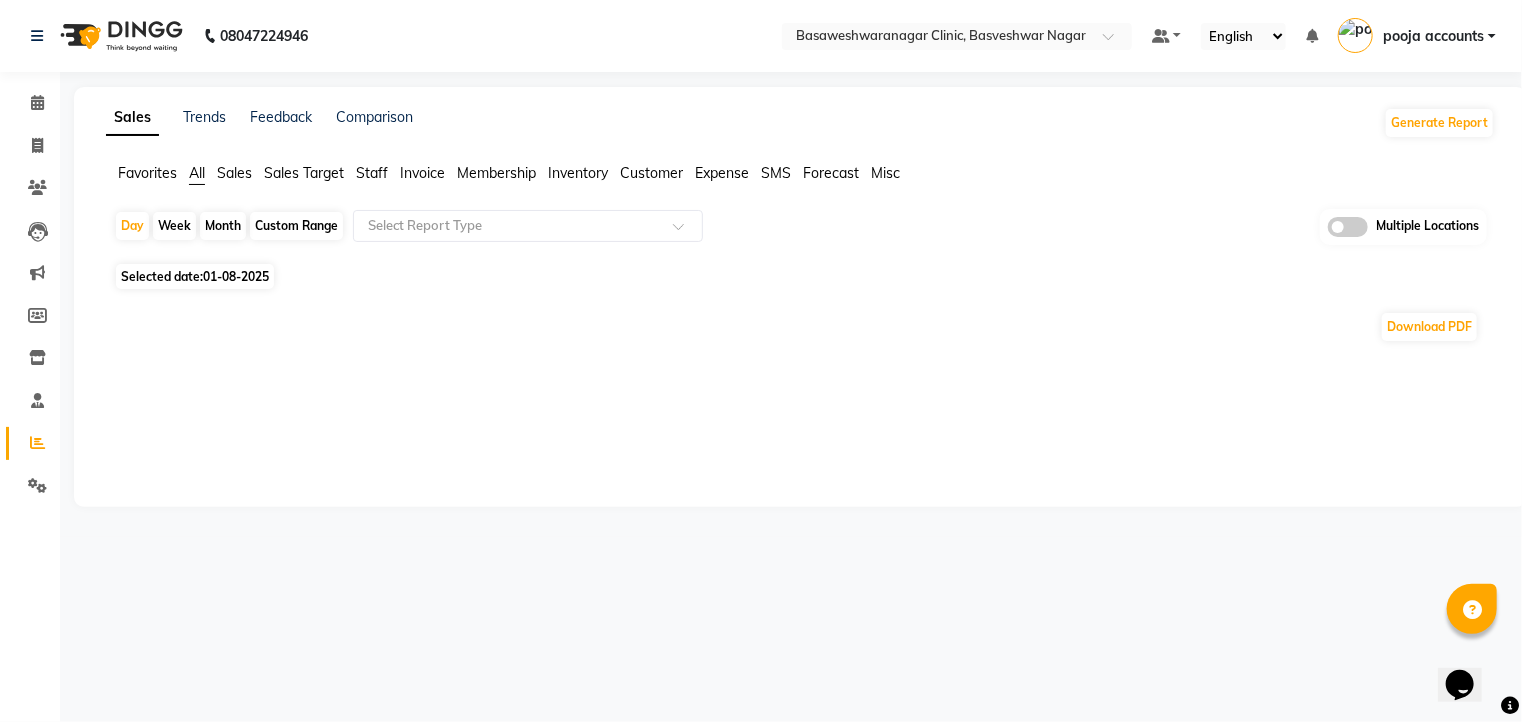click on "01-08-2025" 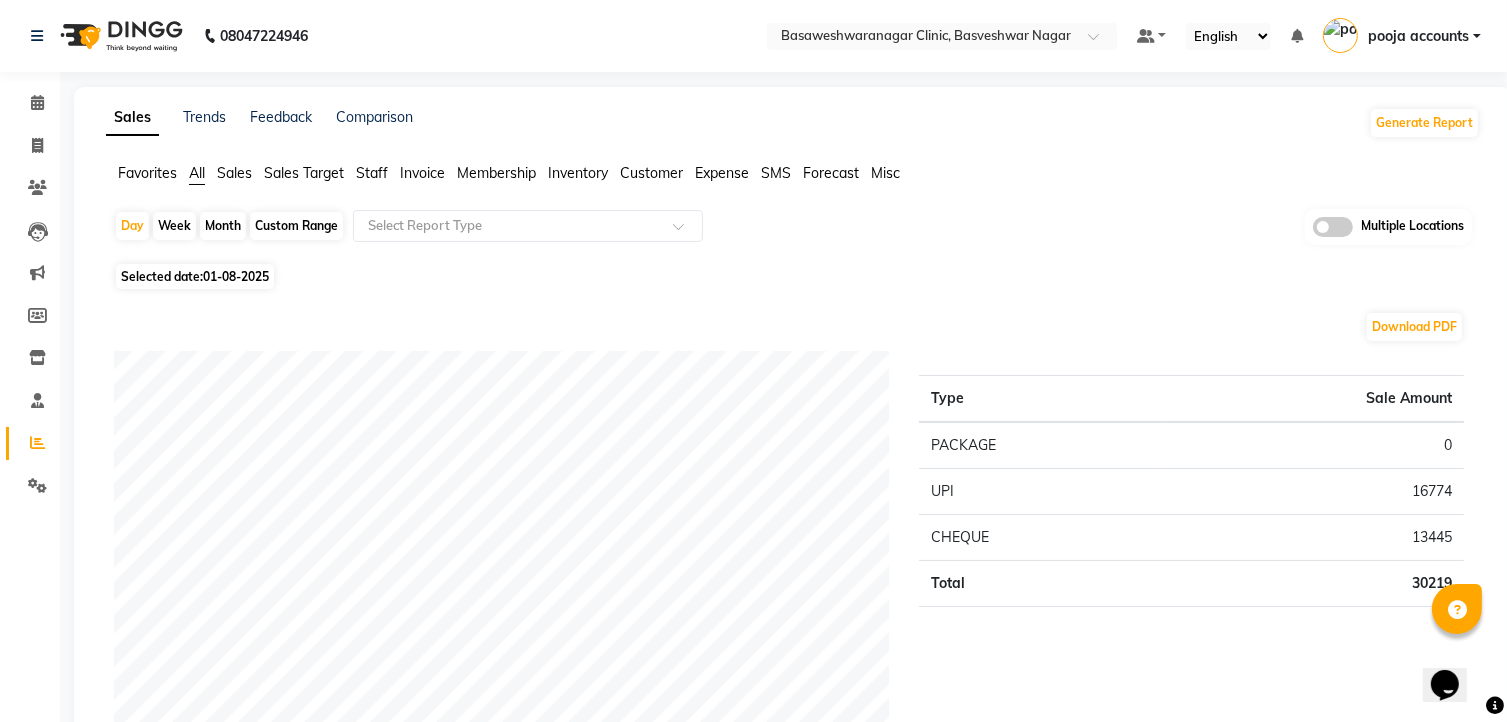 click on "01-08-2025" 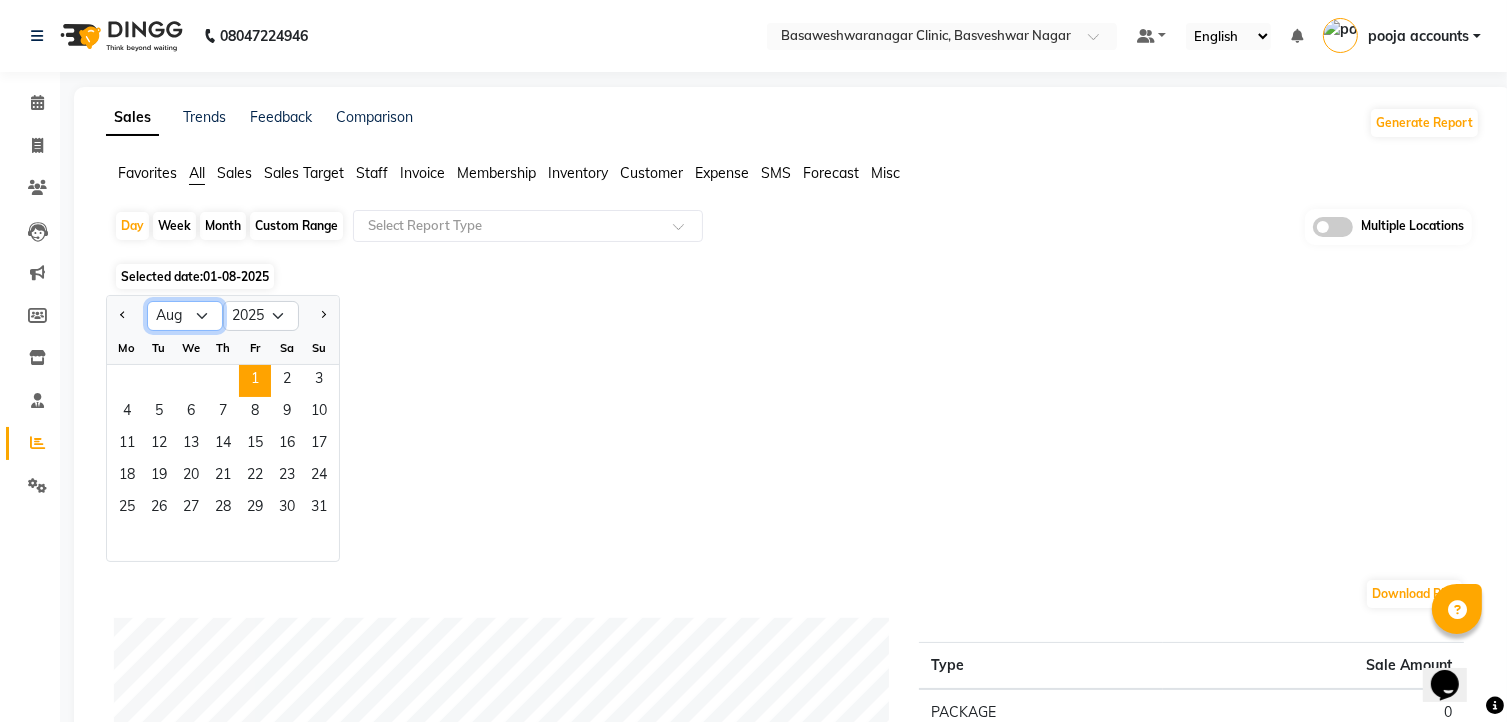 click on "Jan Feb Mar Apr May Jun Jul Aug Sep Oct Nov Dec" 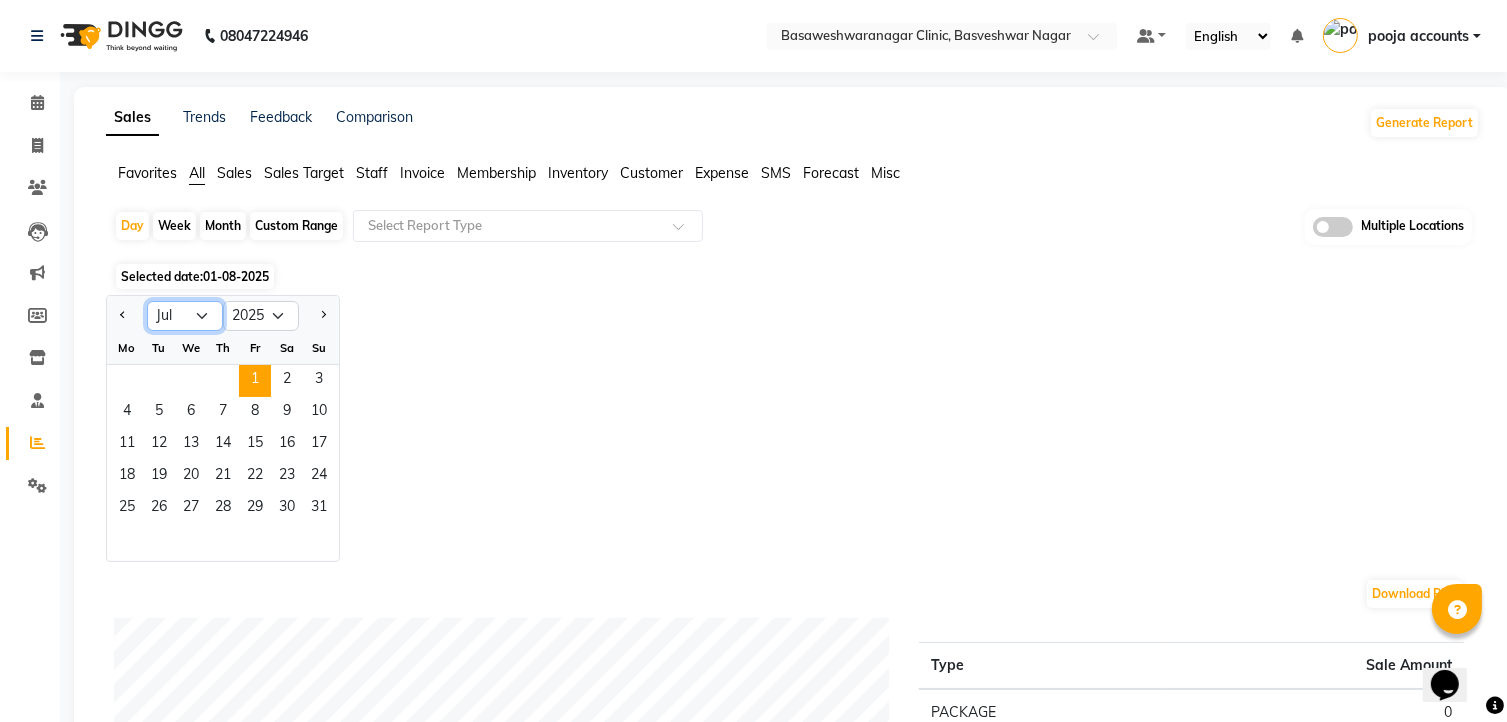 click on "Jan Feb Mar Apr May Jun Jul Aug Sep Oct Nov Dec" 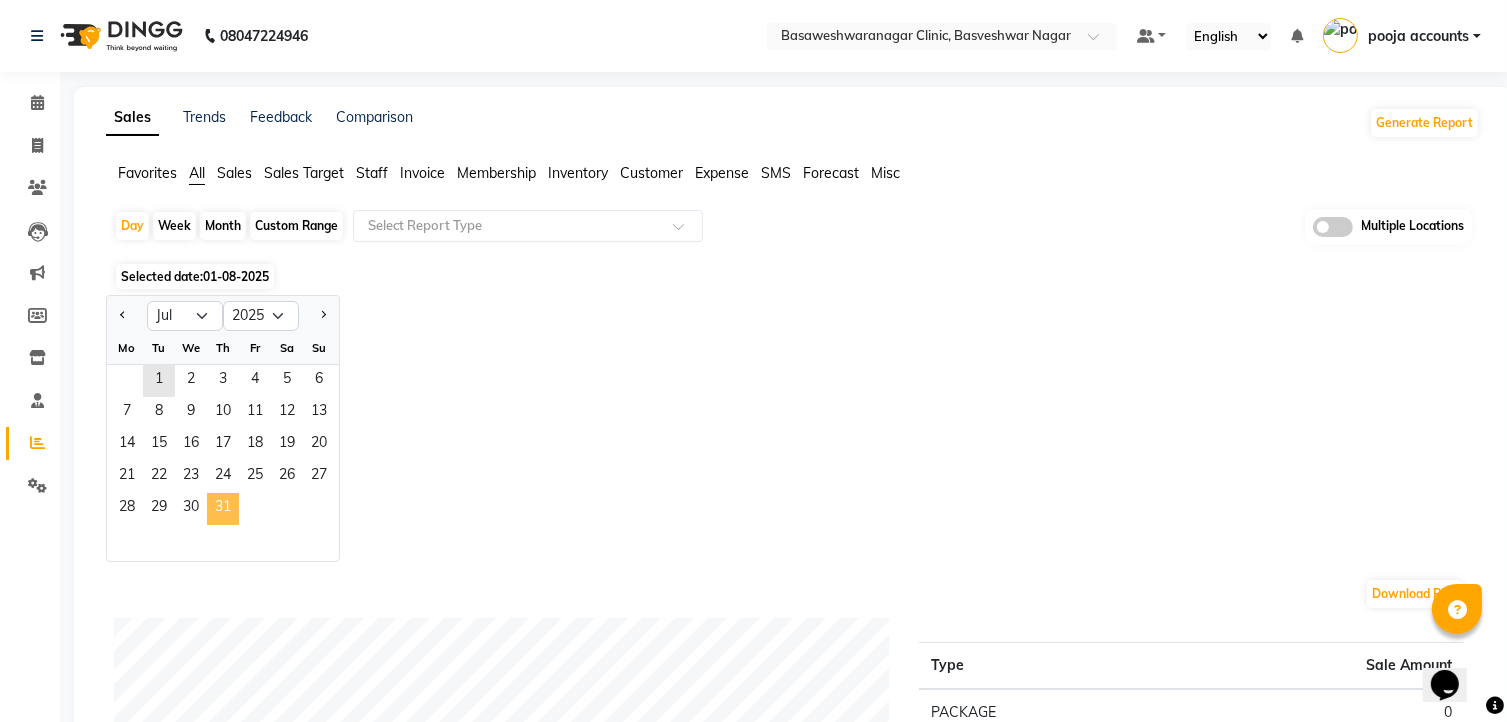 click on "31" 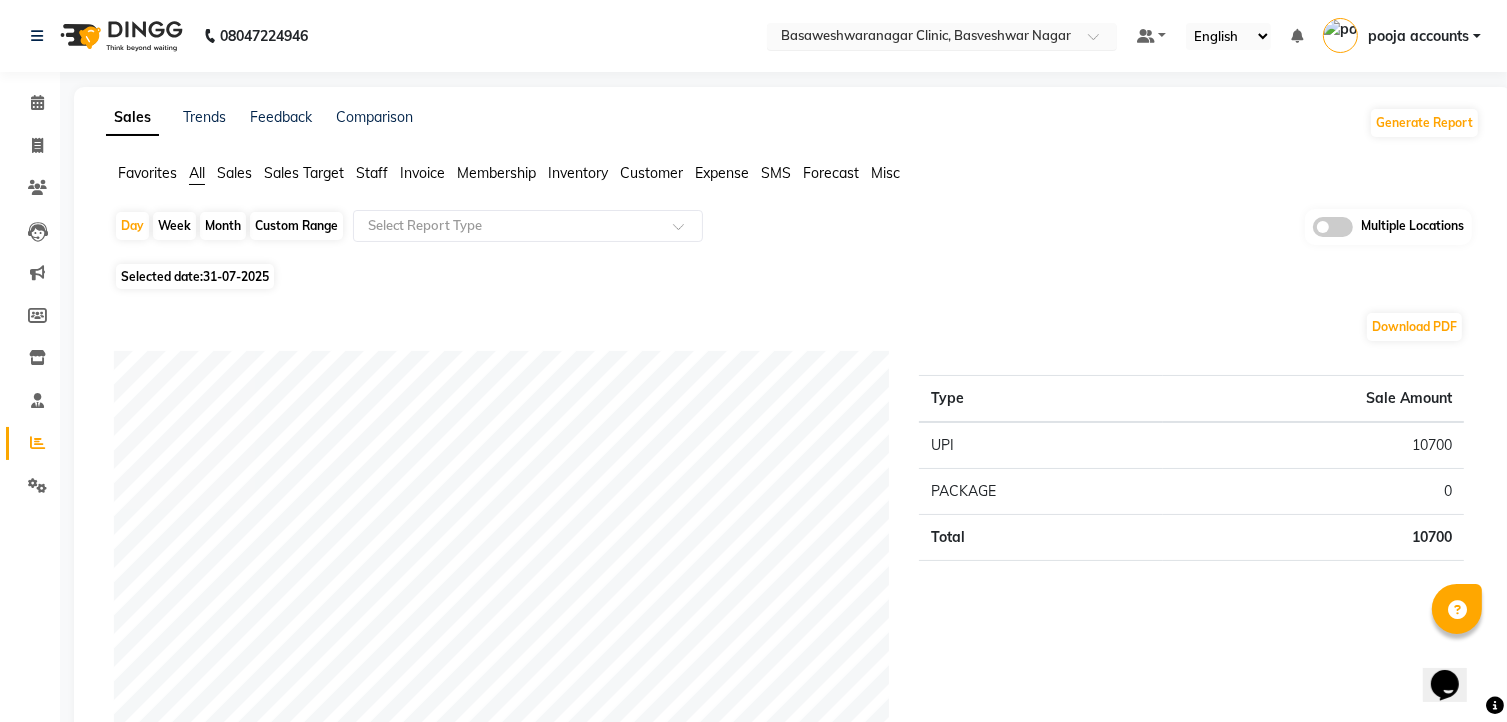 click on "08047224946 Select Location × Basaweshwaranagar Clinic, Basveshwar Nagar Default Panel My Panel English ENGLISH Español العربية मराठी हिंदी ગુજરાતી தமிழ் 中文 Notifications nothing to show pooja accounts Manage Profile Change Password Sign out  Version:3.15.11" 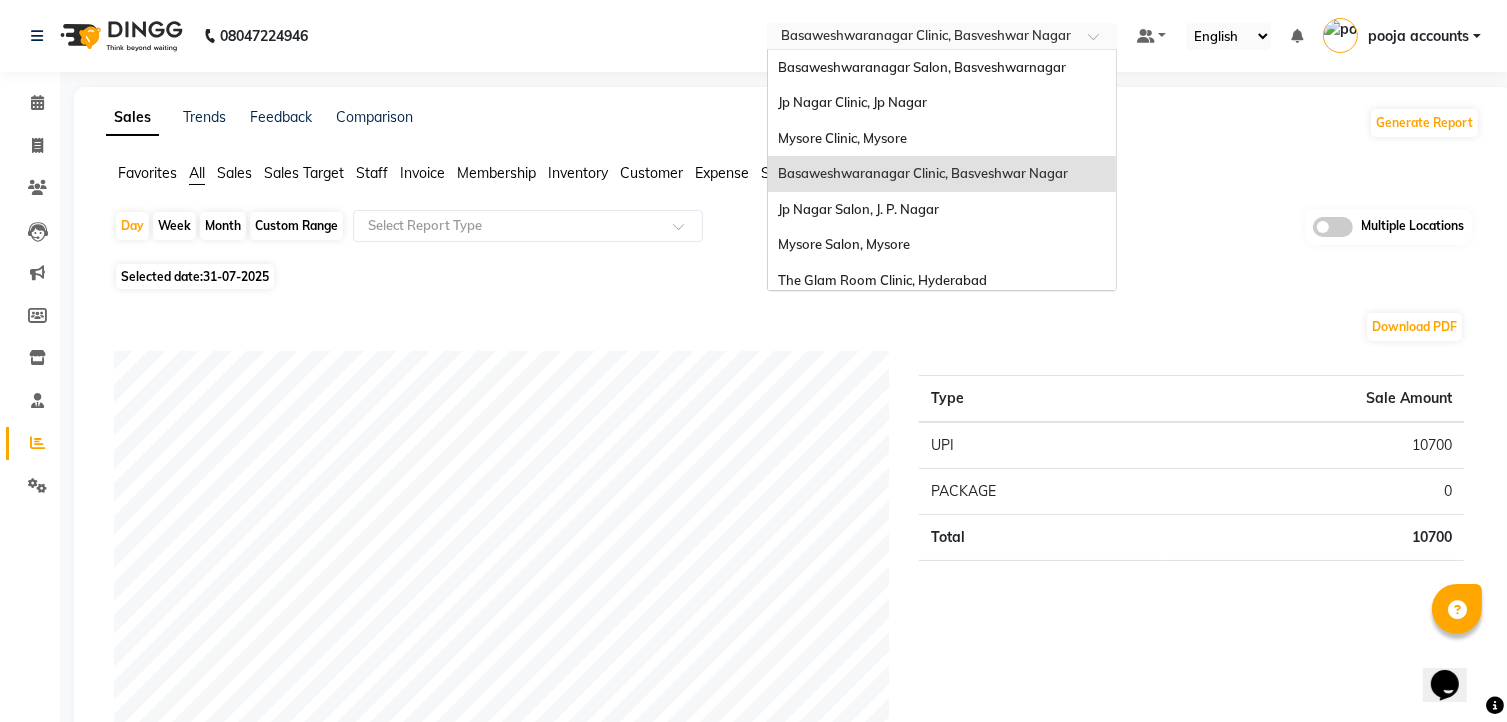 click at bounding box center (1100, 42) 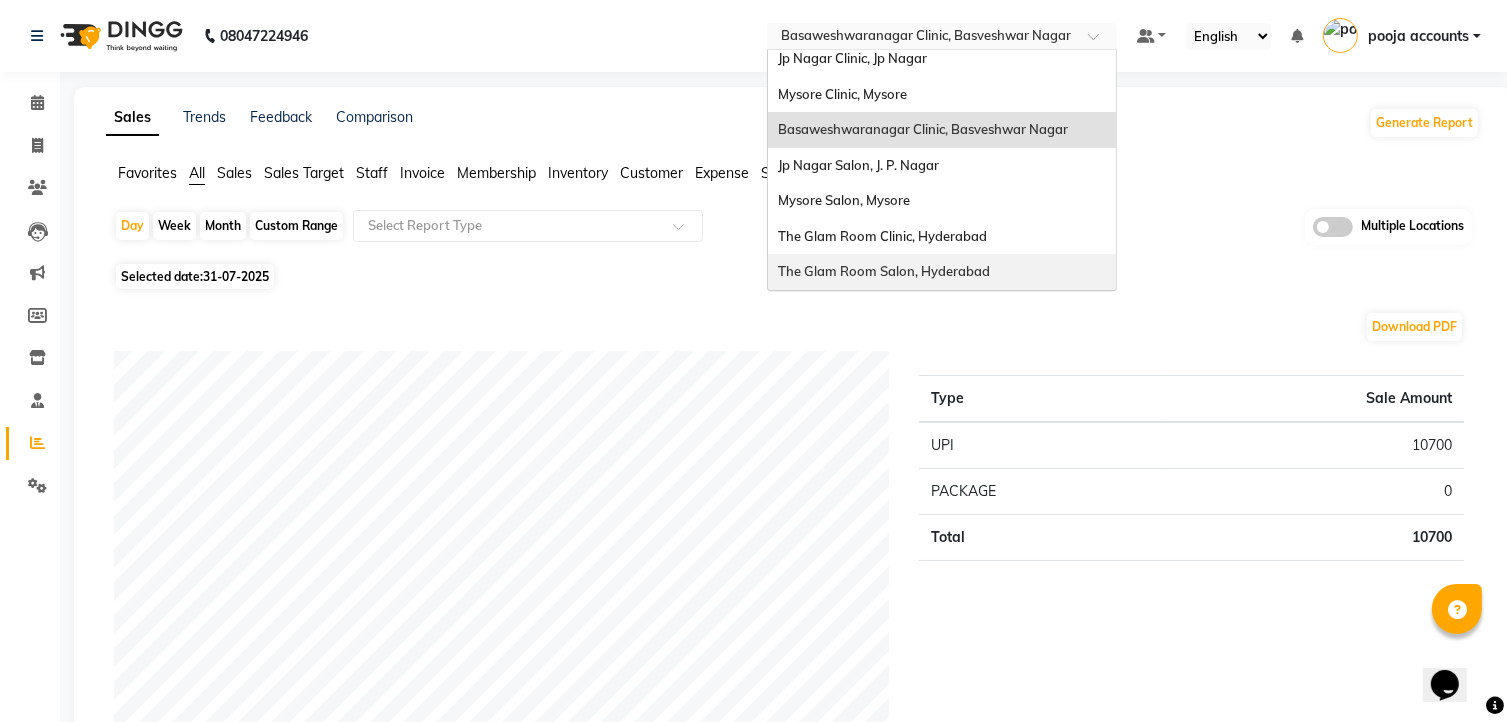 scroll, scrollTop: 43, scrollLeft: 0, axis: vertical 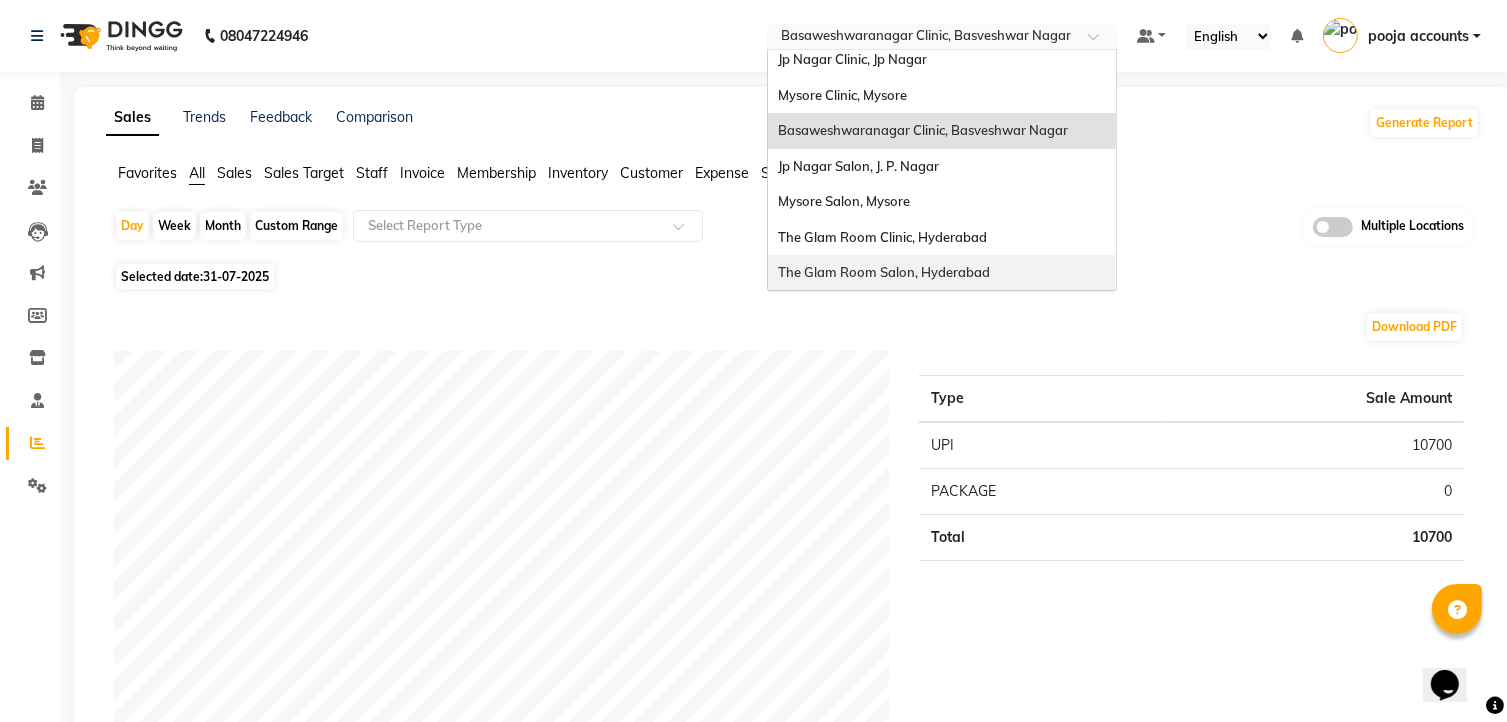 click on "The Glam Room Salon, Hyderabad" at bounding box center (942, 273) 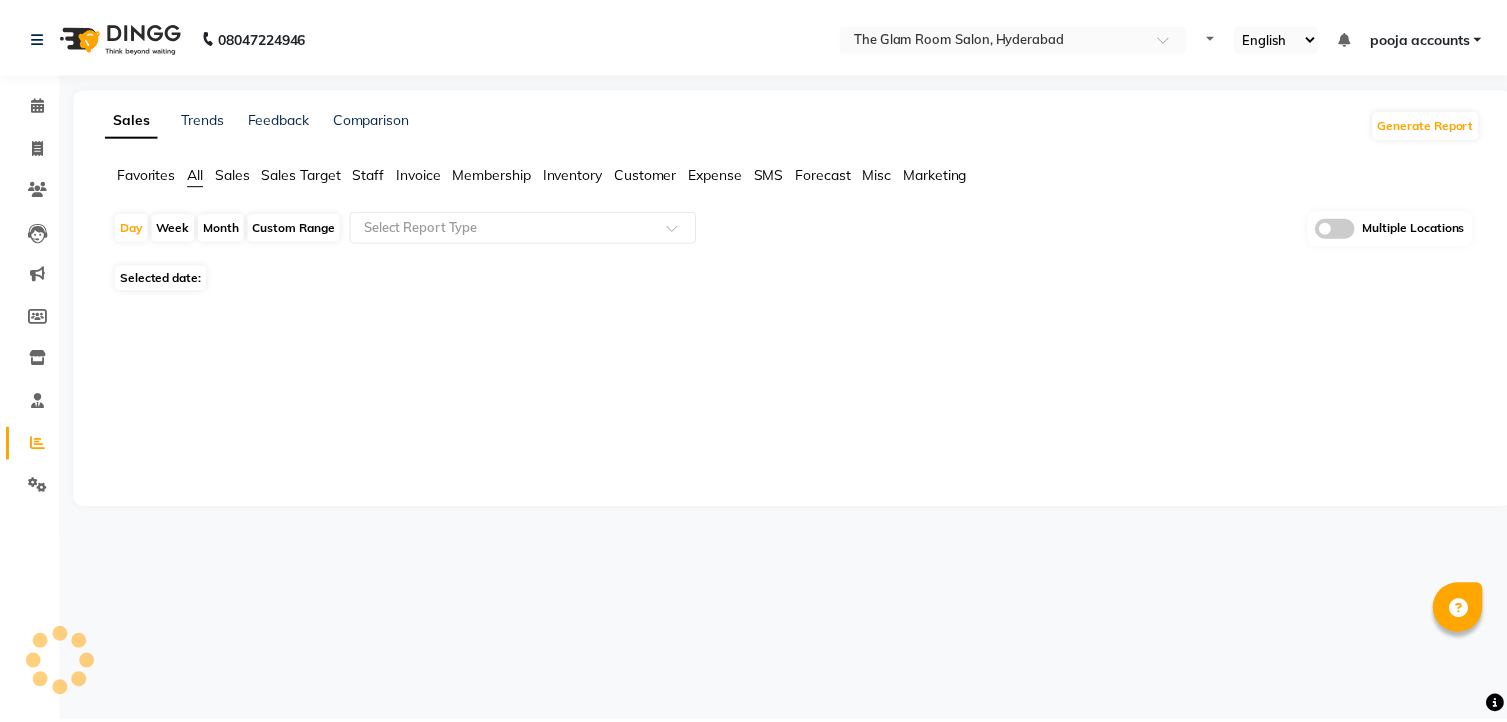 scroll, scrollTop: 0, scrollLeft: 0, axis: both 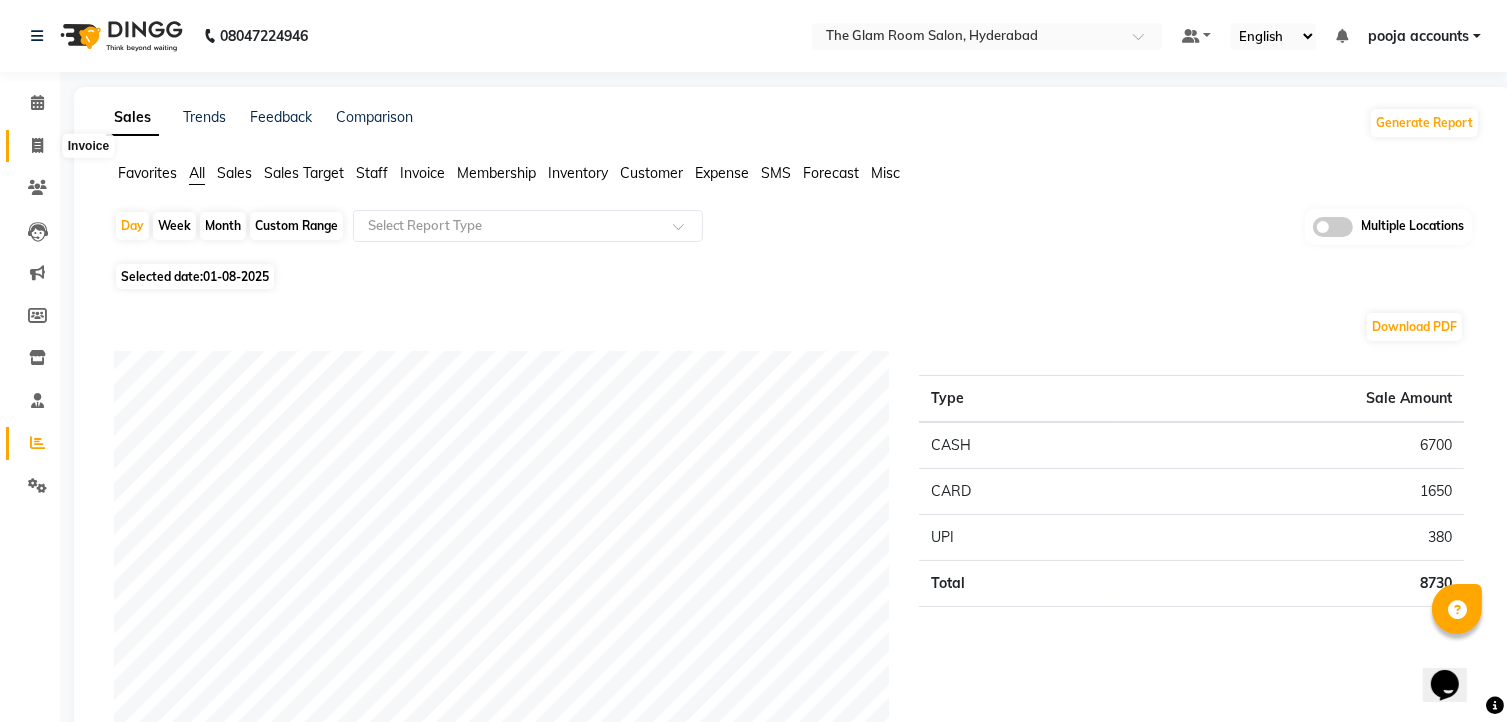 click 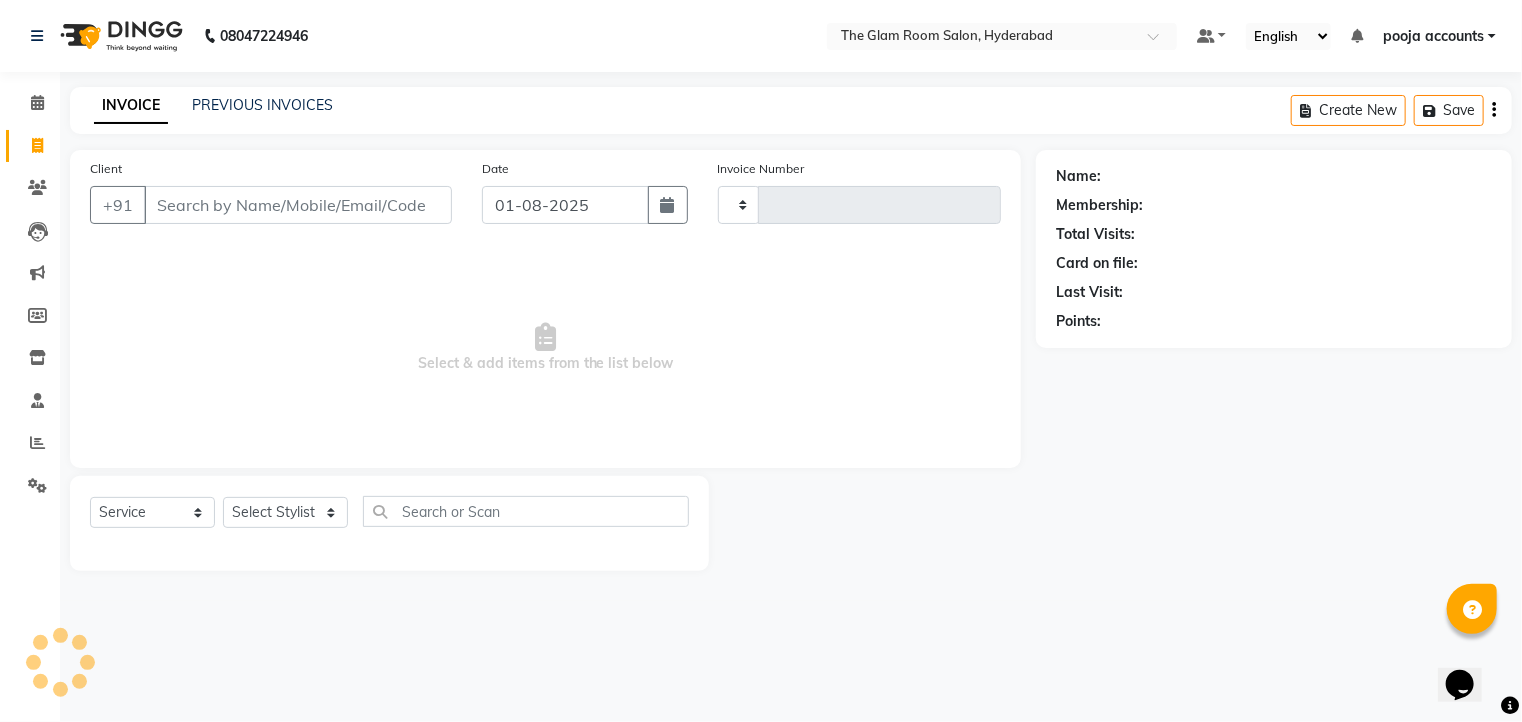 type on "0375" 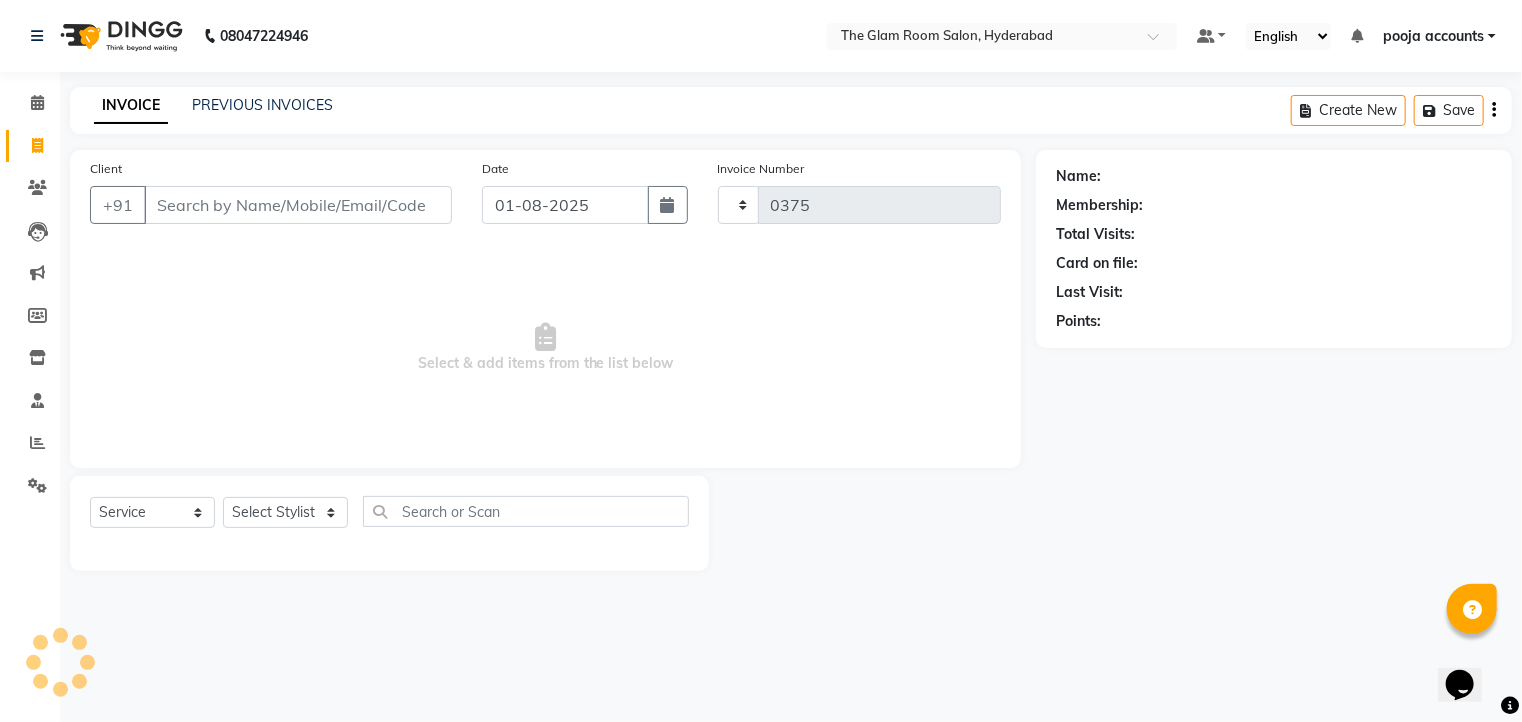 select on "7501" 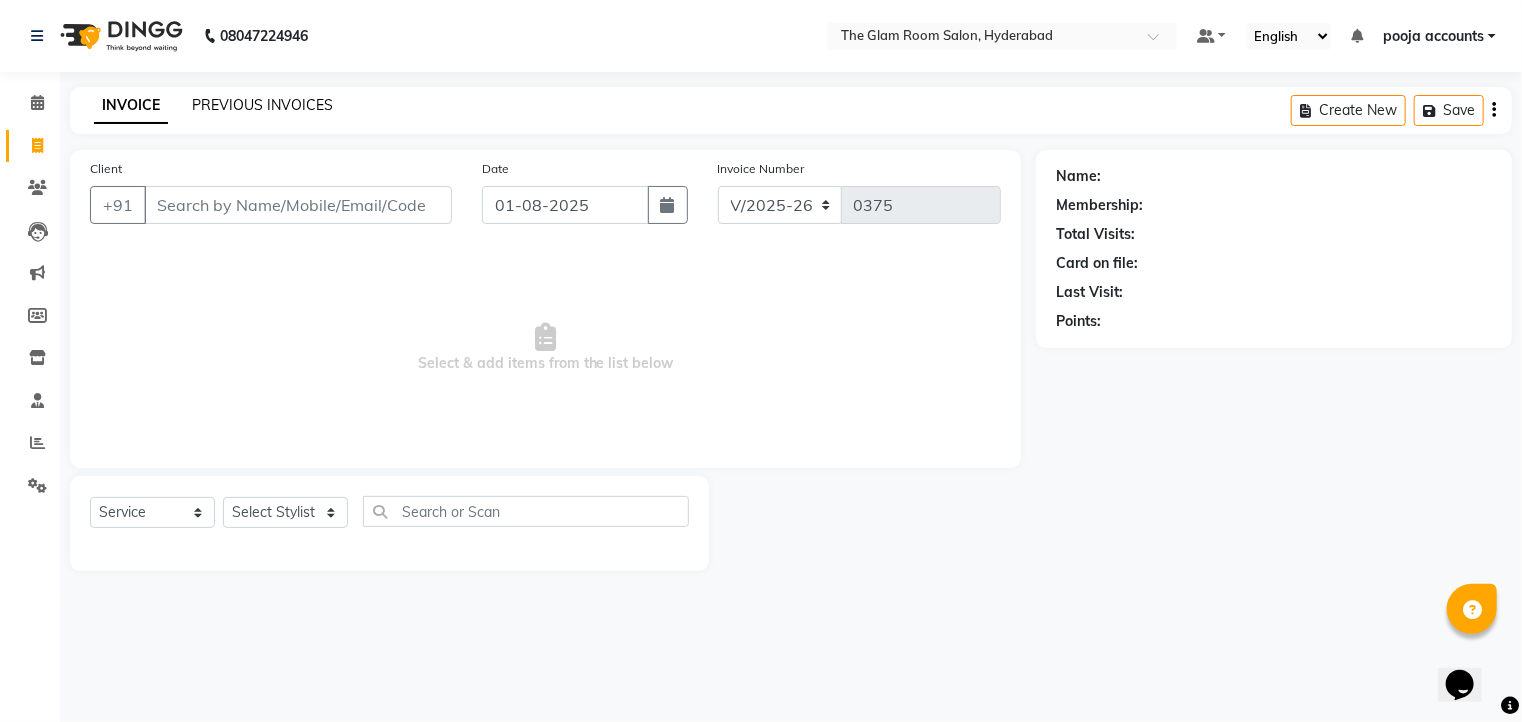 click on "PREVIOUS INVOICES" 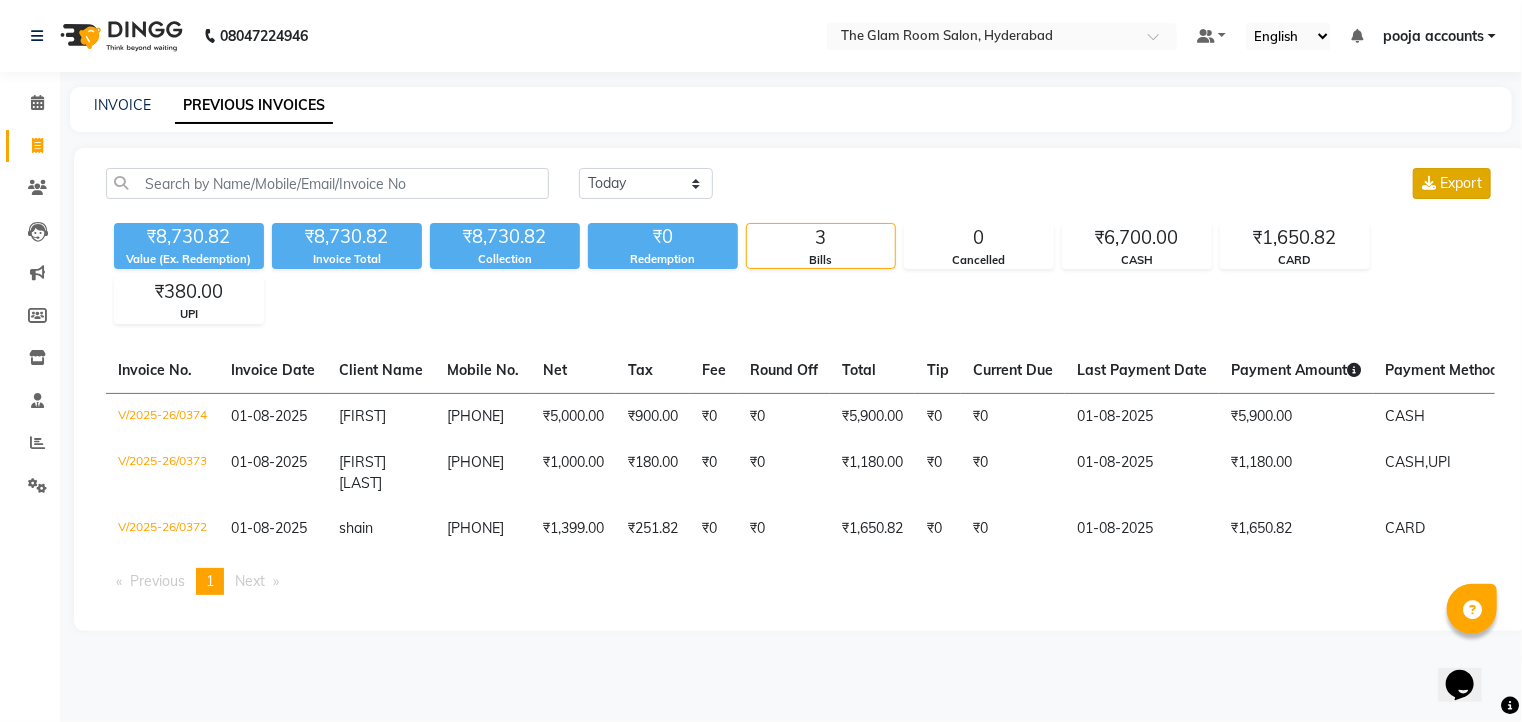click on "Export" at bounding box center (1461, 183) 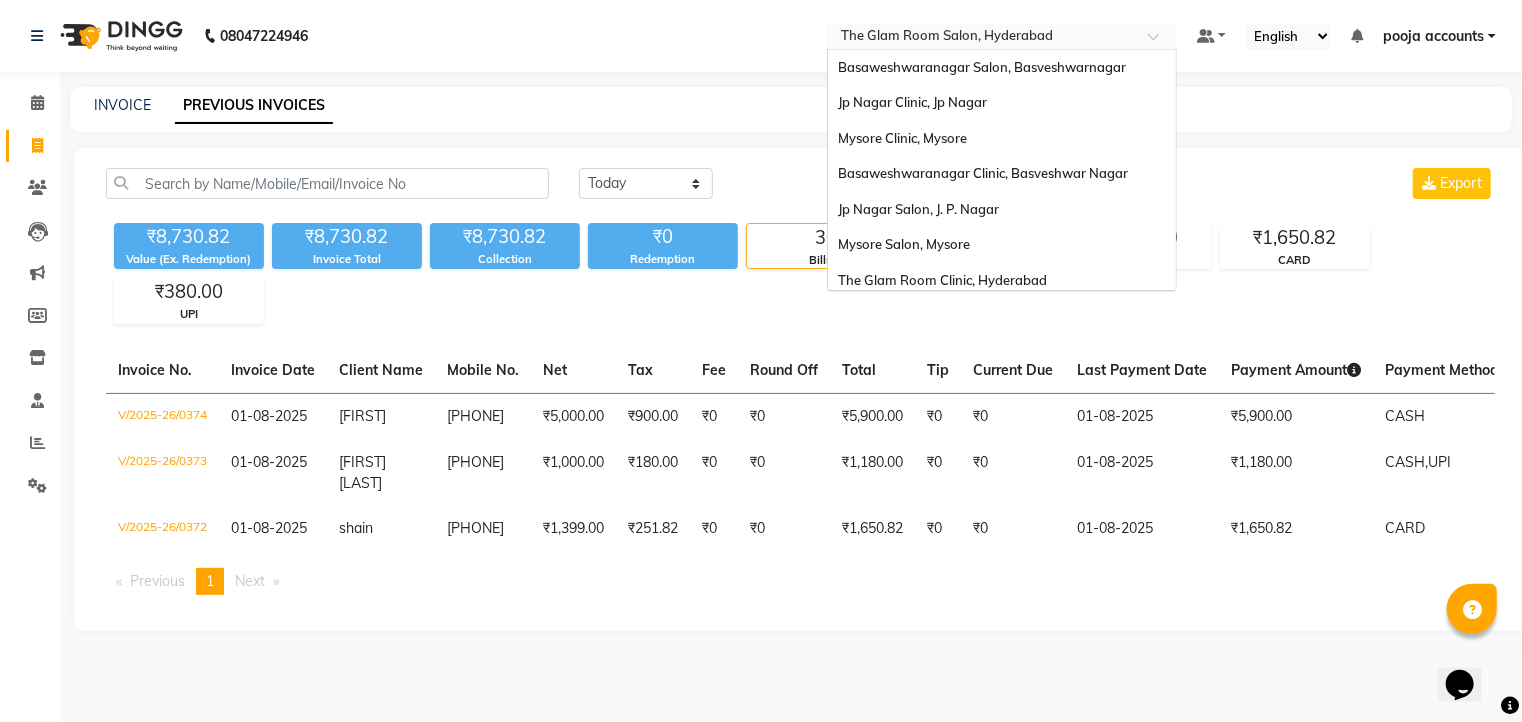 click at bounding box center (1160, 42) 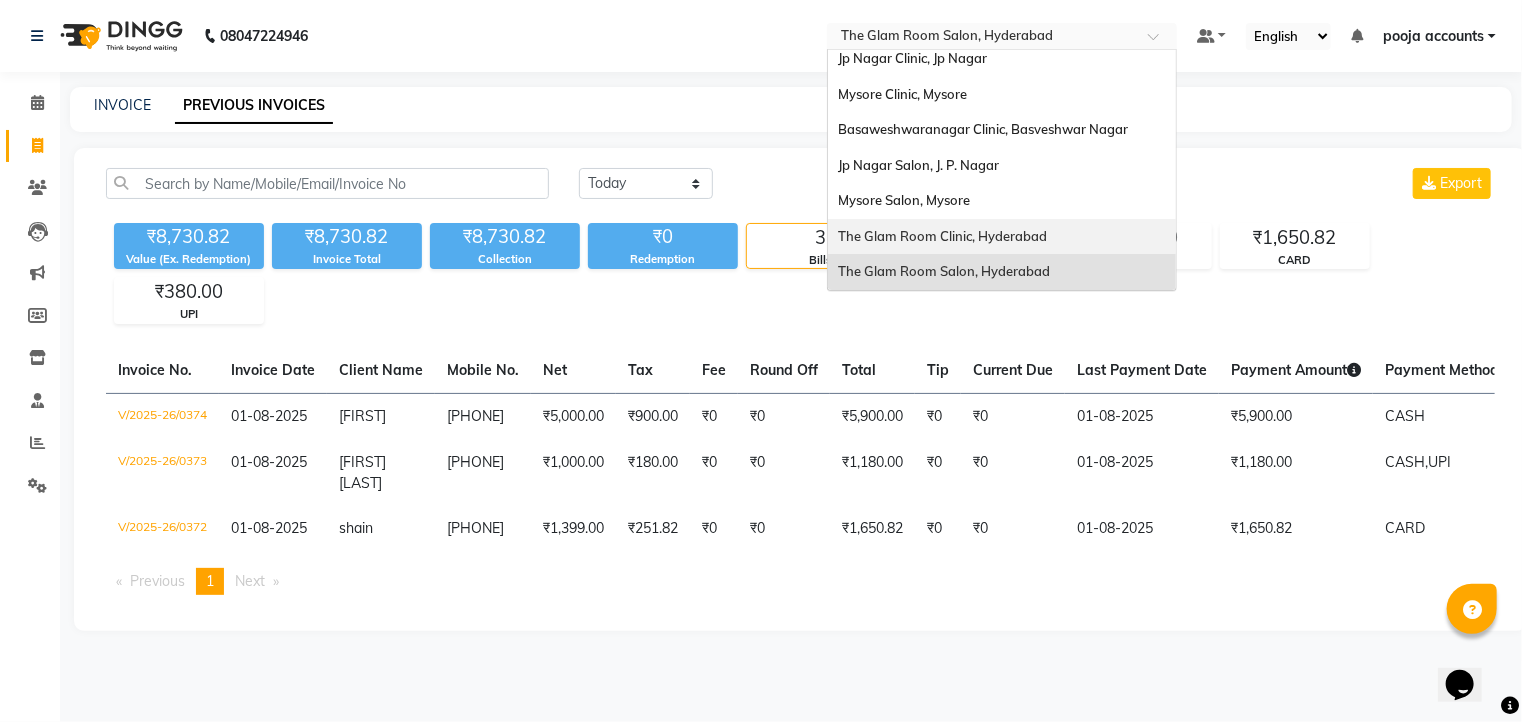 click on "The Glam Room Clinic, Hyderabad" at bounding box center (942, 236) 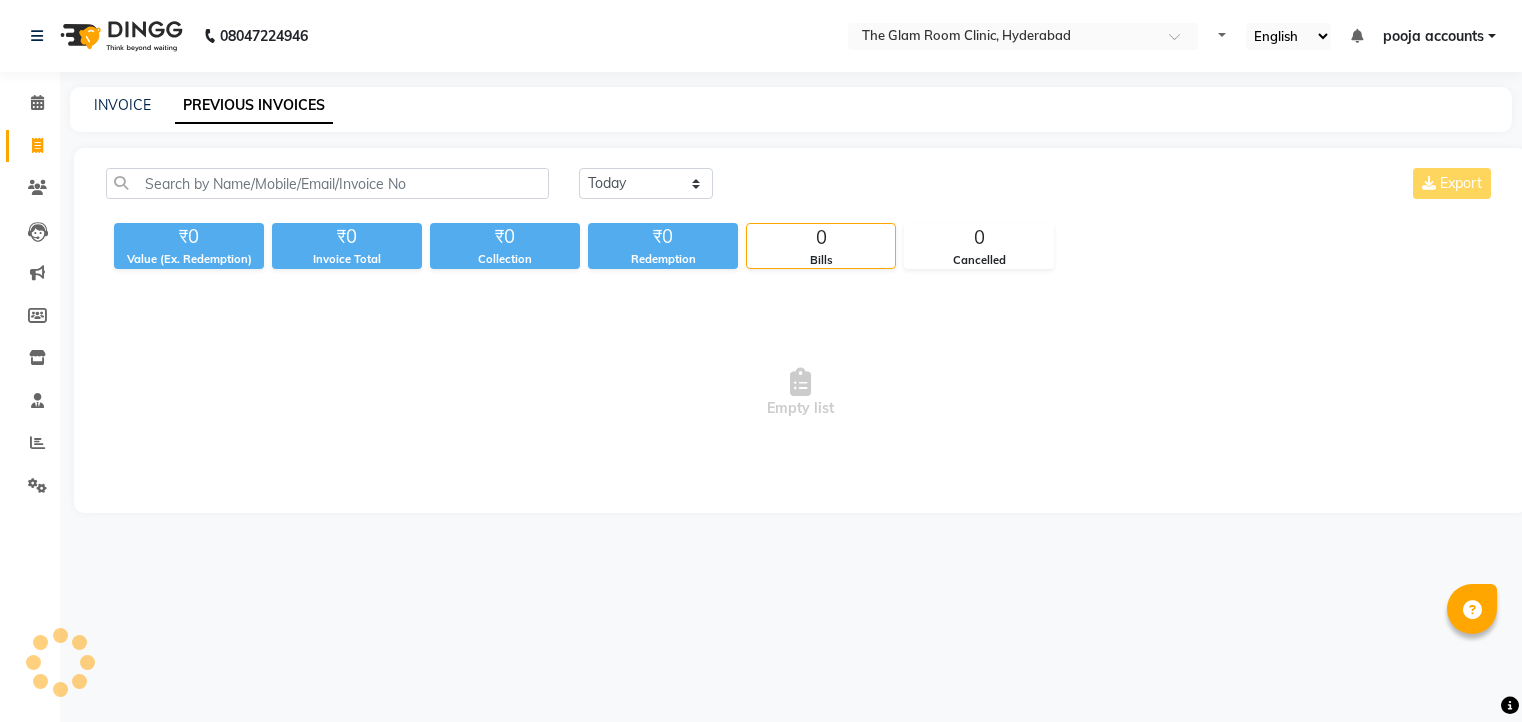 scroll, scrollTop: 0, scrollLeft: 0, axis: both 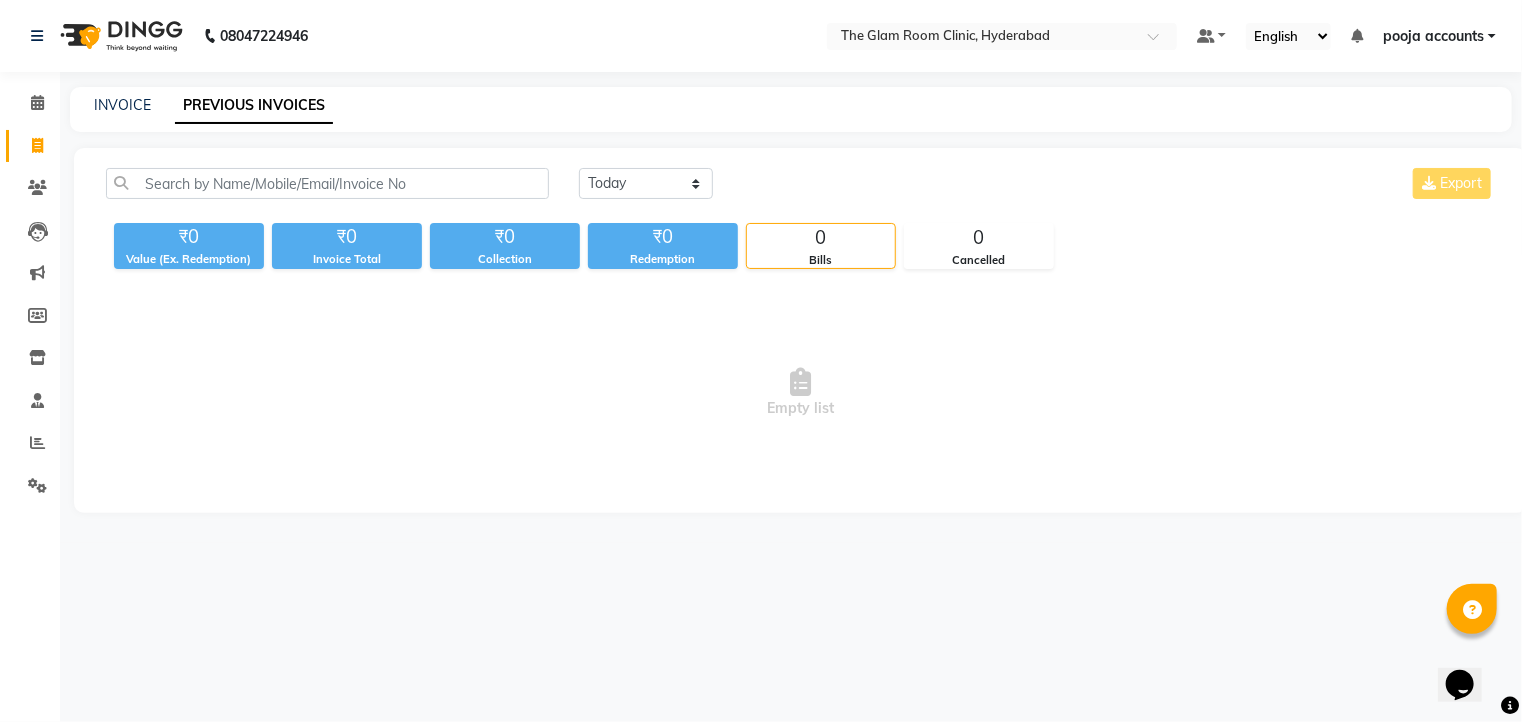 click on "Empty list" at bounding box center (800, 393) 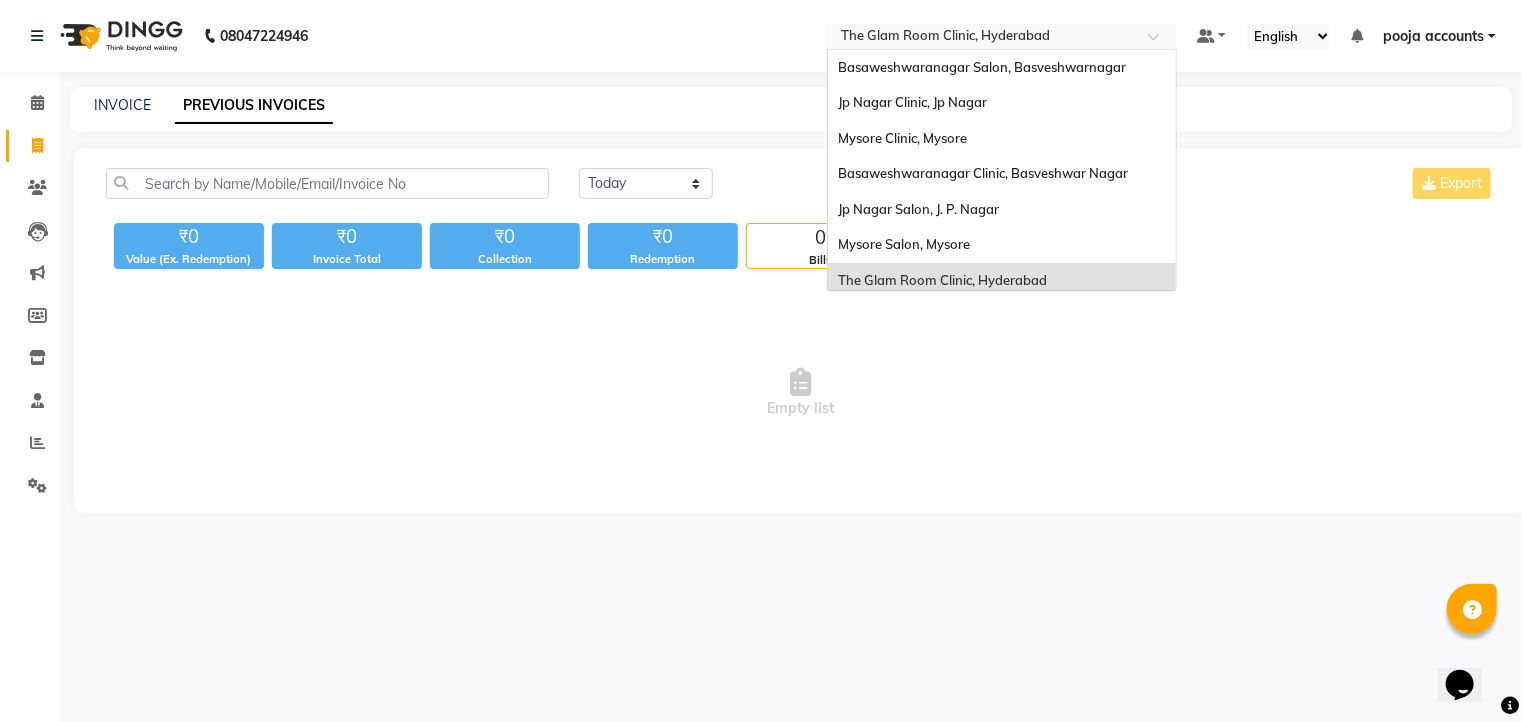 click at bounding box center (1002, 38) 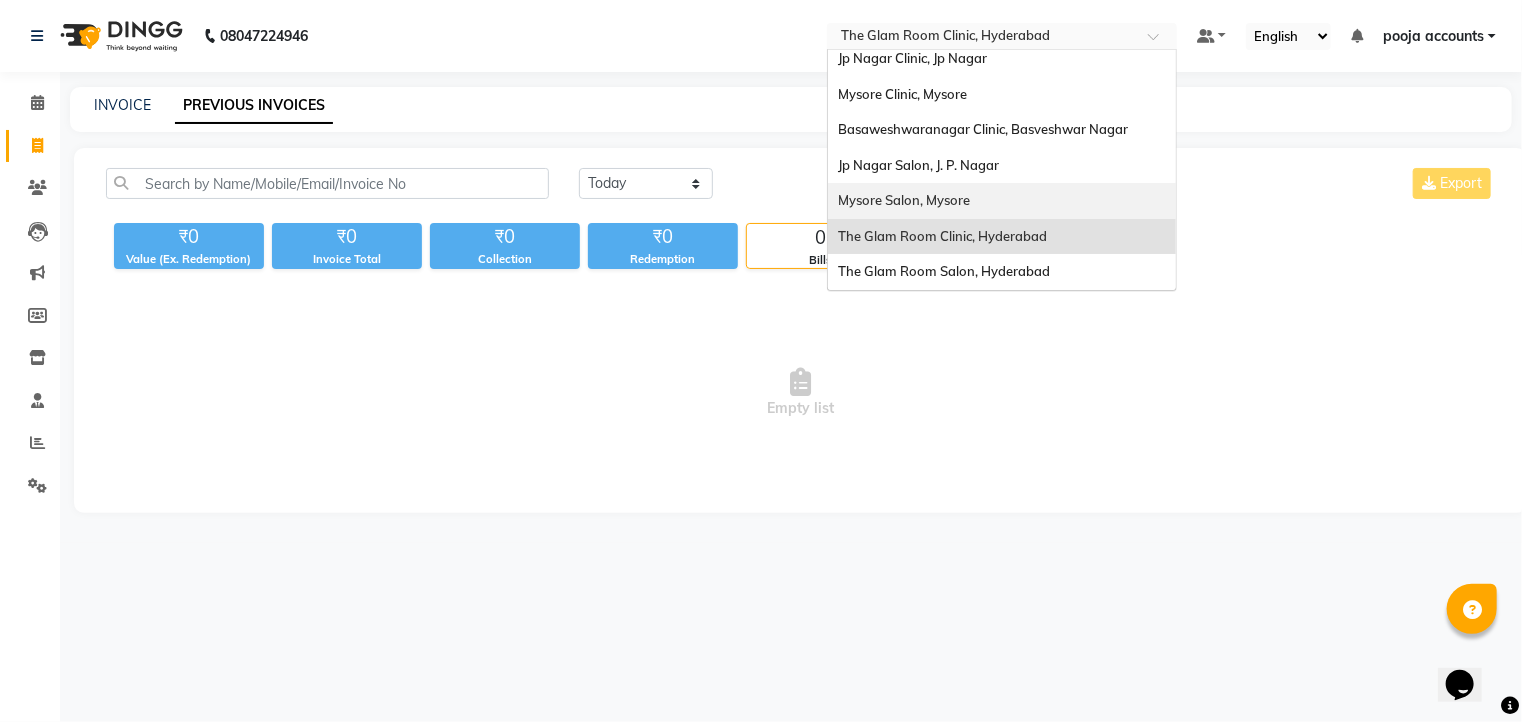 click on "Mysore Salon, Mysore" at bounding box center (1002, 201) 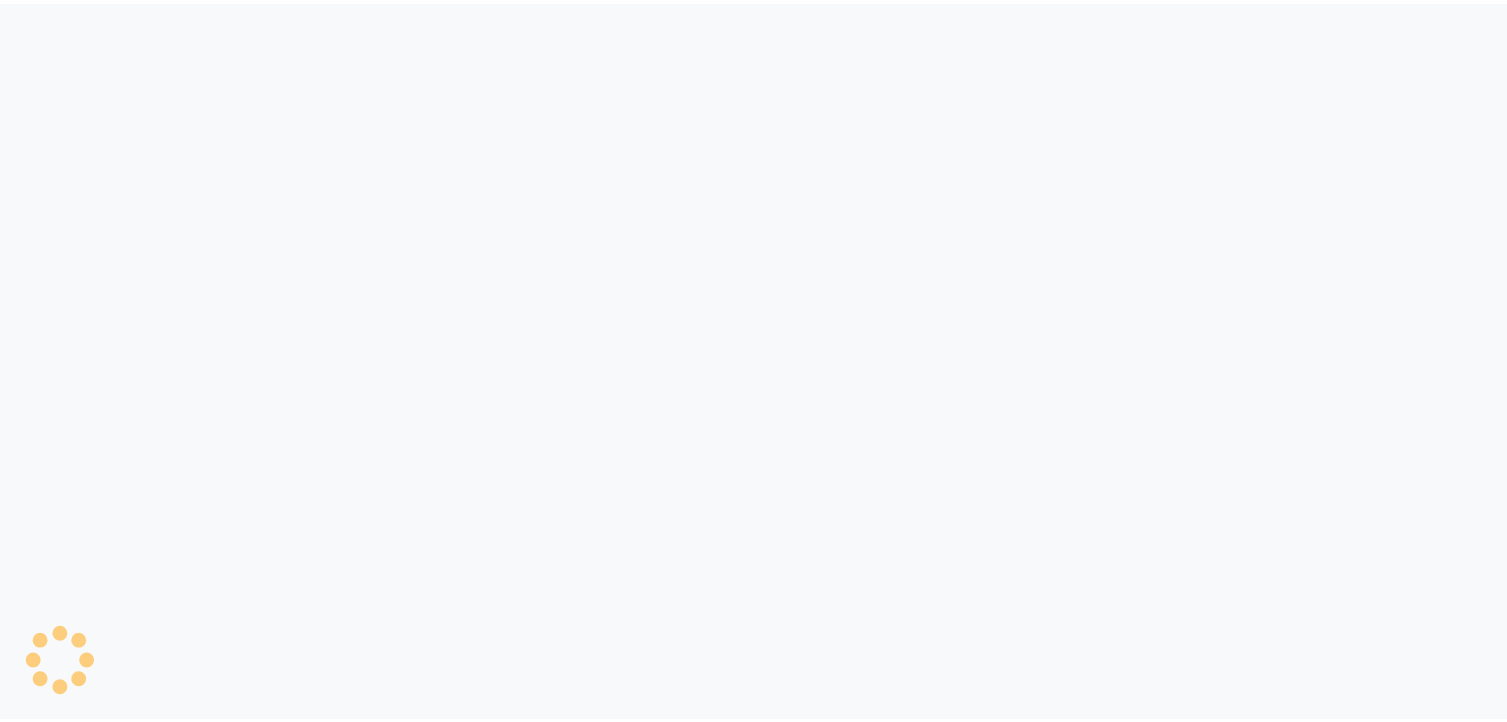 scroll, scrollTop: 0, scrollLeft: 0, axis: both 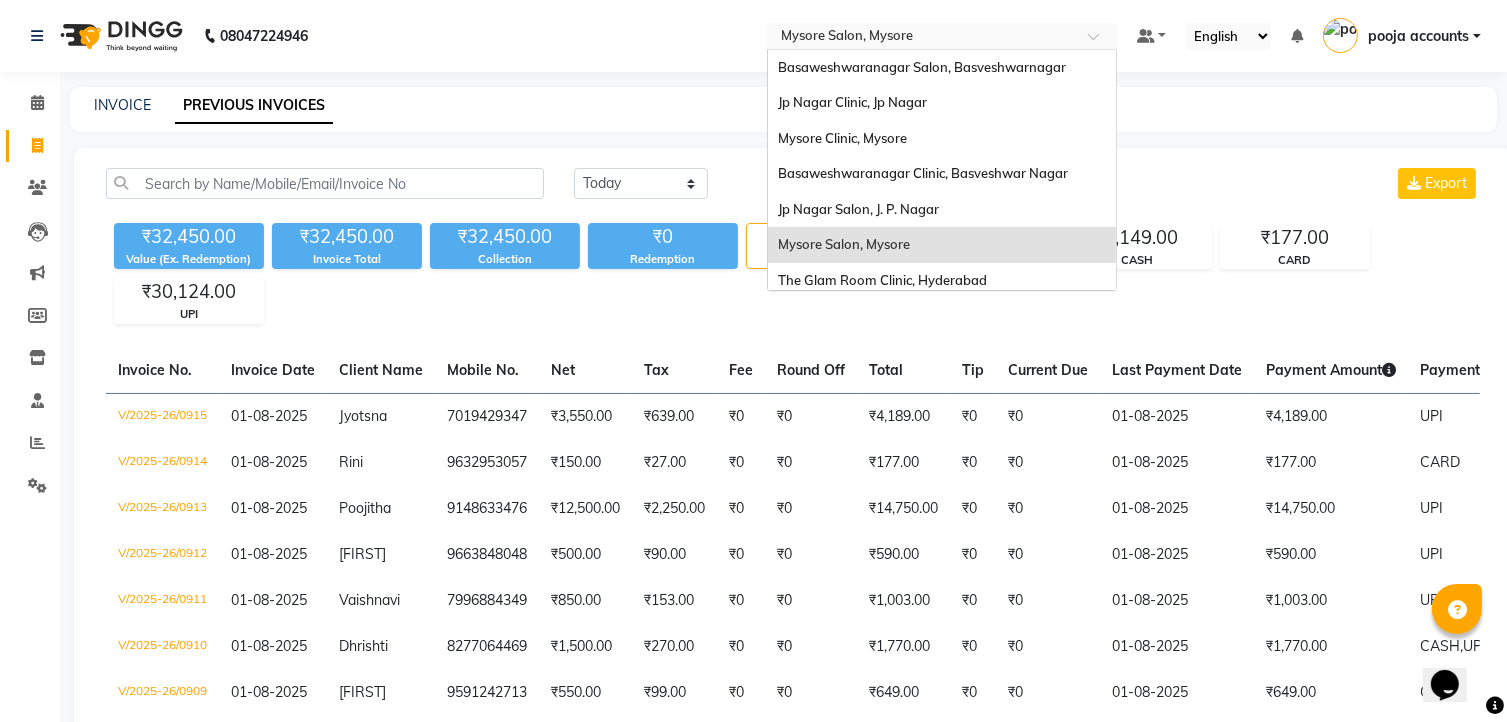 click at bounding box center [922, 38] 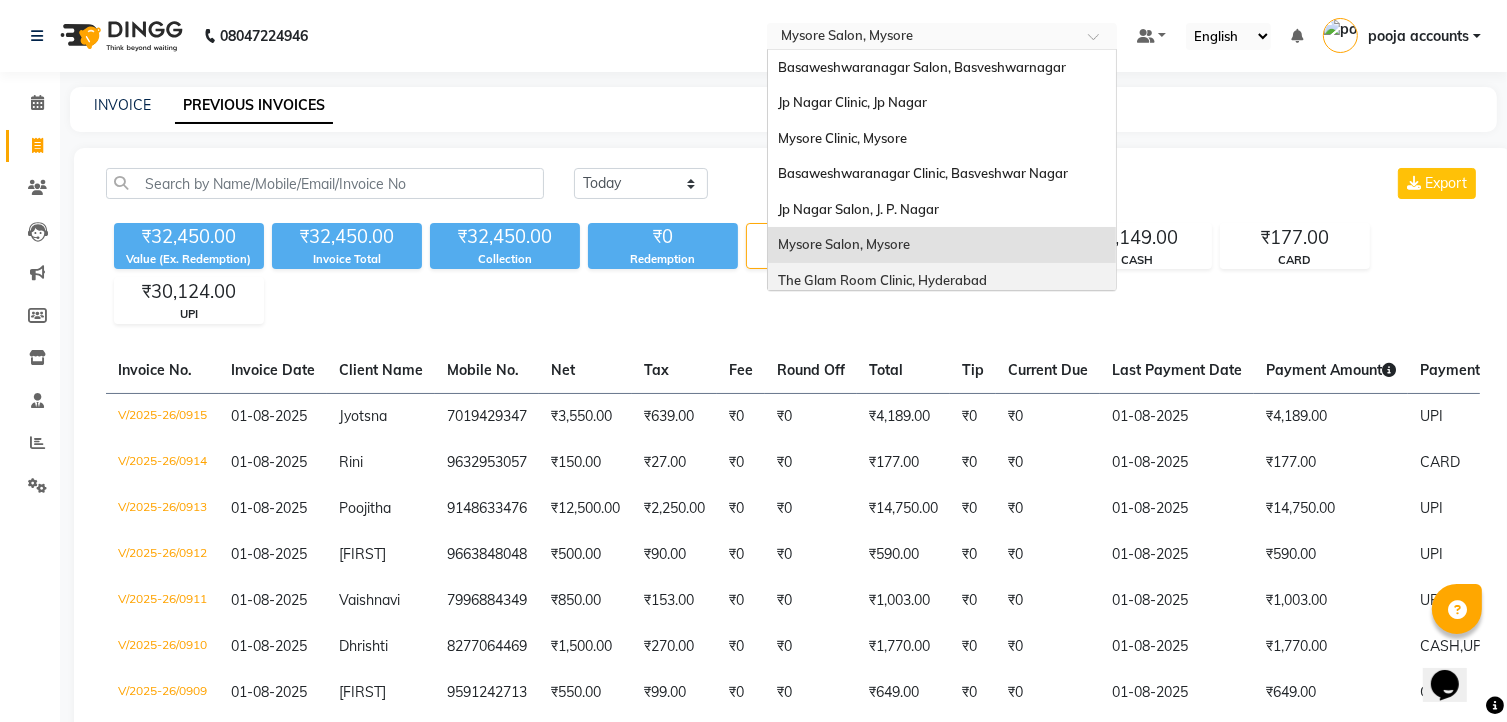 click on "The Glam Room Clinic, Hyderabad" at bounding box center (882, 280) 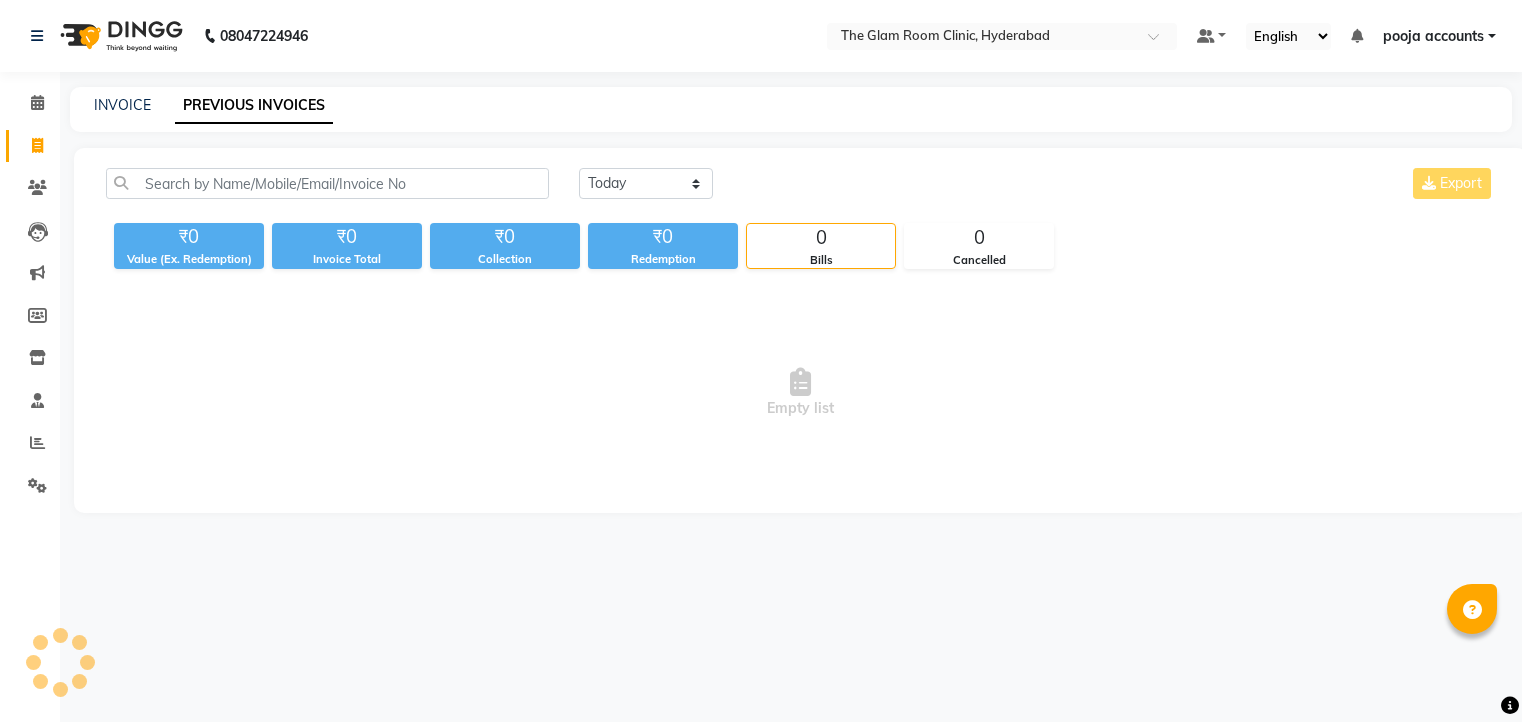 scroll, scrollTop: 0, scrollLeft: 0, axis: both 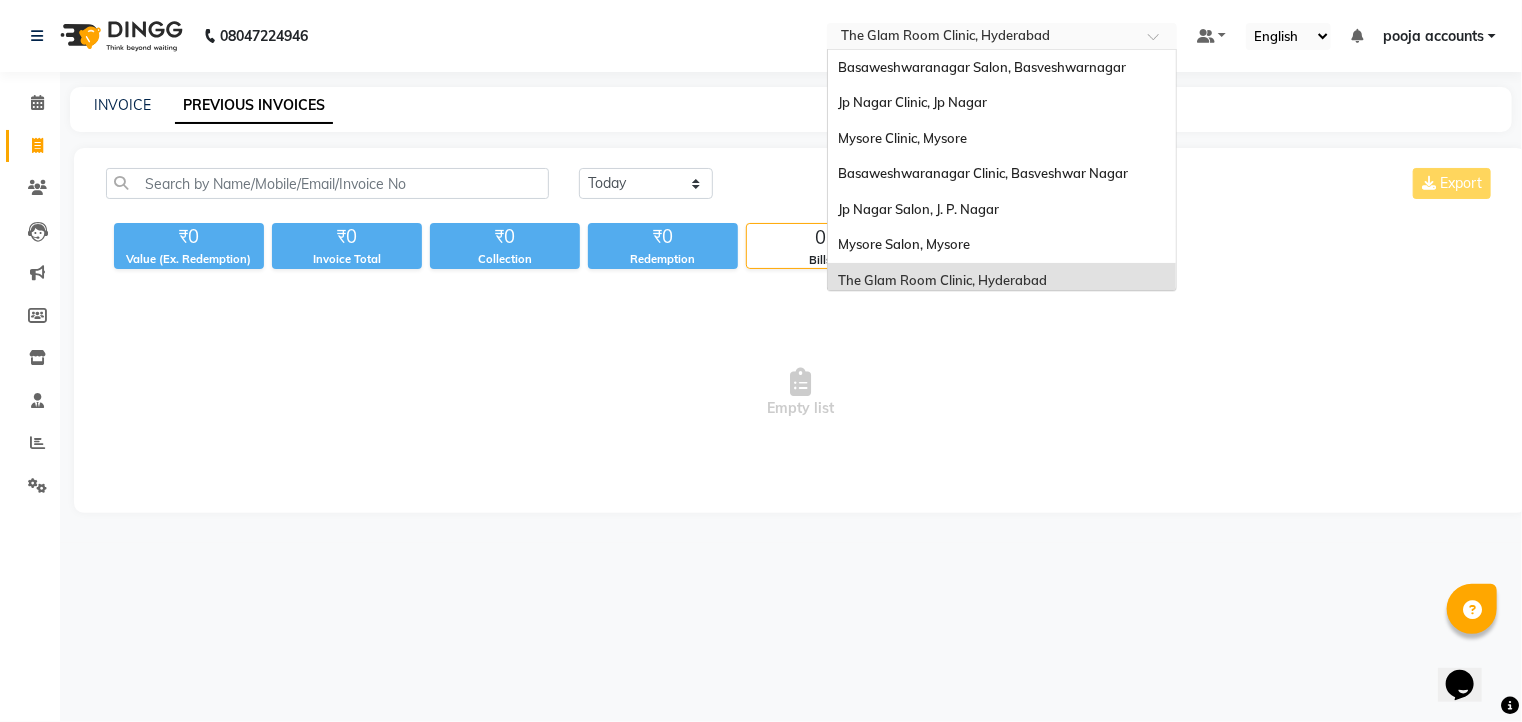 click at bounding box center (982, 38) 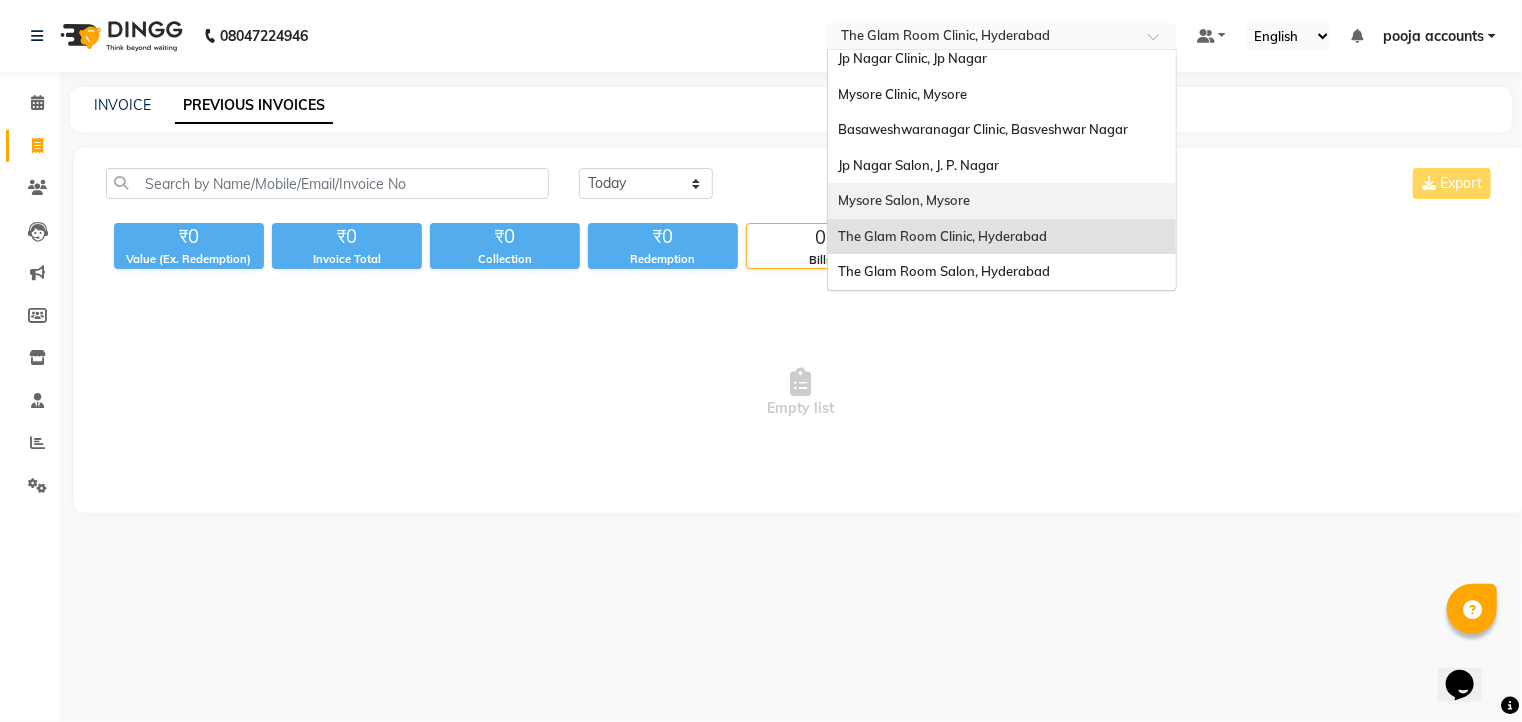click on "Mysore Salon, Mysore" at bounding box center [904, 200] 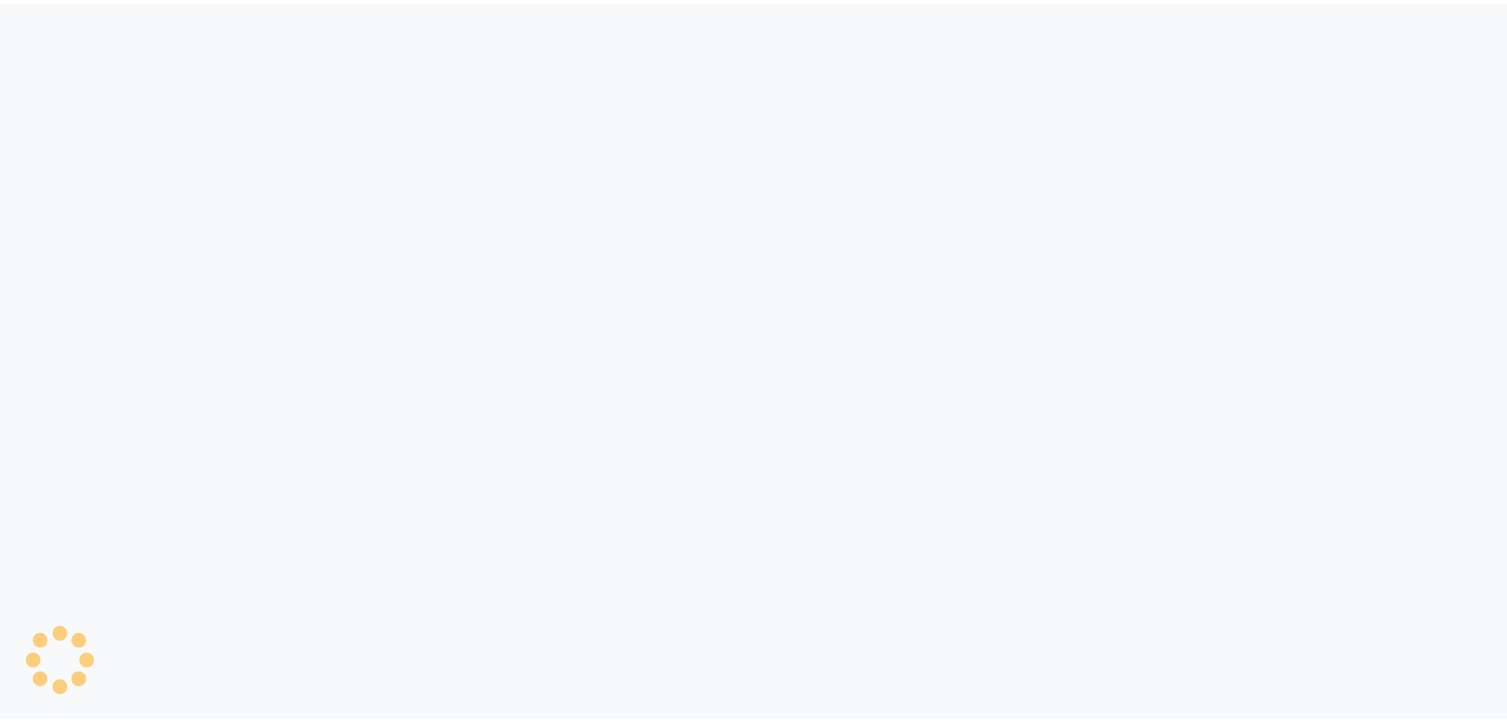 scroll, scrollTop: 0, scrollLeft: 0, axis: both 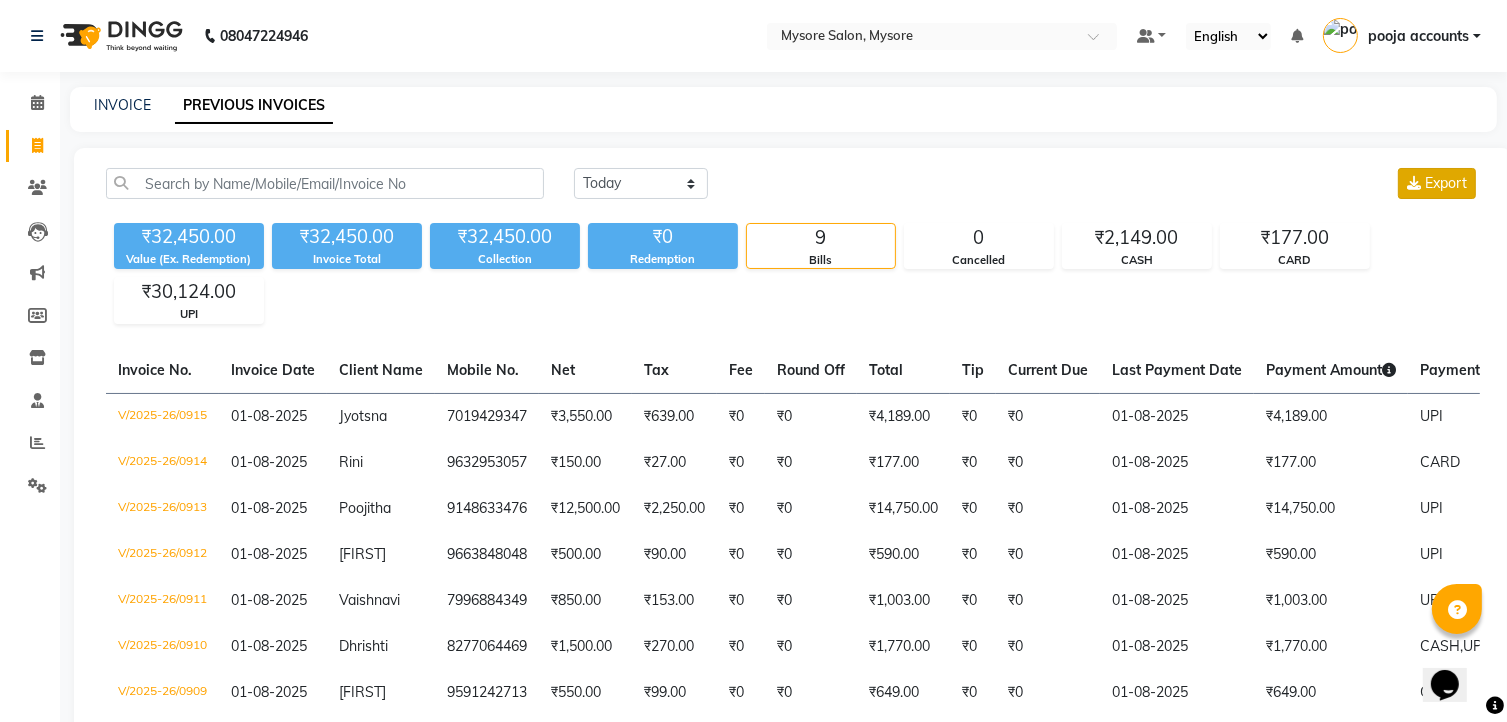 click at bounding box center (1414, 183) 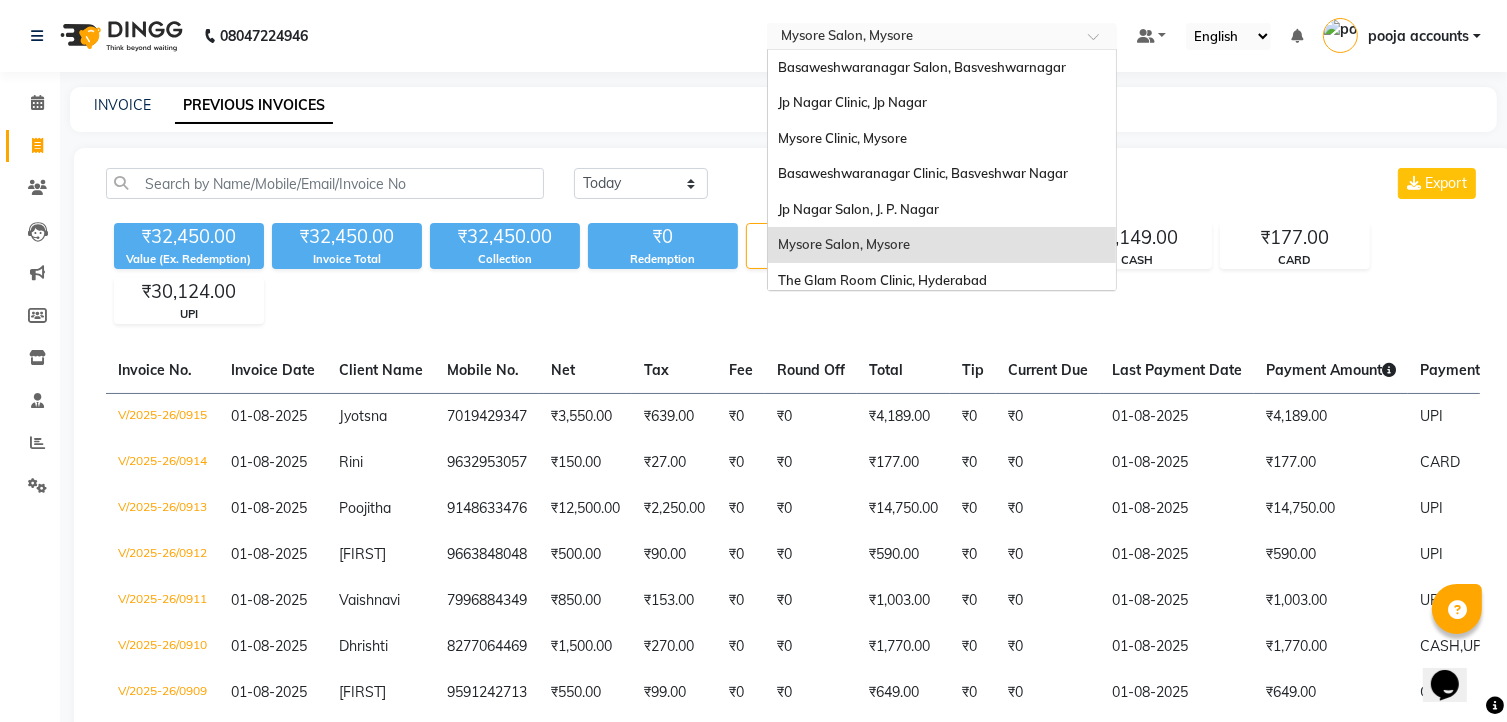 click on "Select Location × Mysore Salon, Mysore" at bounding box center [926, 36] 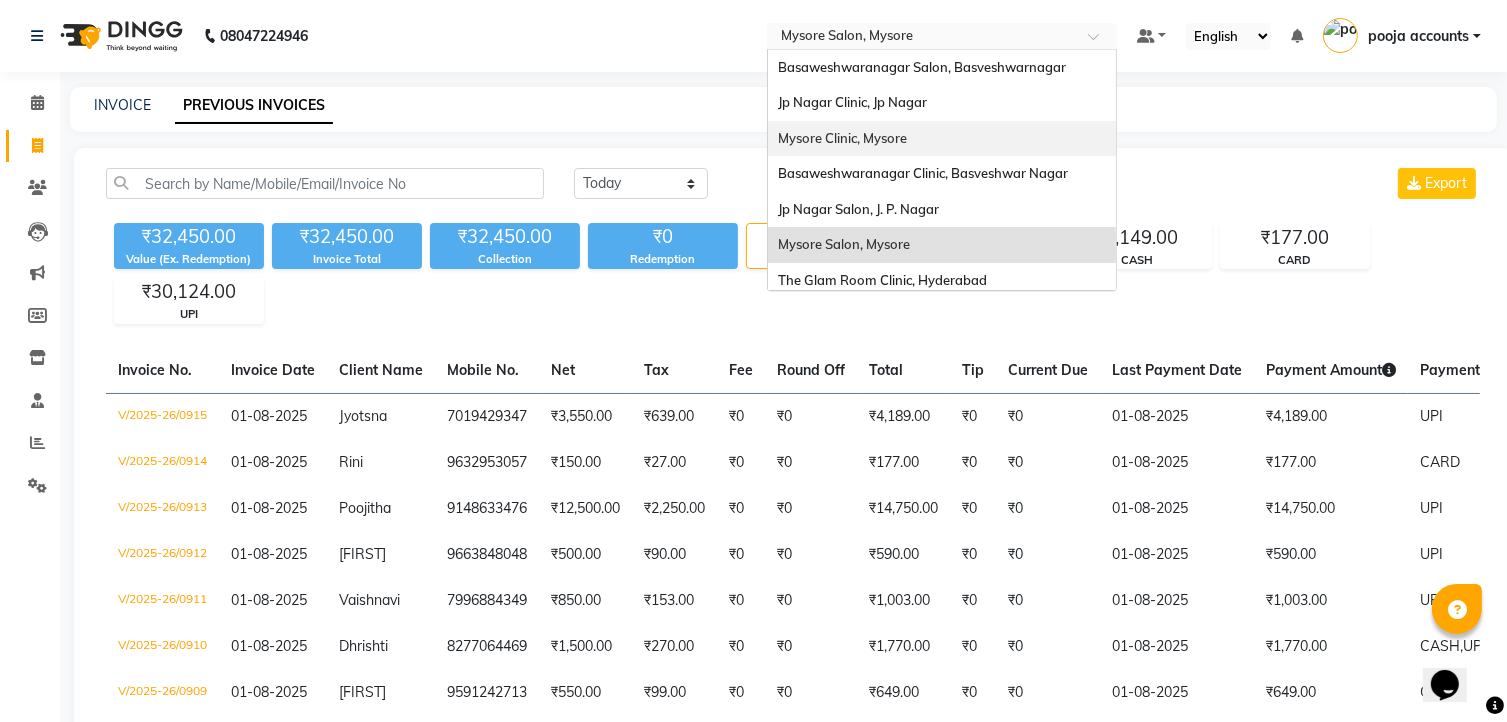 click on "Mysore Clinic, Mysore" at bounding box center (842, 138) 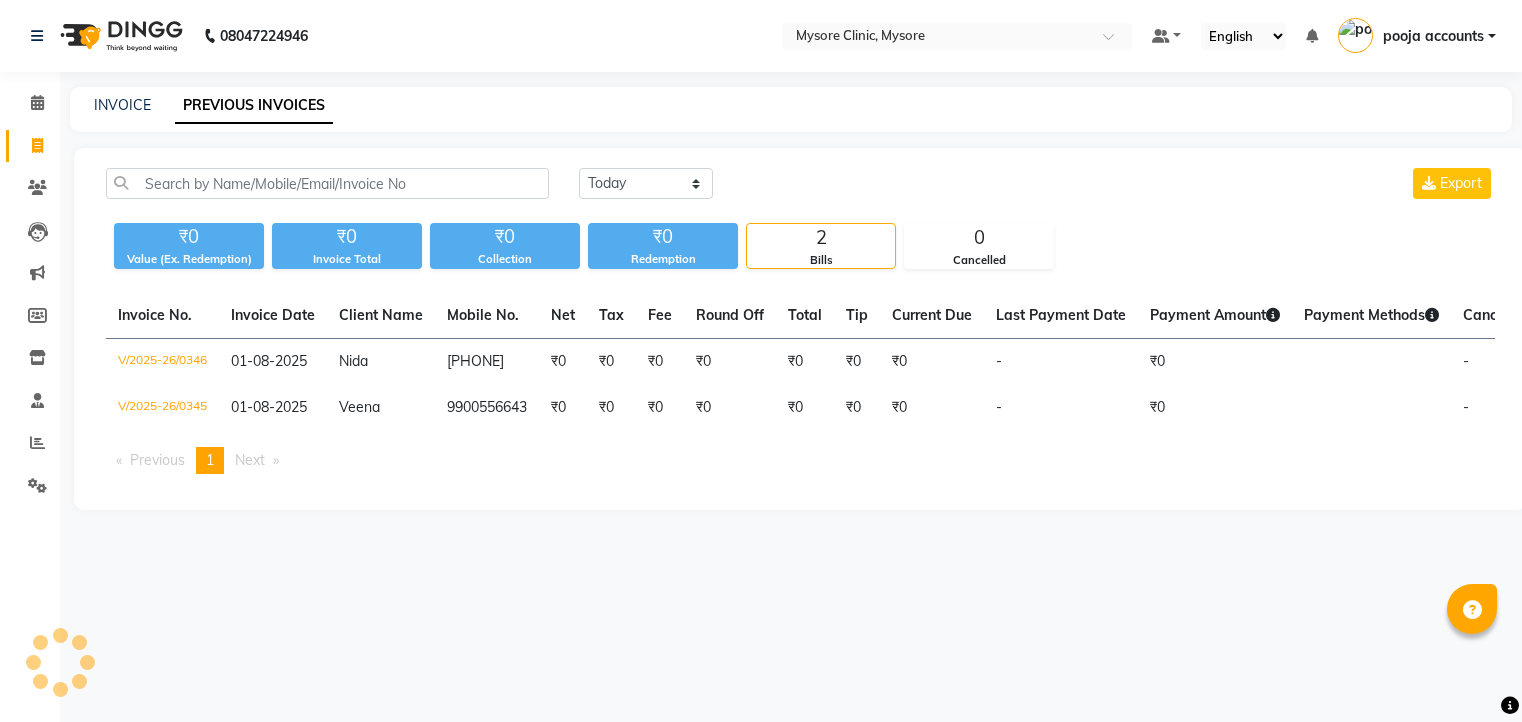 scroll, scrollTop: 0, scrollLeft: 0, axis: both 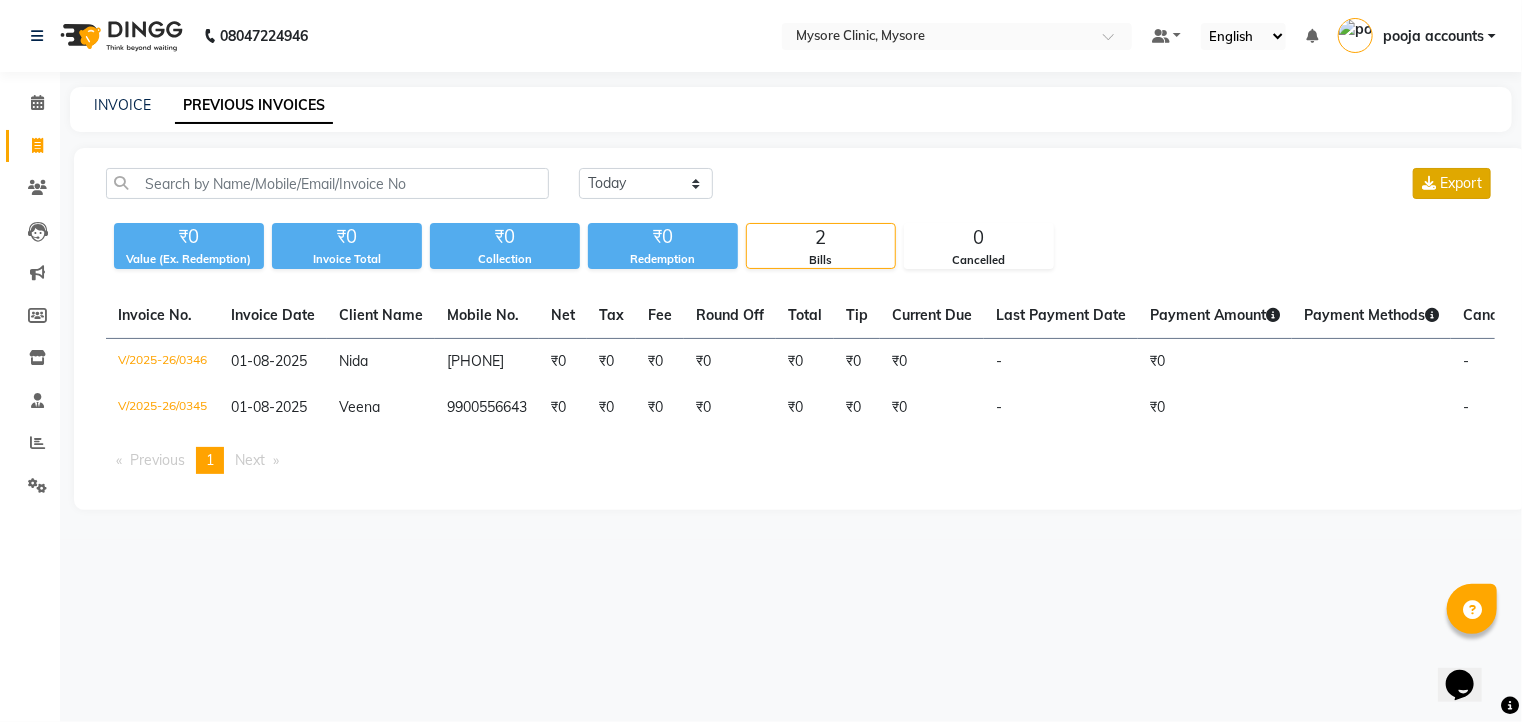 click on "Export" at bounding box center (1461, 183) 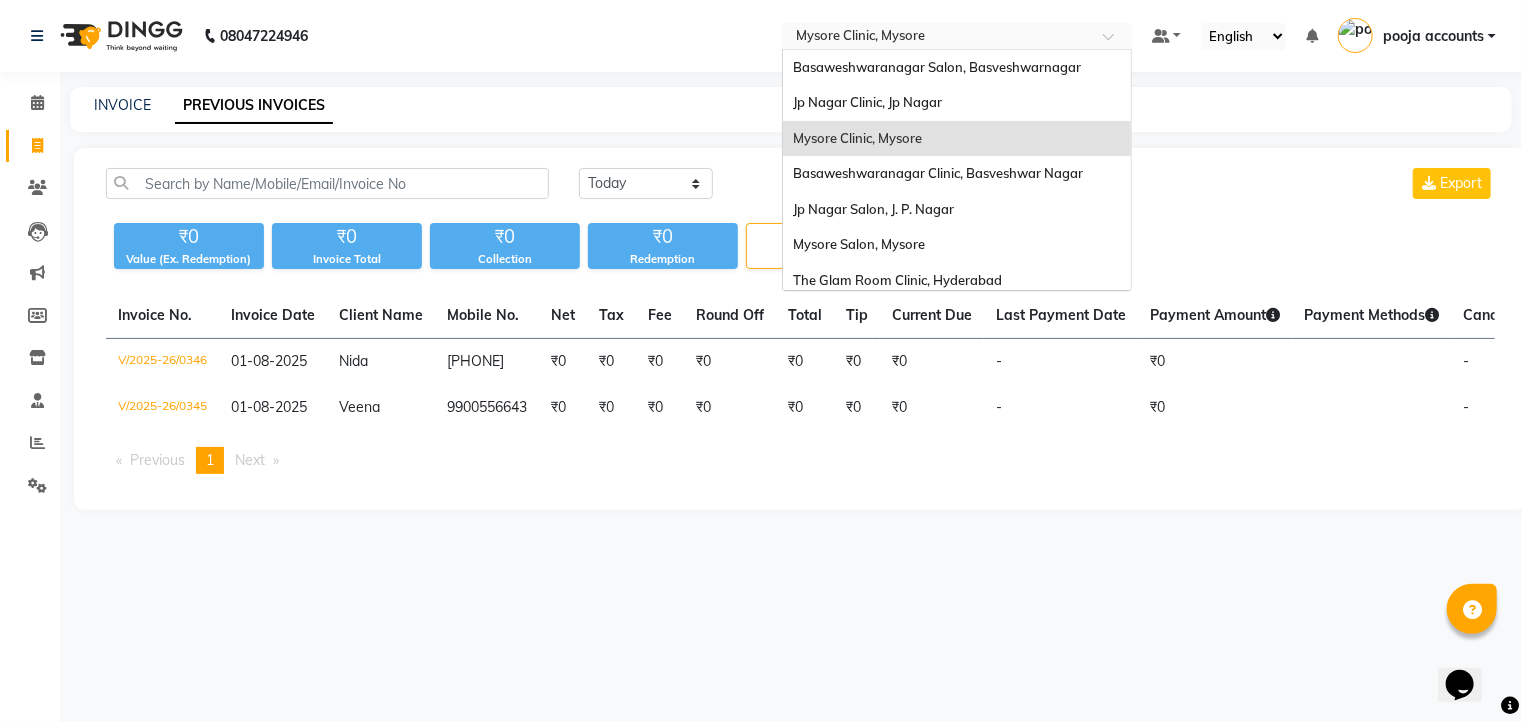 click at bounding box center (937, 38) 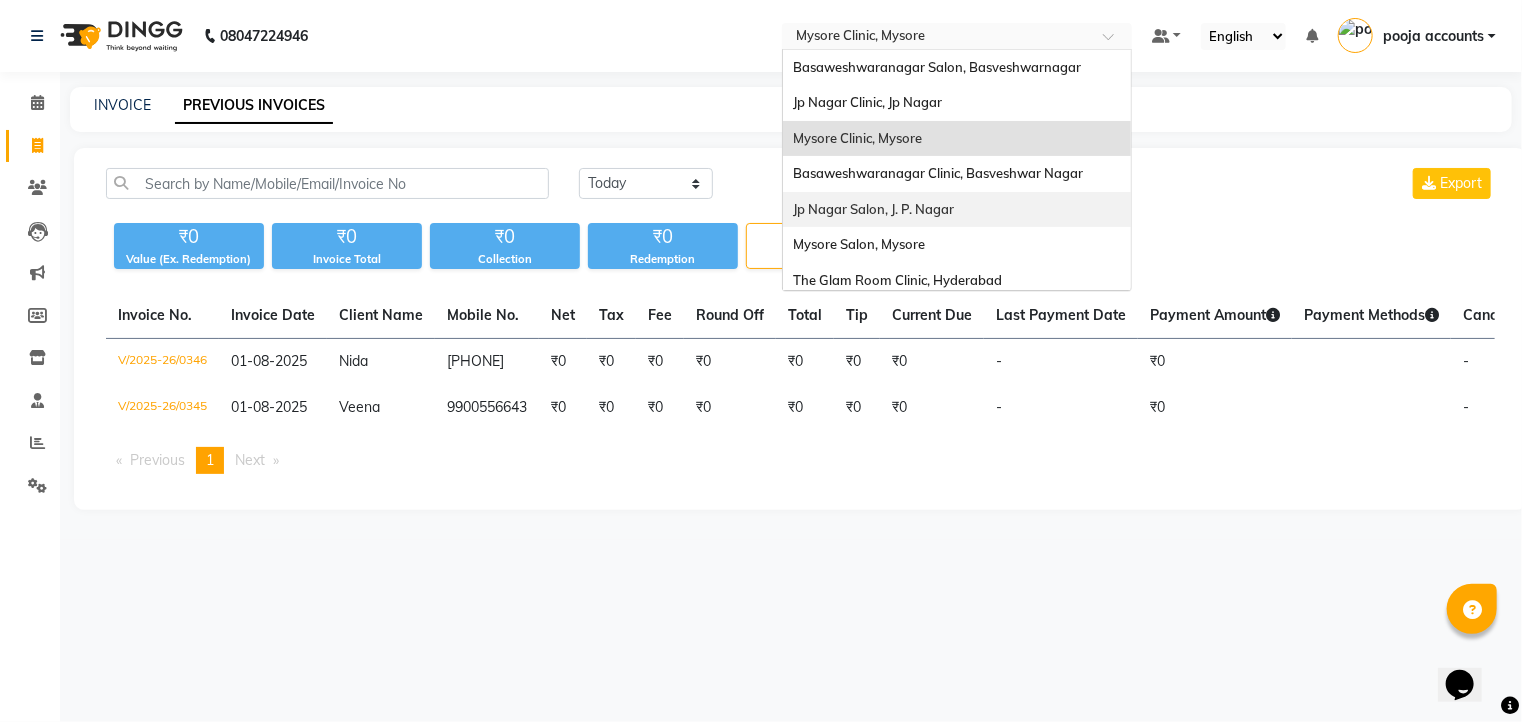 click on "Jp Nagar Salon, J. P. Nagar" at bounding box center [873, 209] 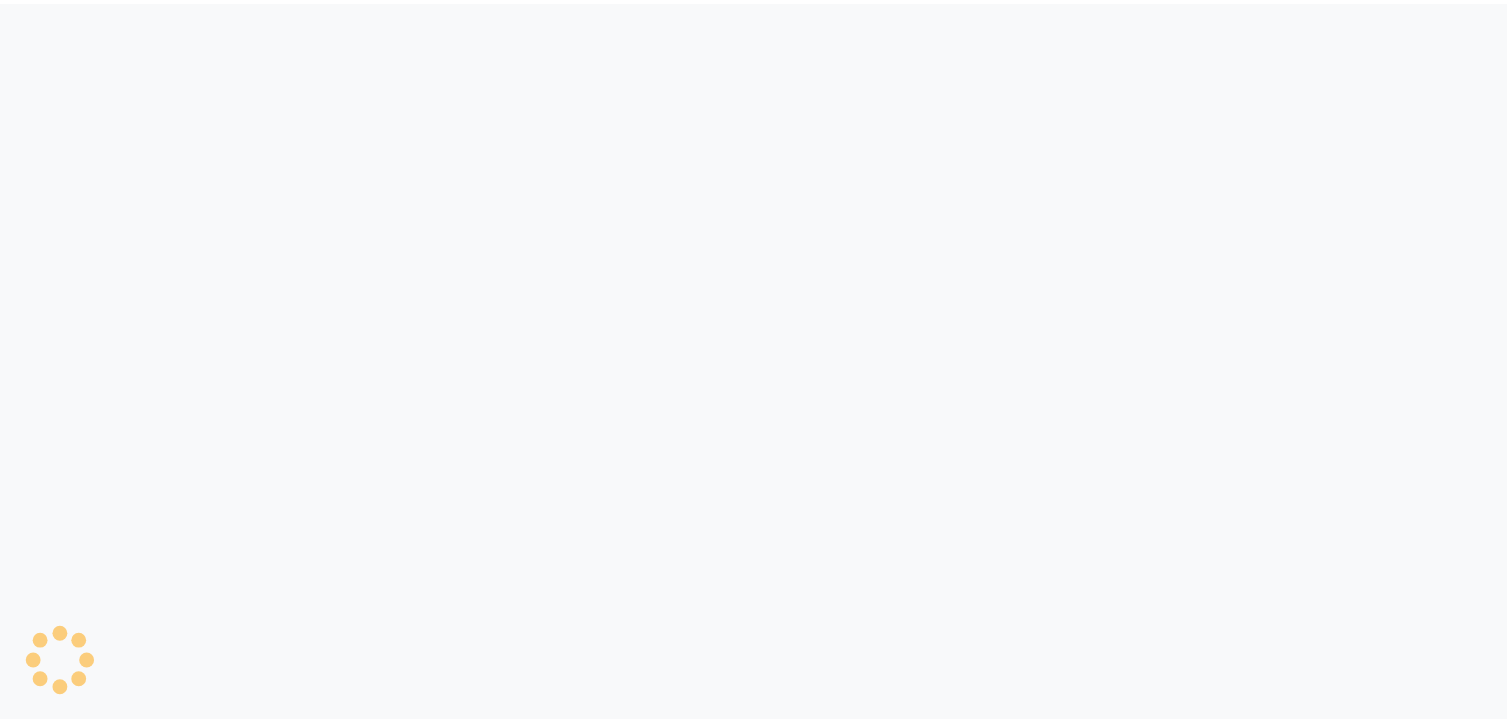scroll, scrollTop: 0, scrollLeft: 0, axis: both 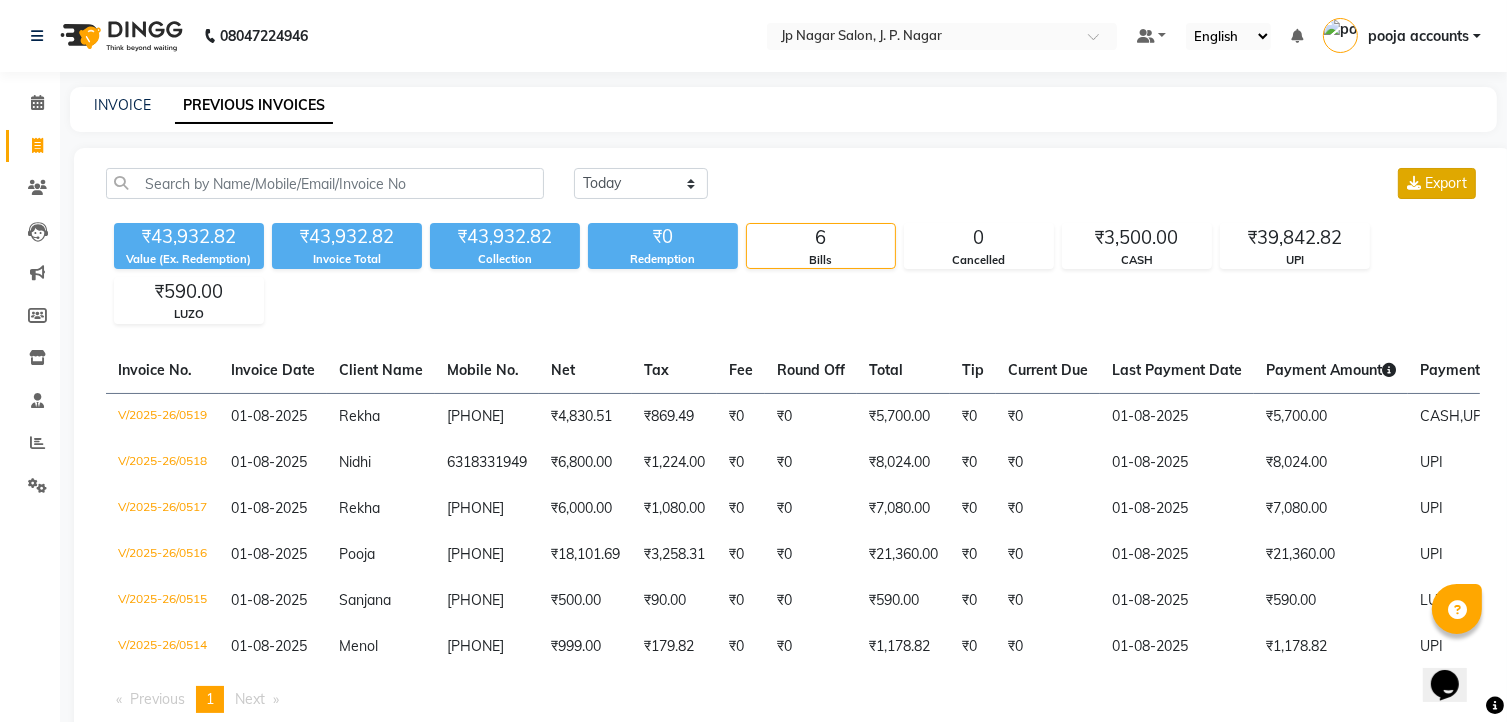 click on "Export" at bounding box center (1446, 183) 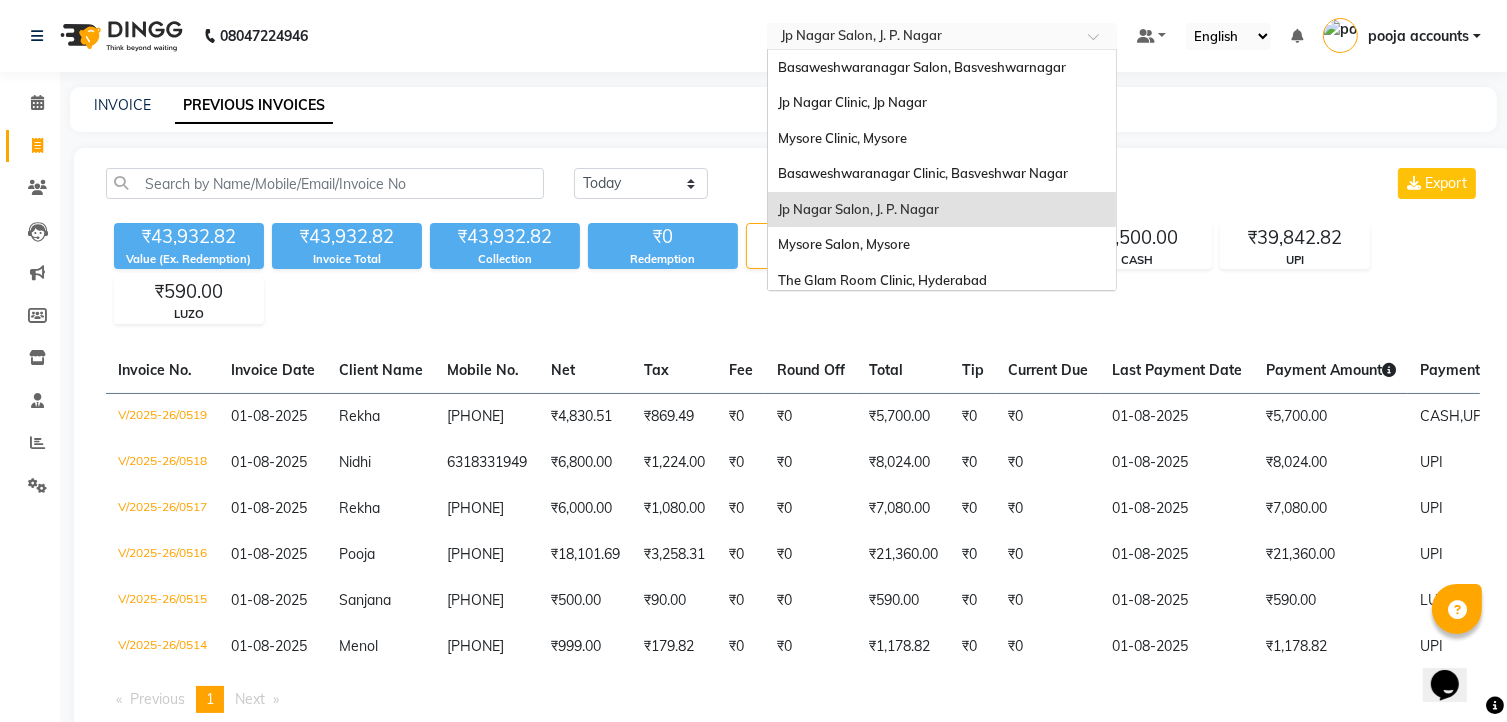 click at bounding box center [1100, 42] 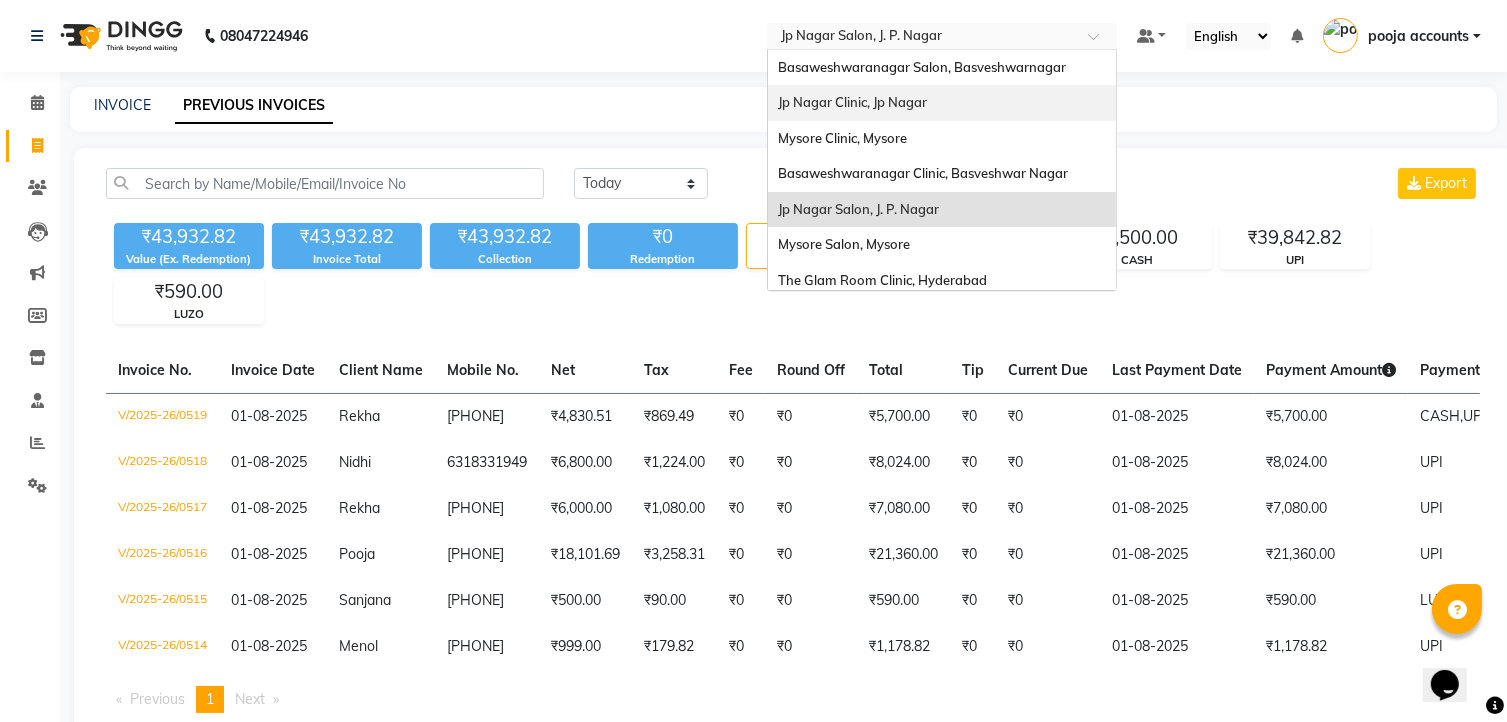 click on "Jp Nagar Clinic, Jp Nagar" at bounding box center [852, 102] 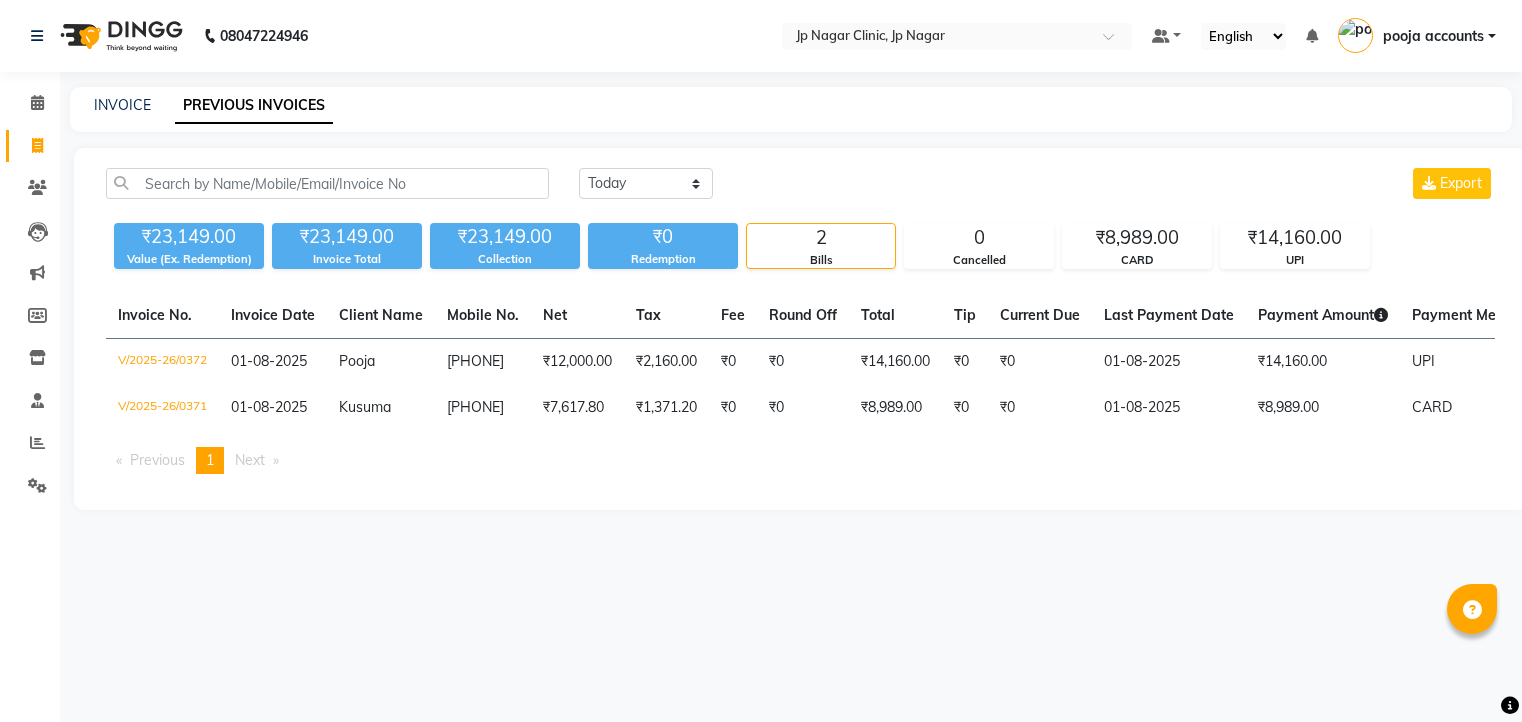 scroll, scrollTop: 0, scrollLeft: 0, axis: both 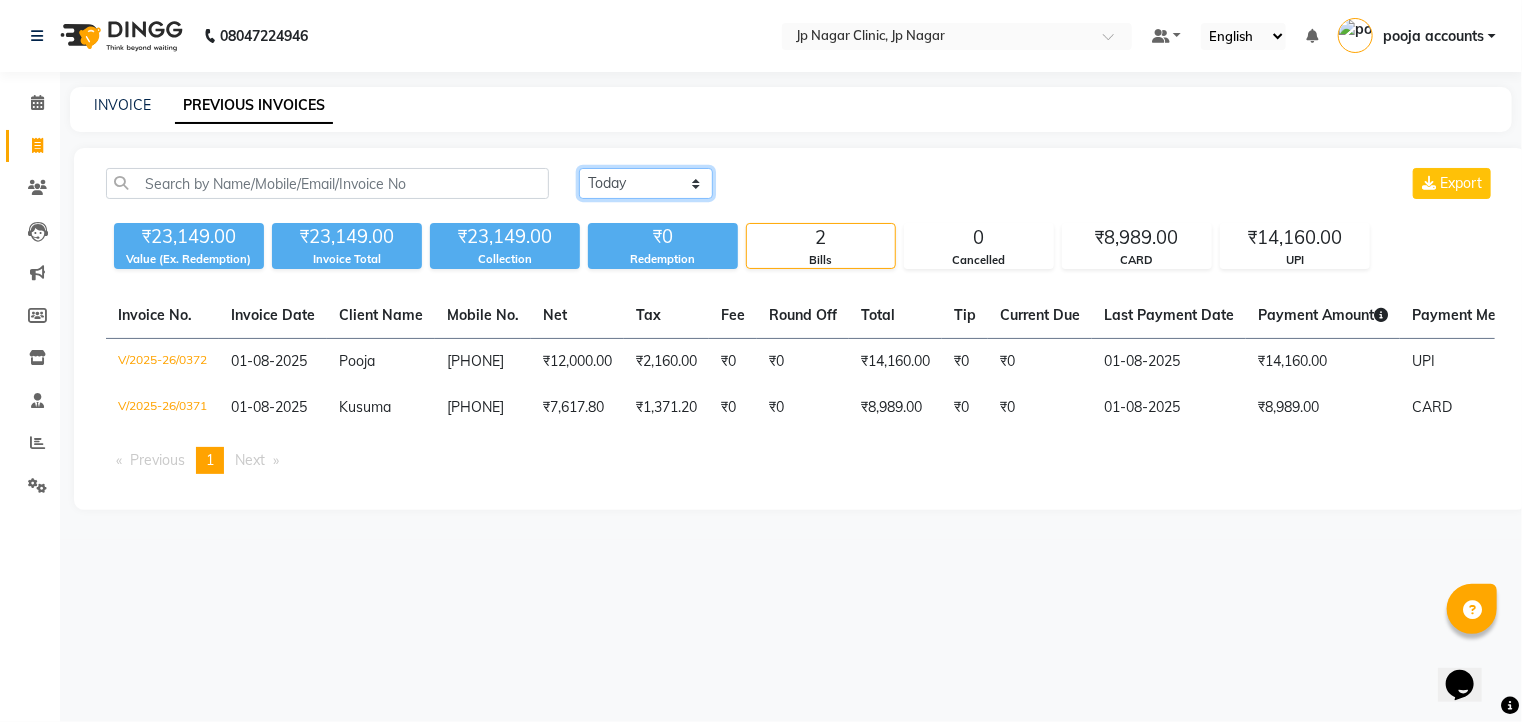 click on "Today Yesterday Custom Range" 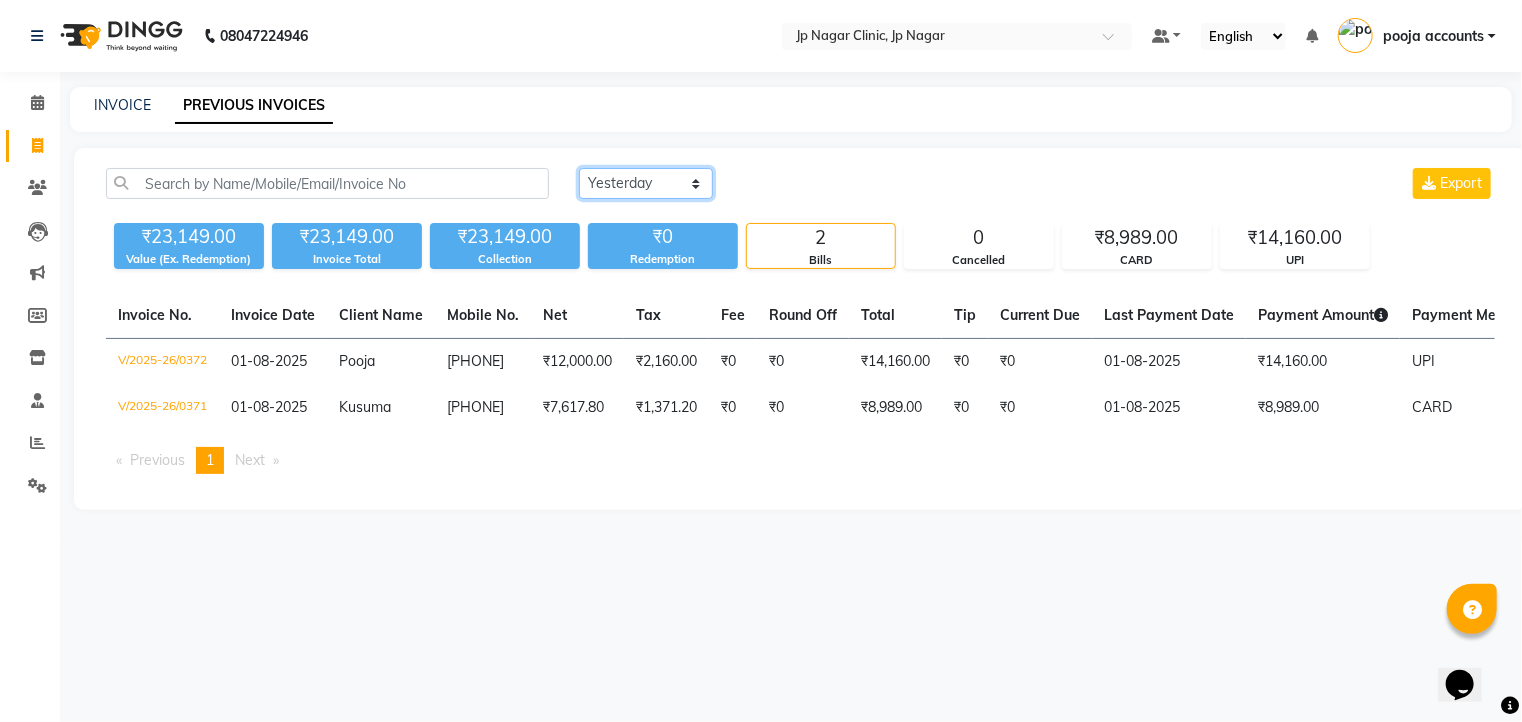 click on "Today Yesterday Custom Range" 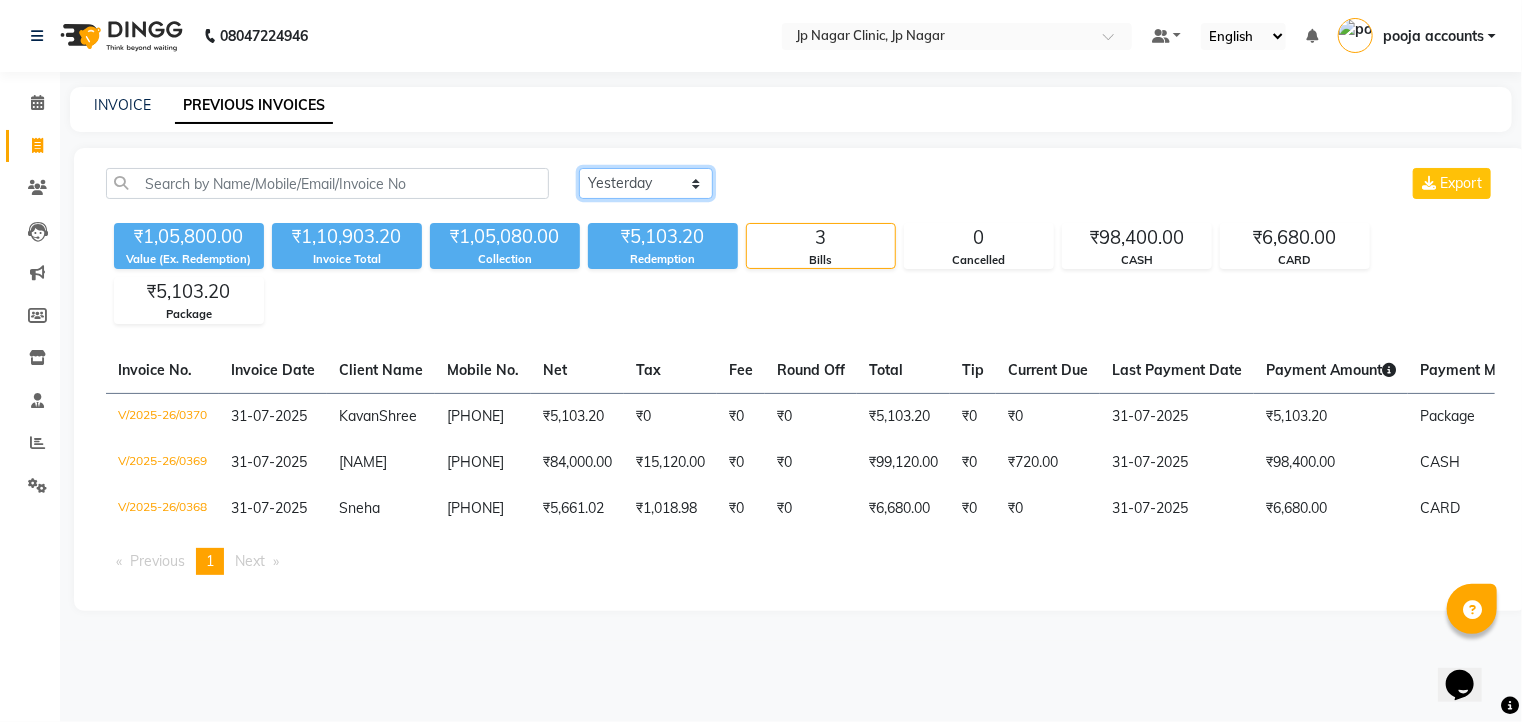click on "Today Yesterday Custom Range" 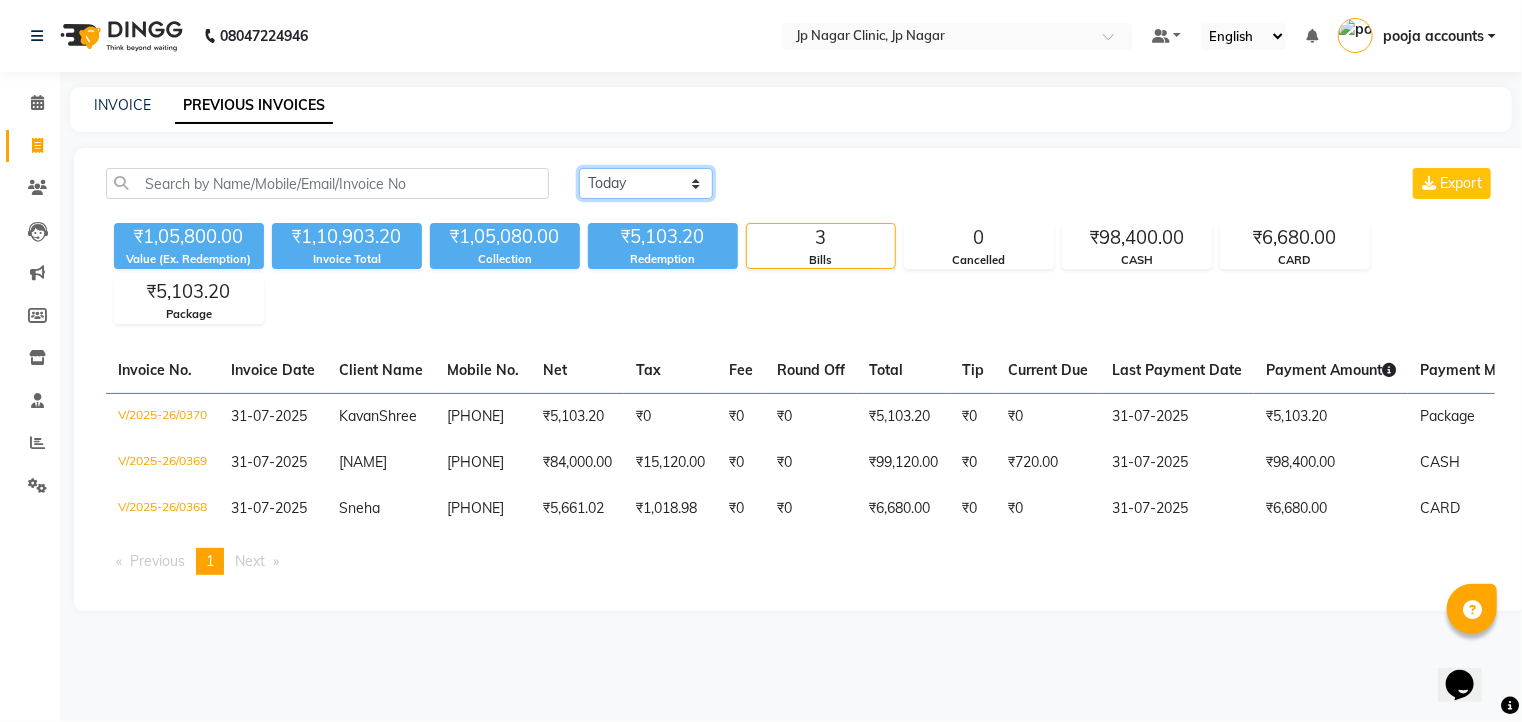 click on "Today Yesterday Custom Range" 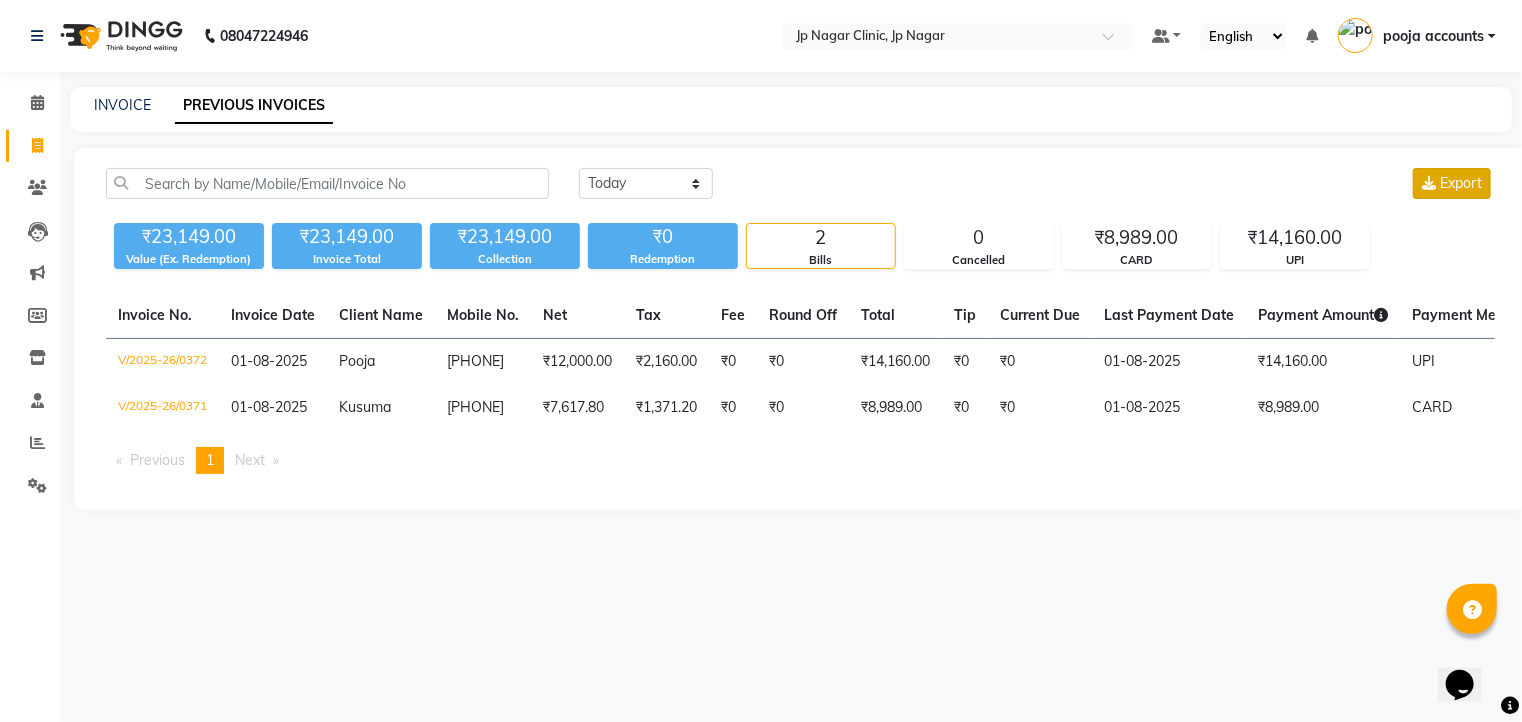 click on "Export" at bounding box center (1452, 183) 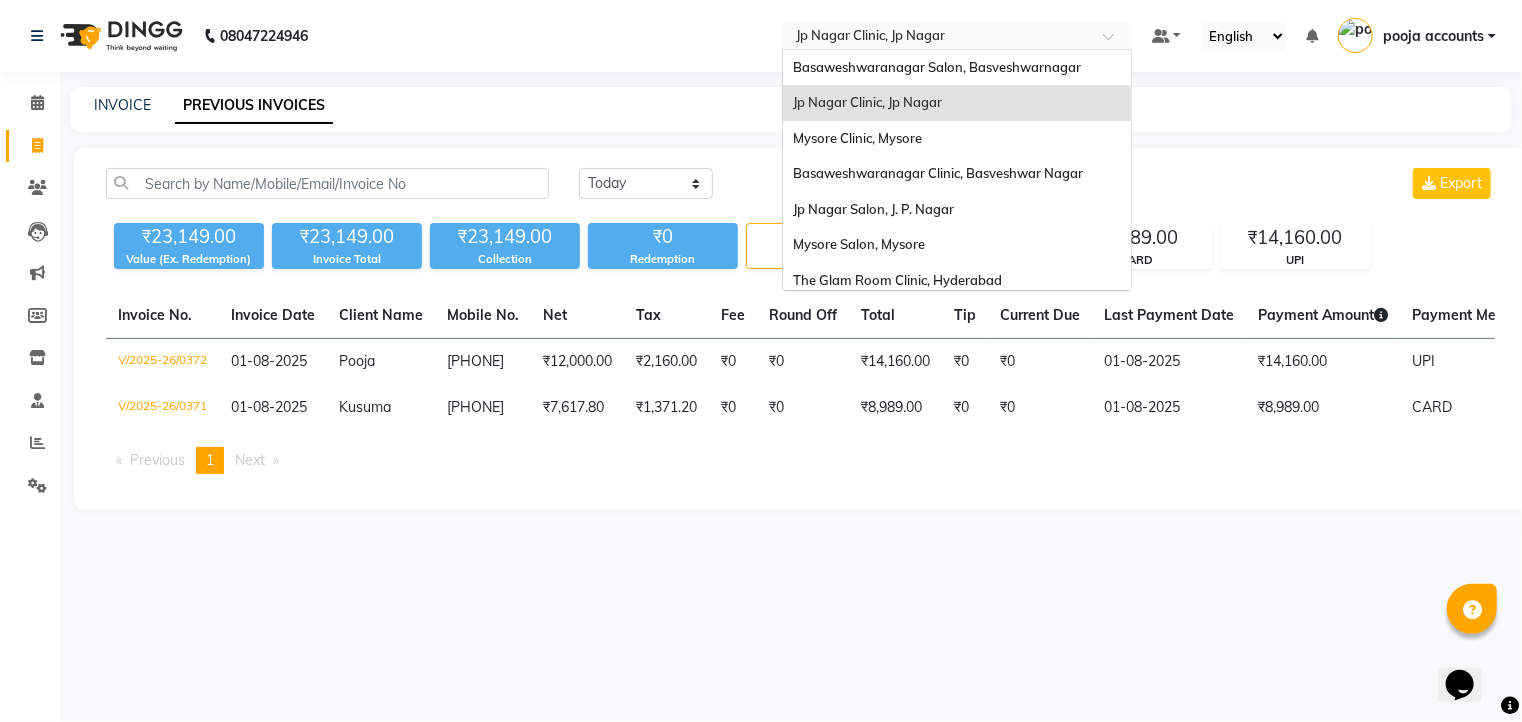 click at bounding box center [957, 38] 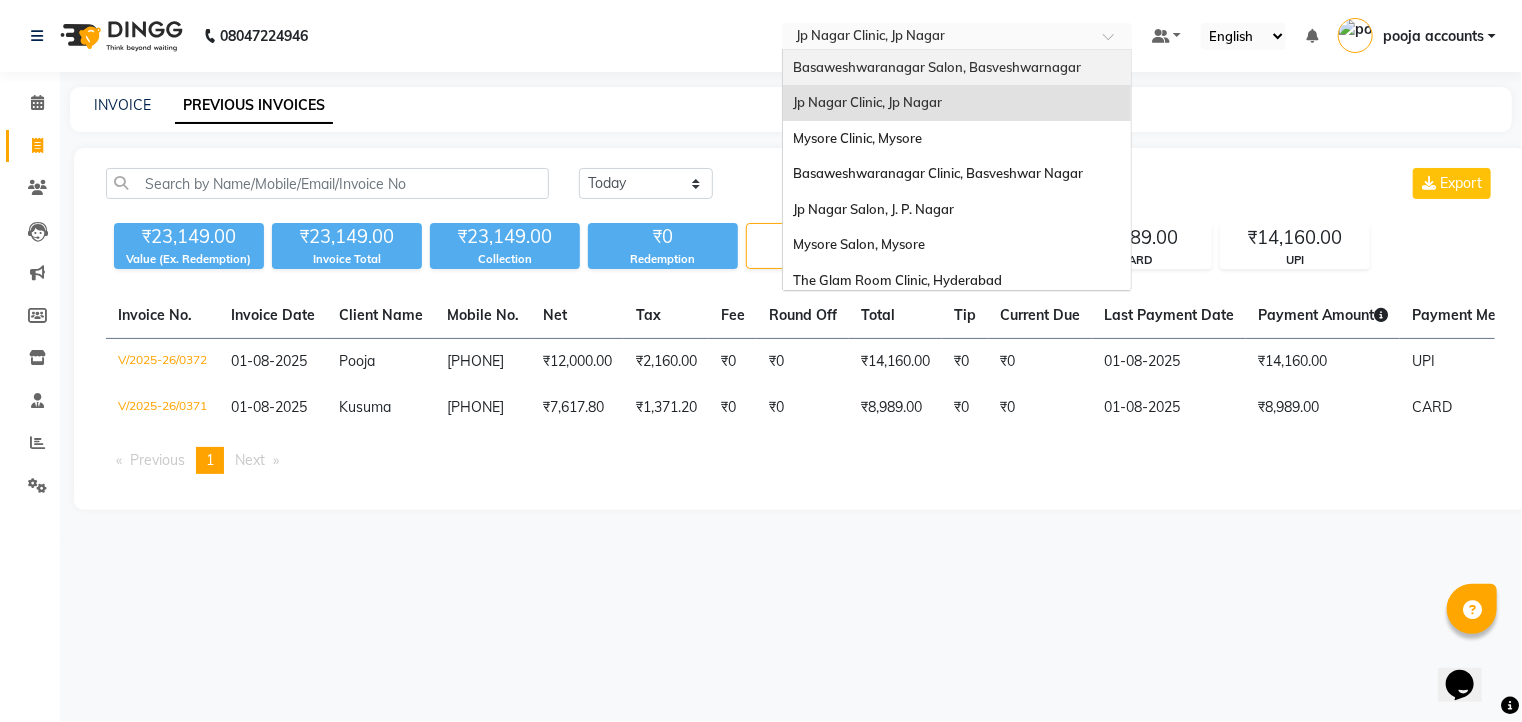 click on "Basaweshwaranagar Salon, Basveshwarnagar" at bounding box center [937, 67] 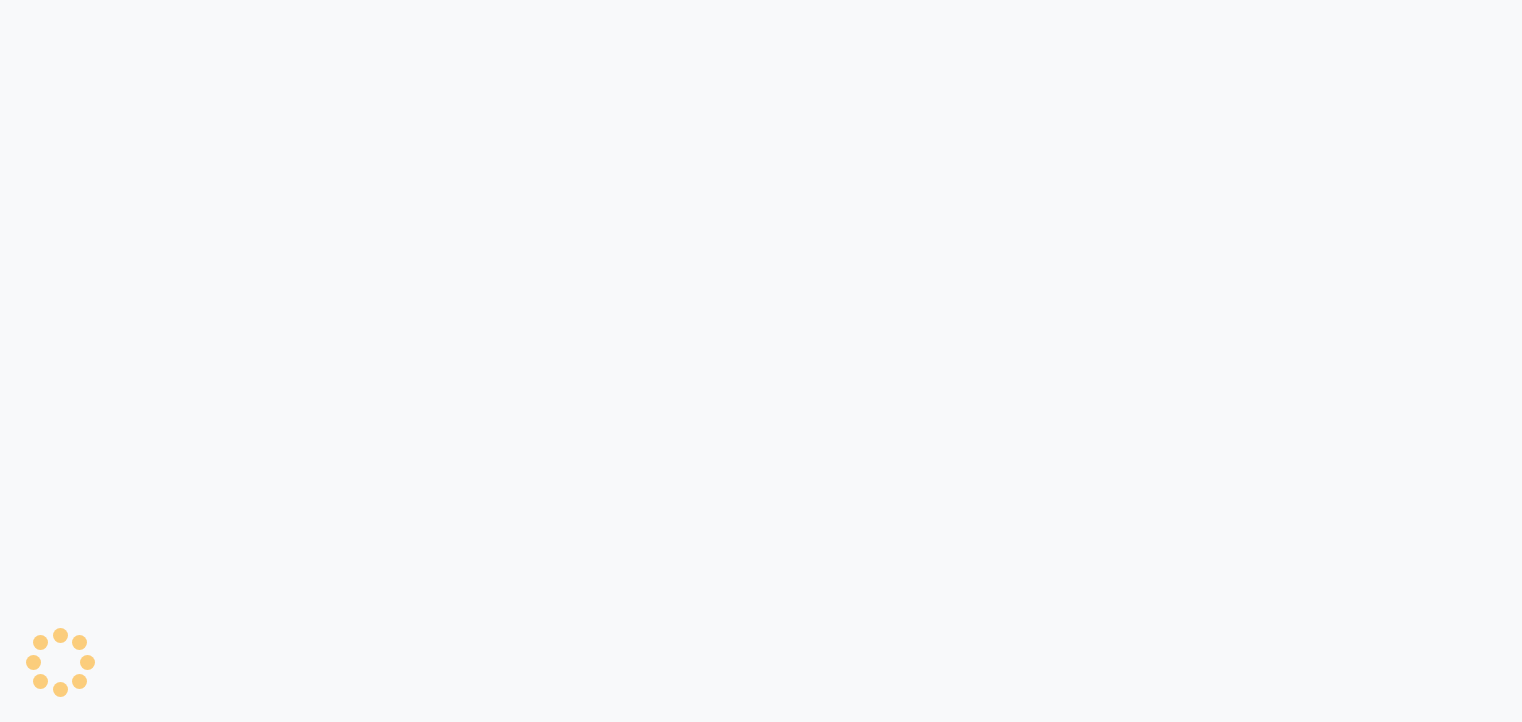 scroll, scrollTop: 0, scrollLeft: 0, axis: both 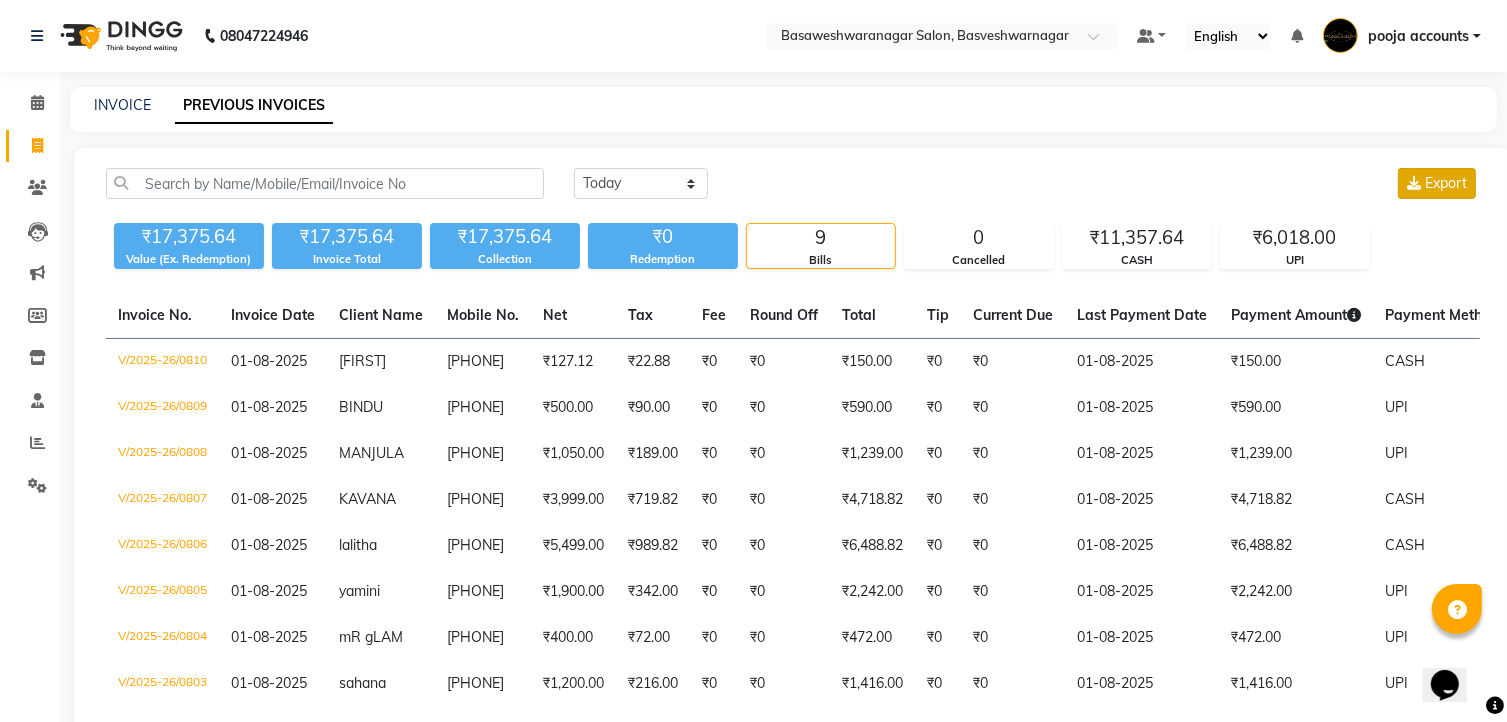 click on "Export" at bounding box center (1446, 183) 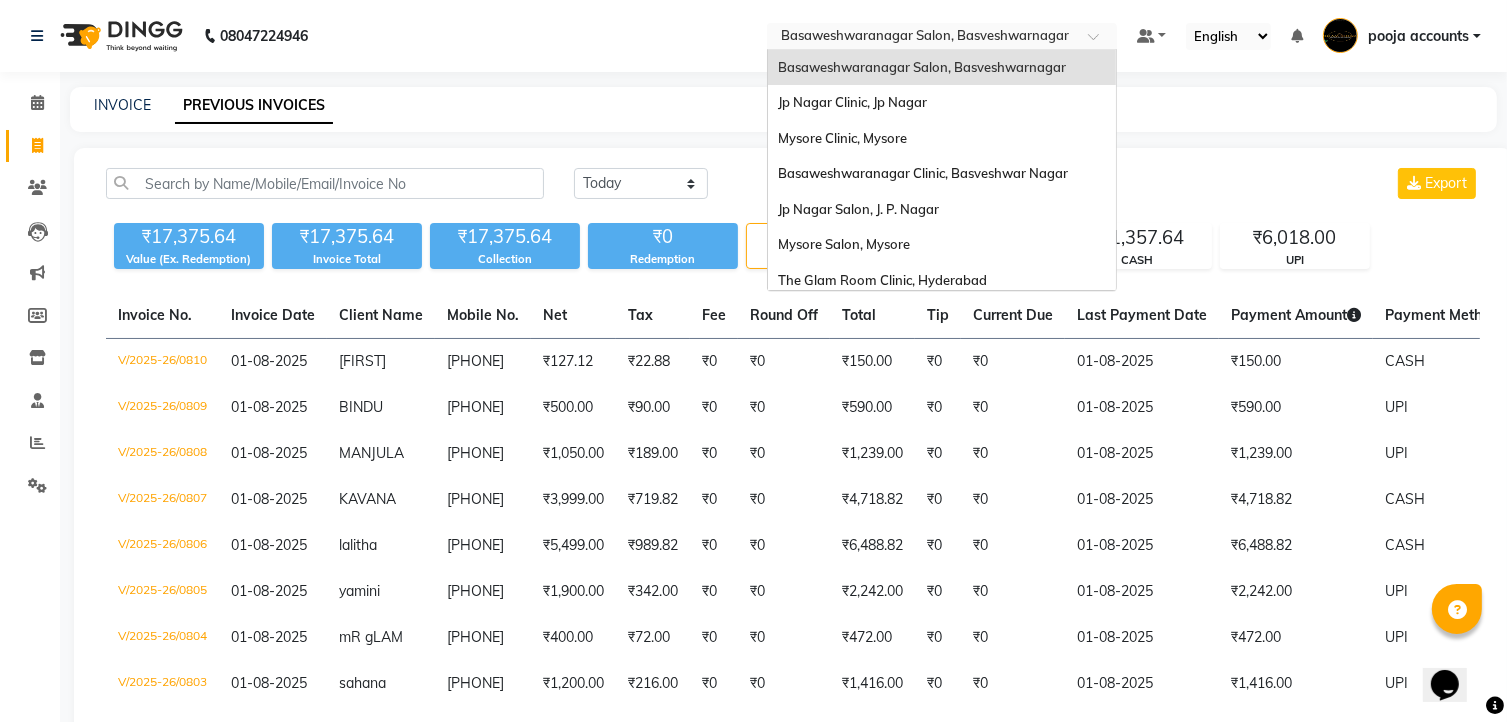 click at bounding box center [1100, 42] 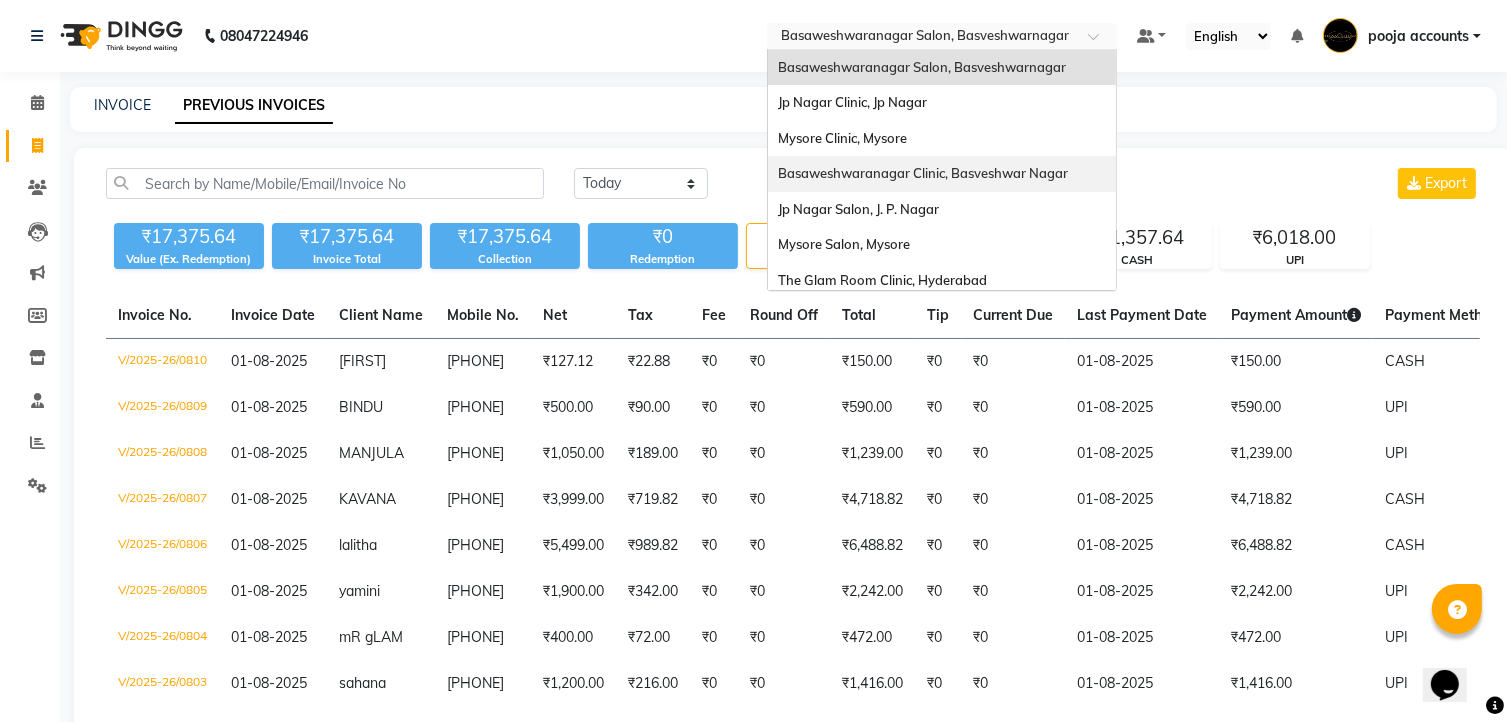 click on "Basaweshwaranagar Clinic, Basveshwar Nagar" at bounding box center (923, 173) 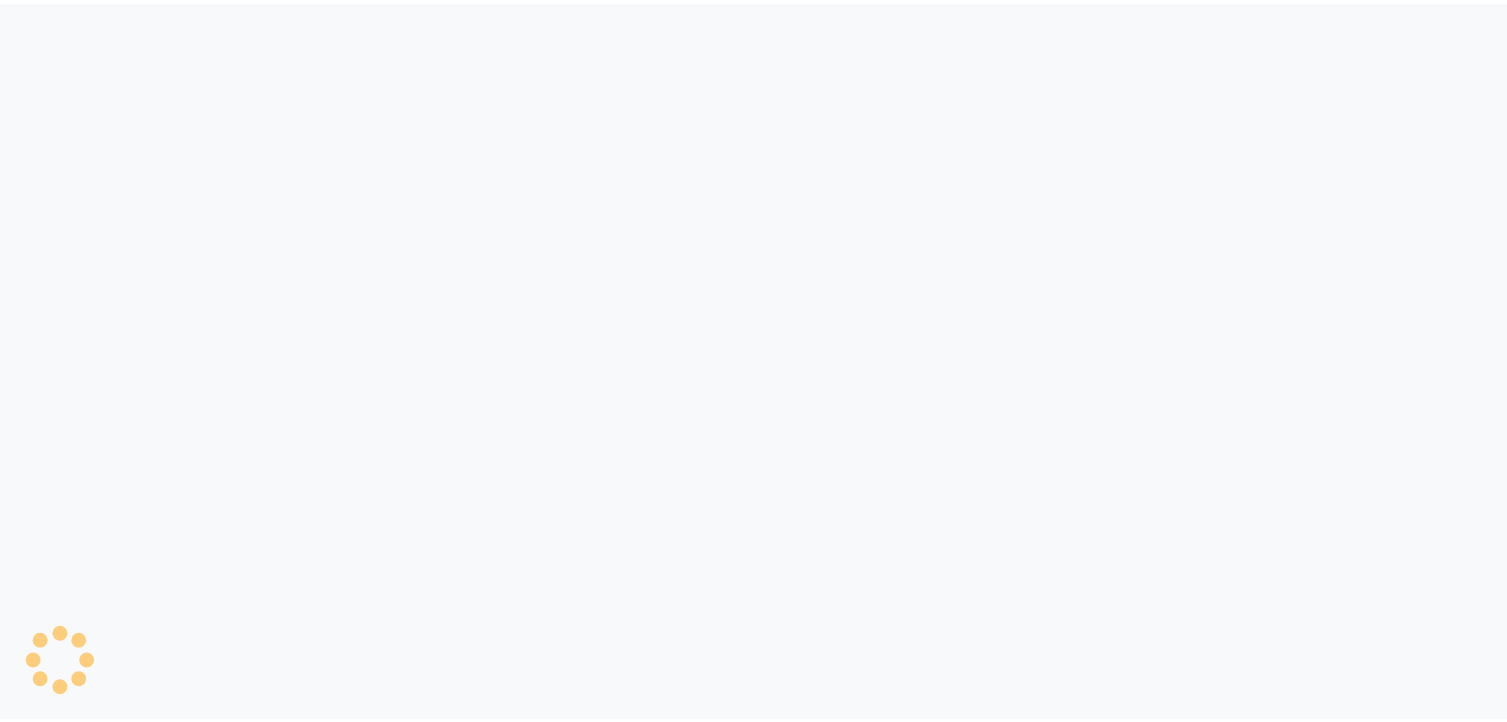 scroll, scrollTop: 0, scrollLeft: 0, axis: both 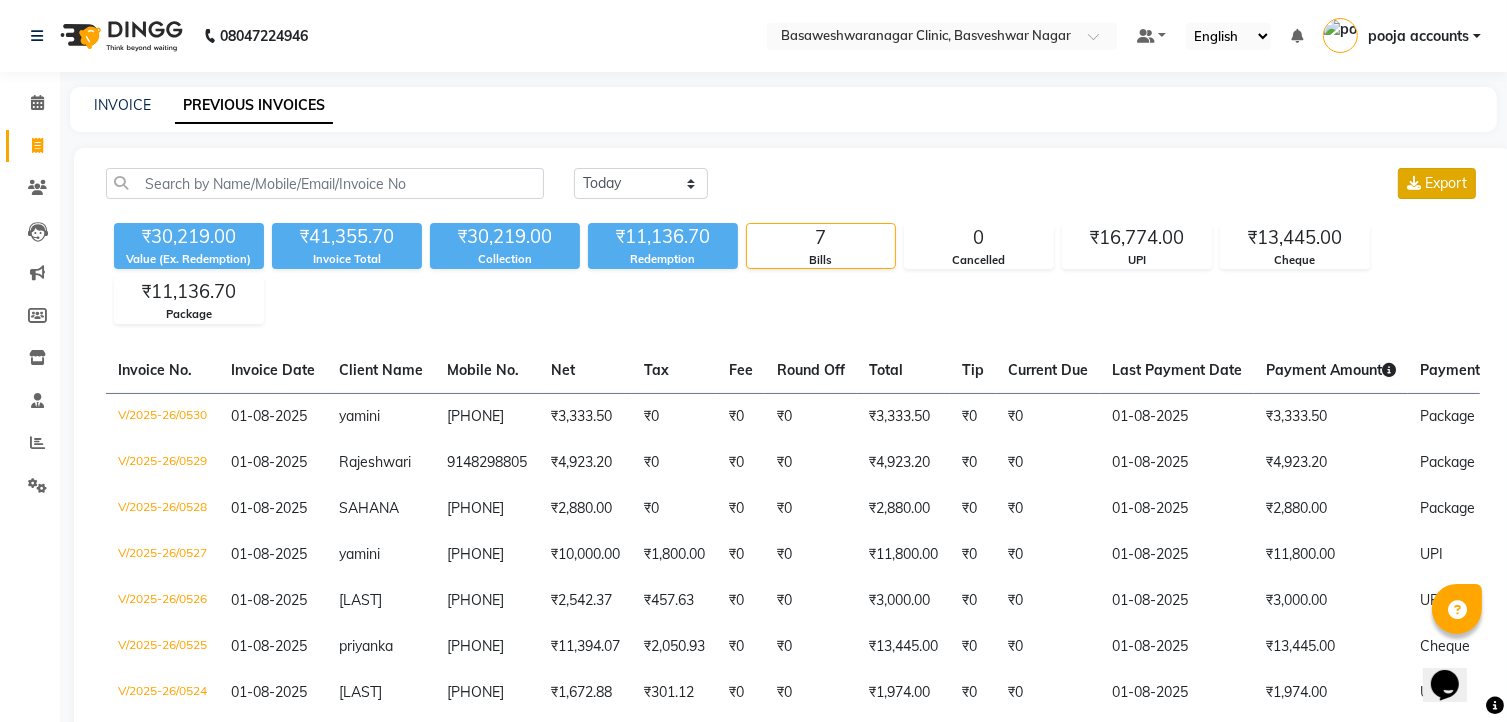 click on "Export" at bounding box center (1446, 183) 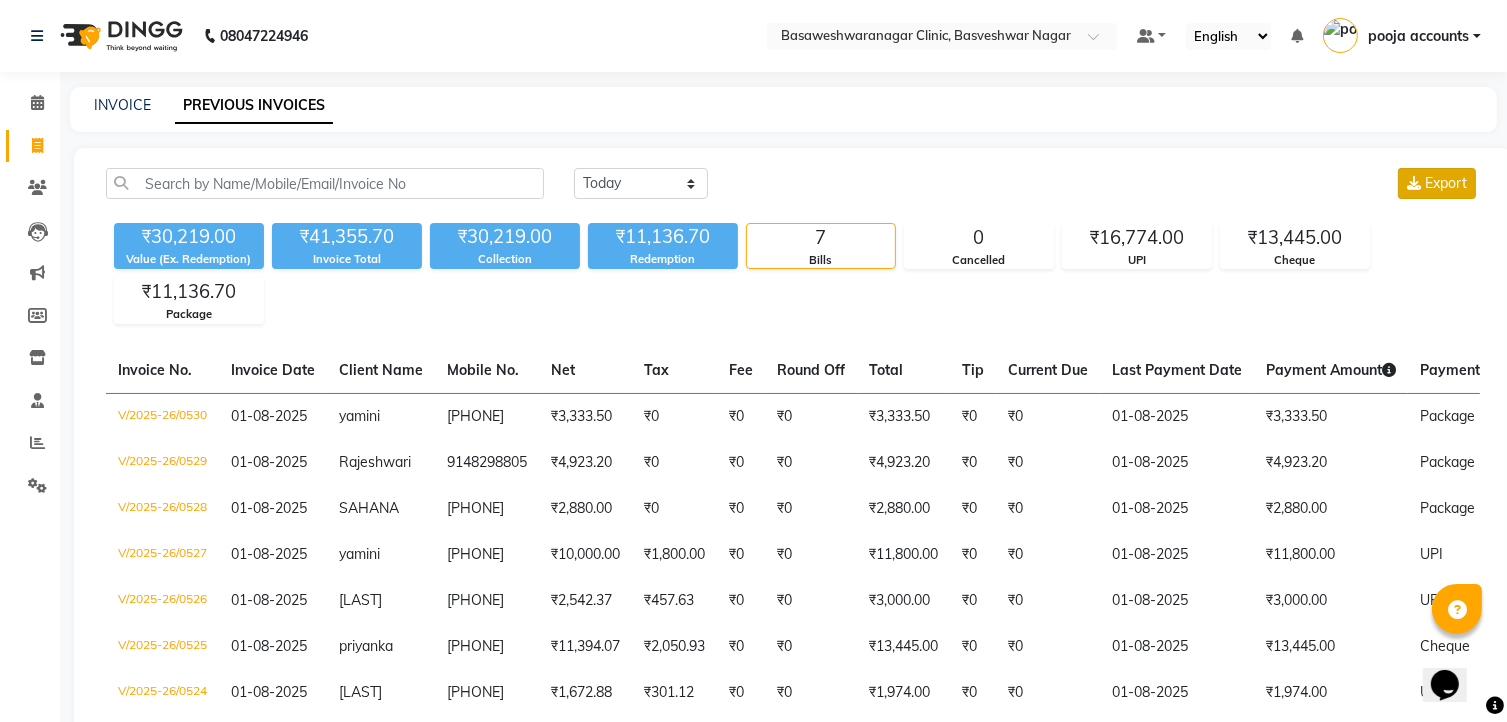 click on "Export" at bounding box center (1446, 183) 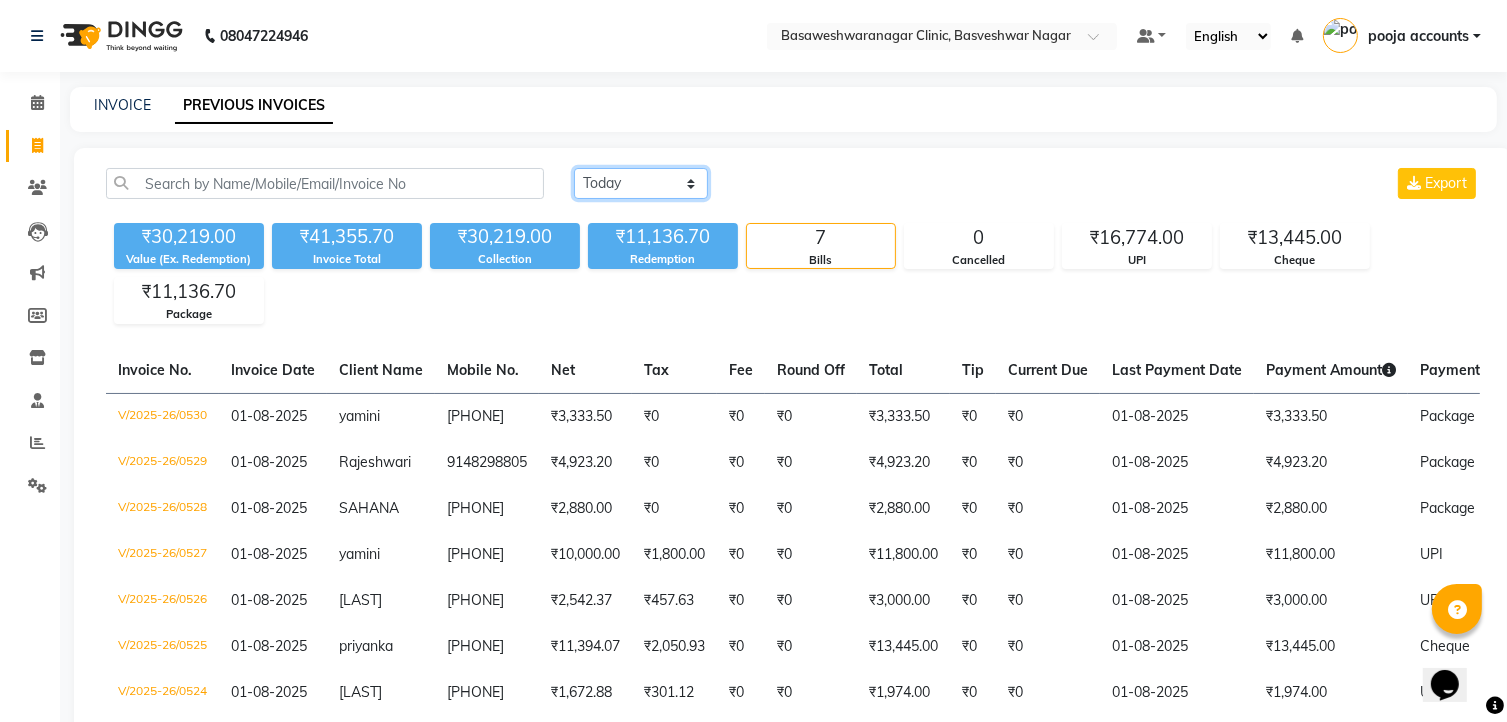 click on "Today Yesterday Custom Range" 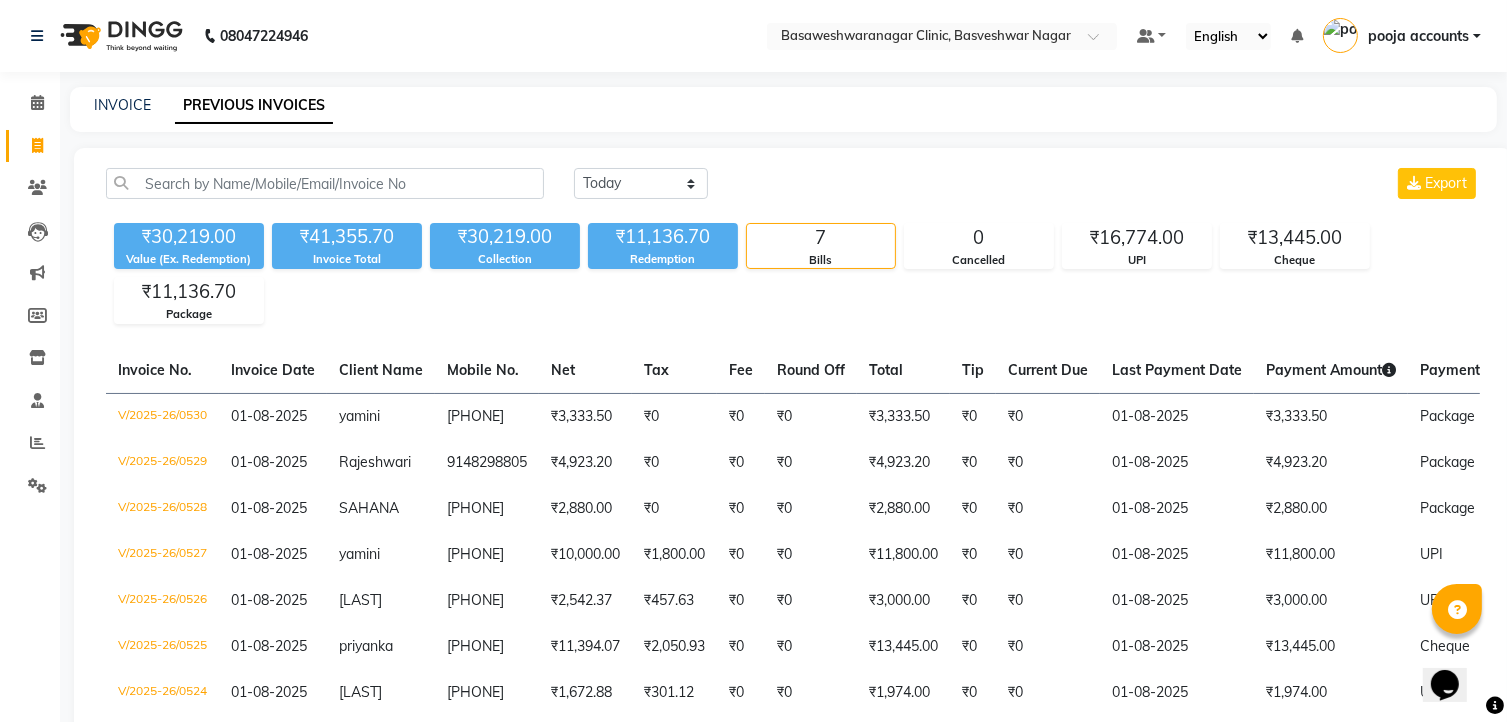 click on "Today Yesterday Custom Range Export" 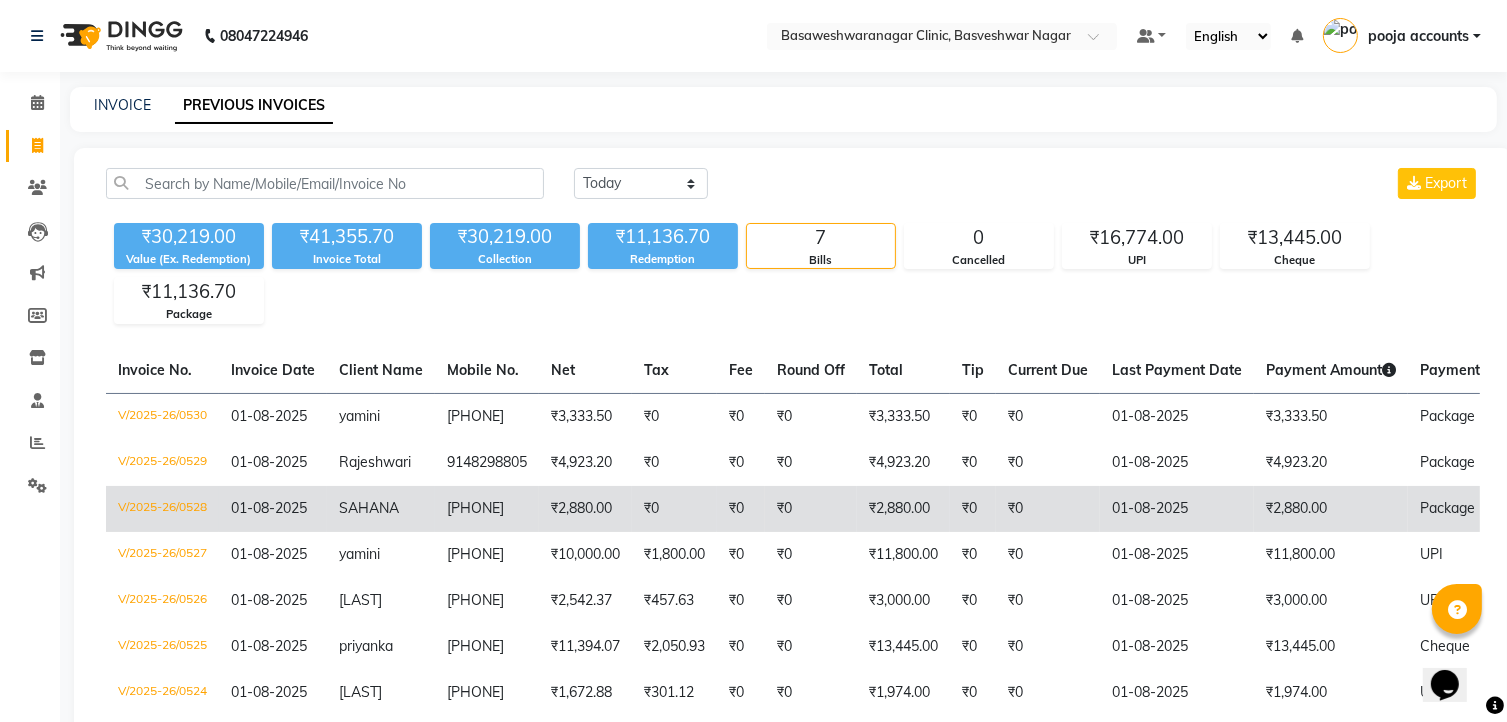 scroll, scrollTop: 118, scrollLeft: 0, axis: vertical 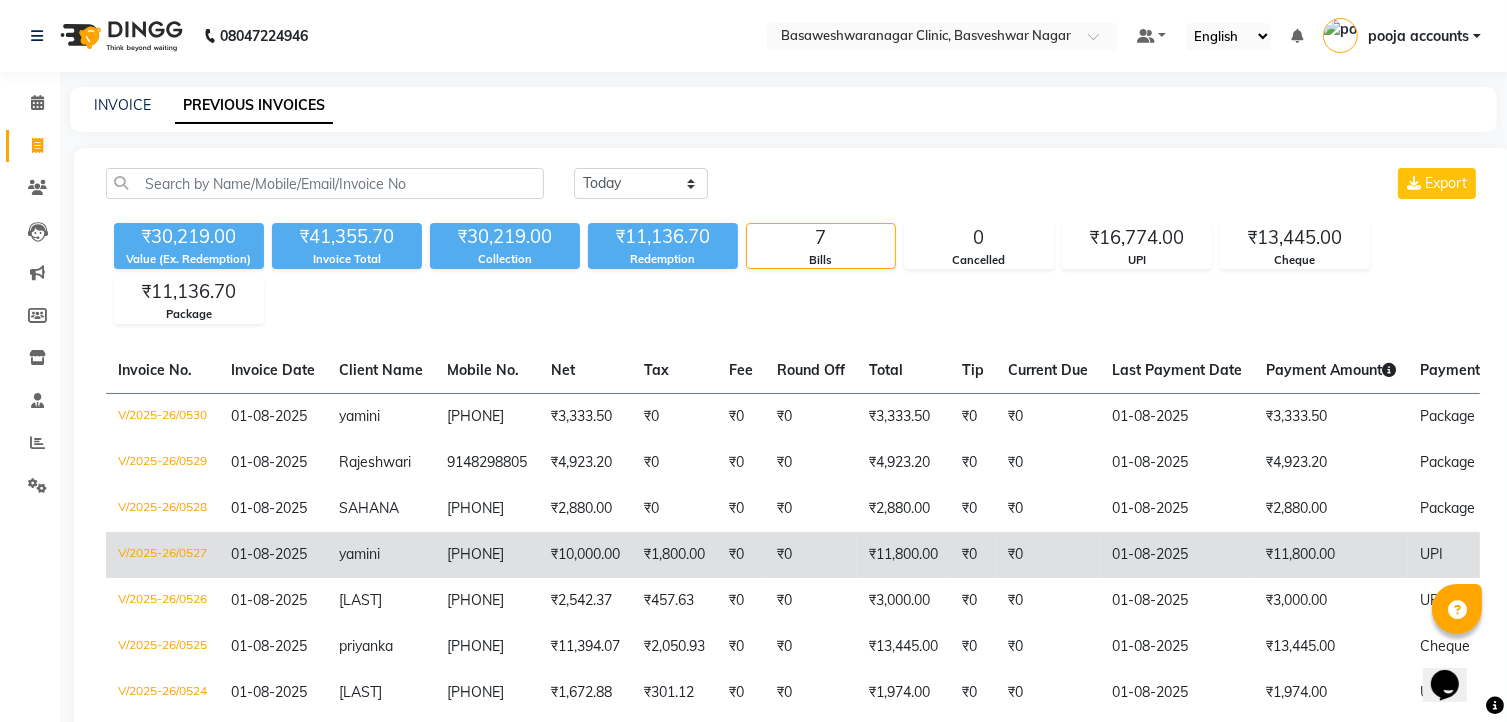 select on "7441" 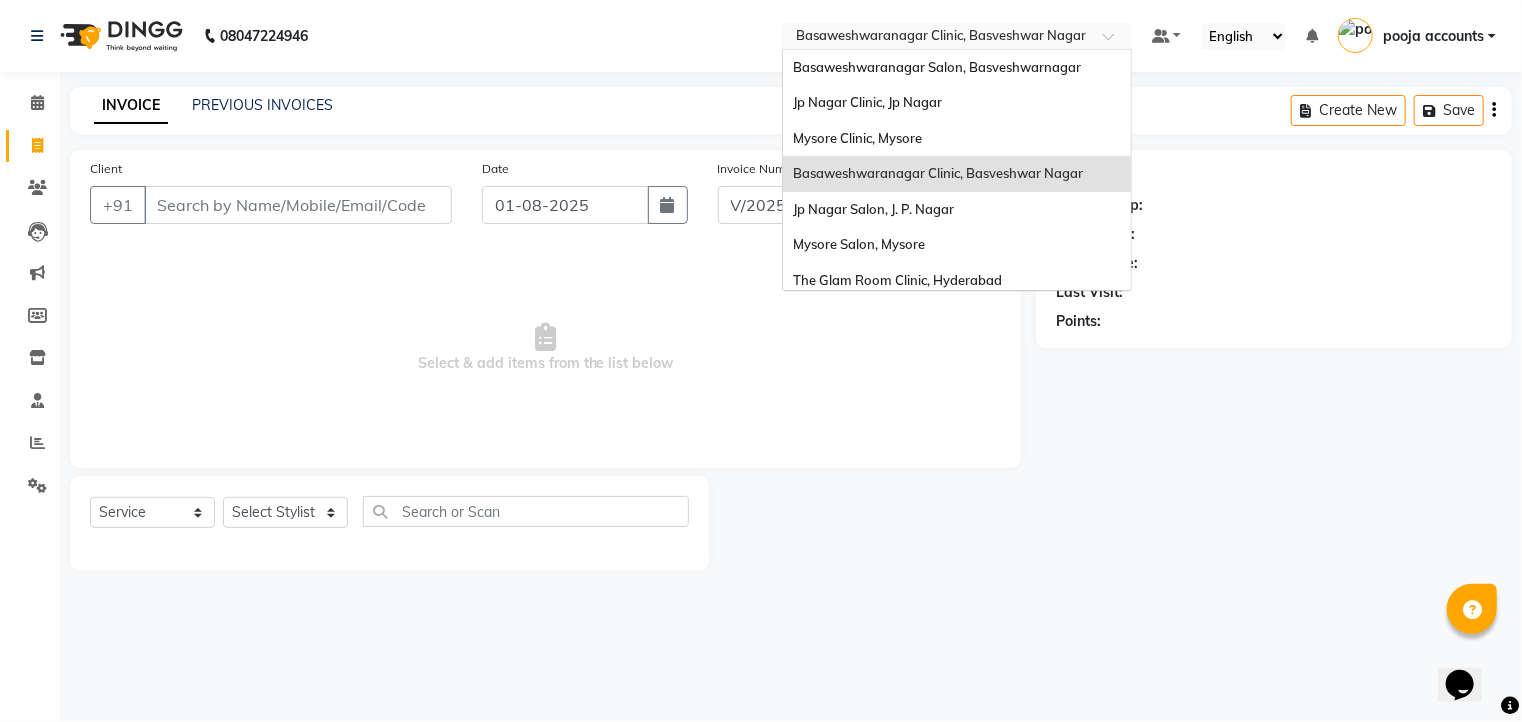 click at bounding box center [957, 38] 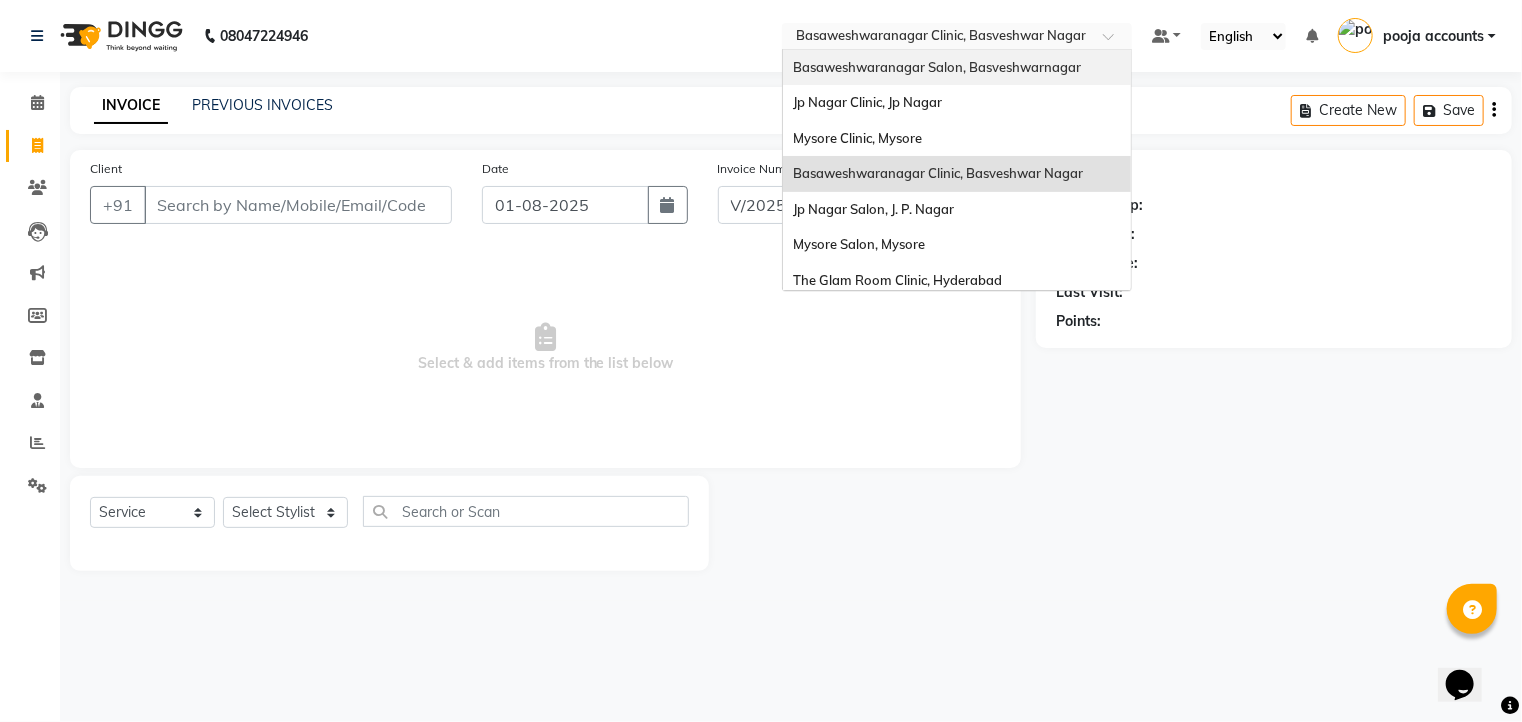 click on "Basaweshwaranagar Salon, Basveshwarnagar" at bounding box center [937, 67] 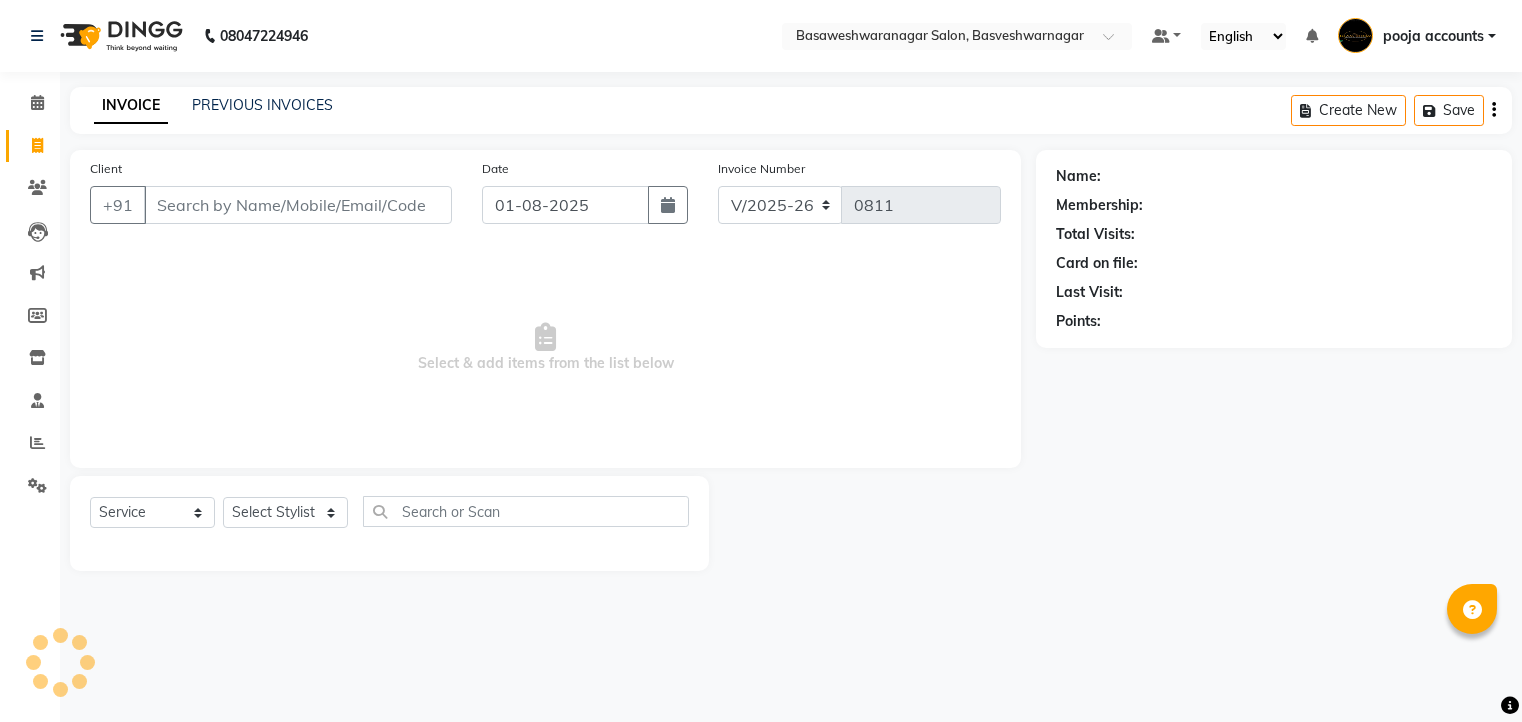 select on "842" 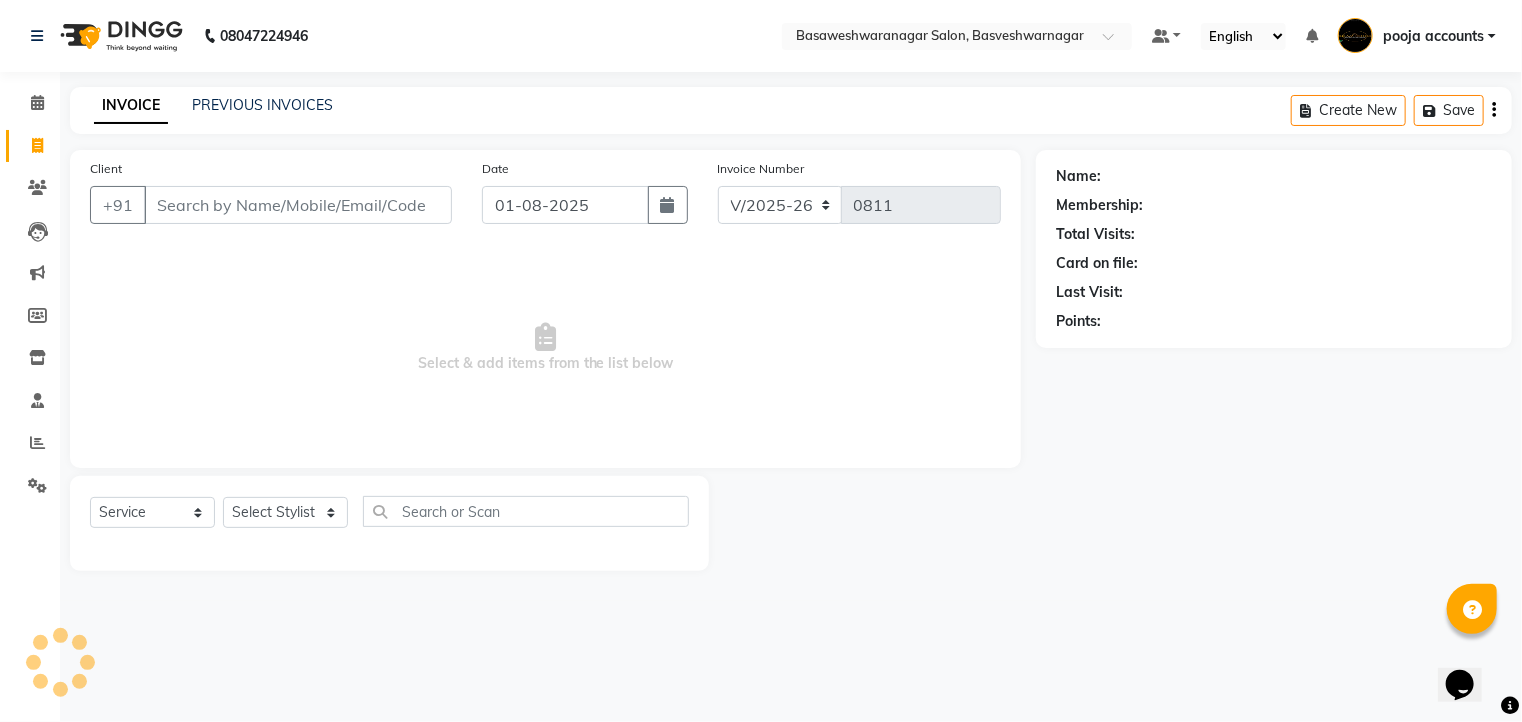scroll, scrollTop: 0, scrollLeft: 0, axis: both 